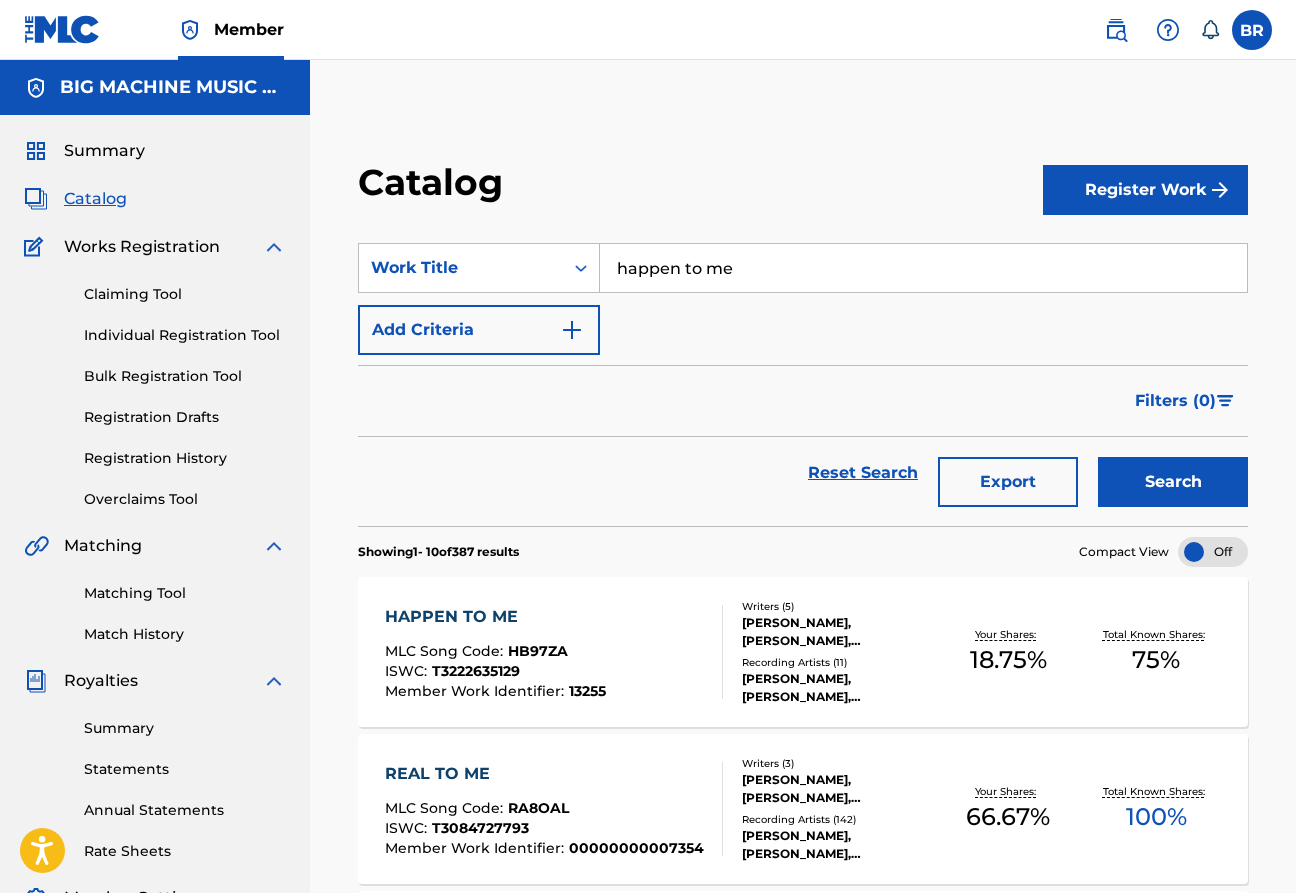 scroll, scrollTop: 0, scrollLeft: 0, axis: both 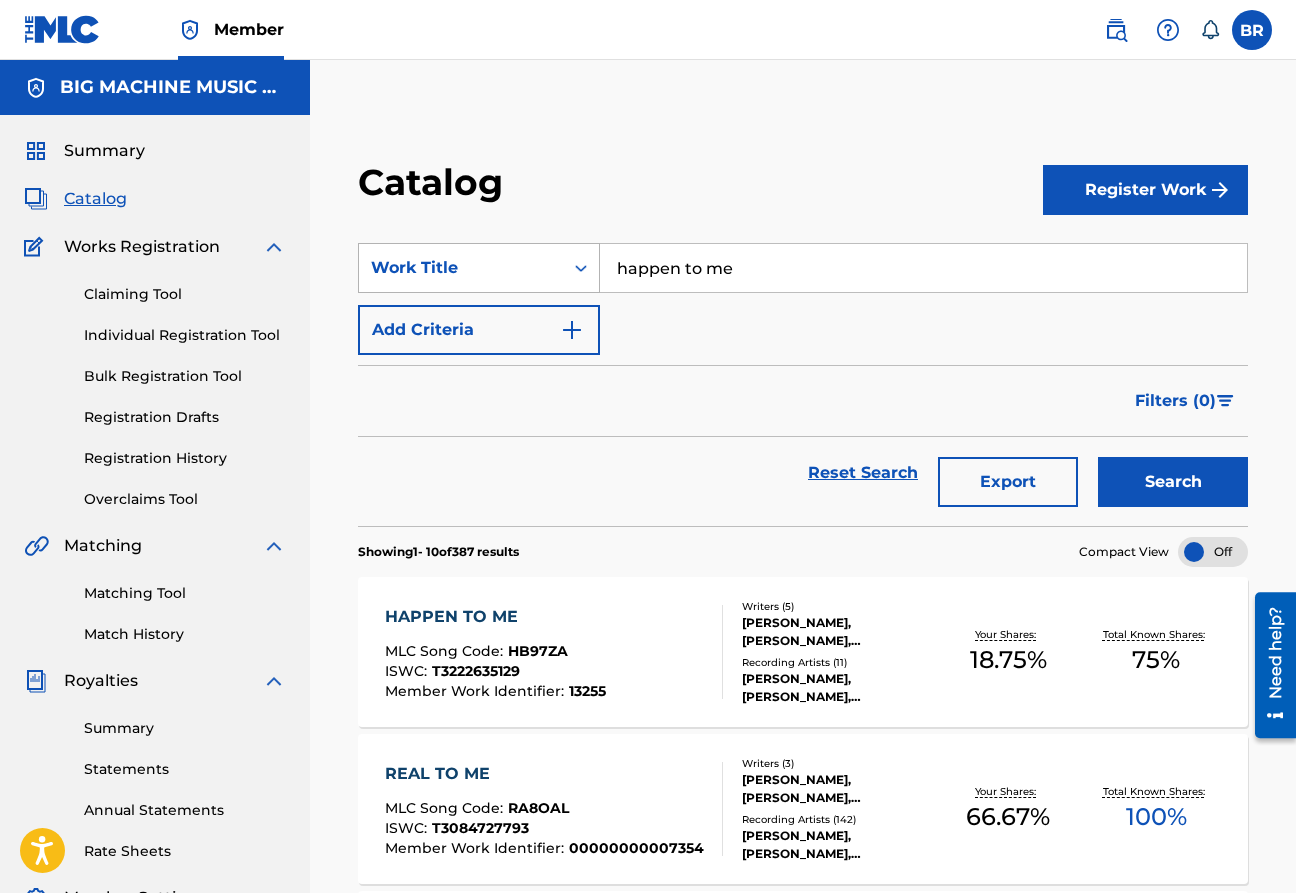 drag, startPoint x: 772, startPoint y: 270, endPoint x: 574, endPoint y: 271, distance: 198.00252 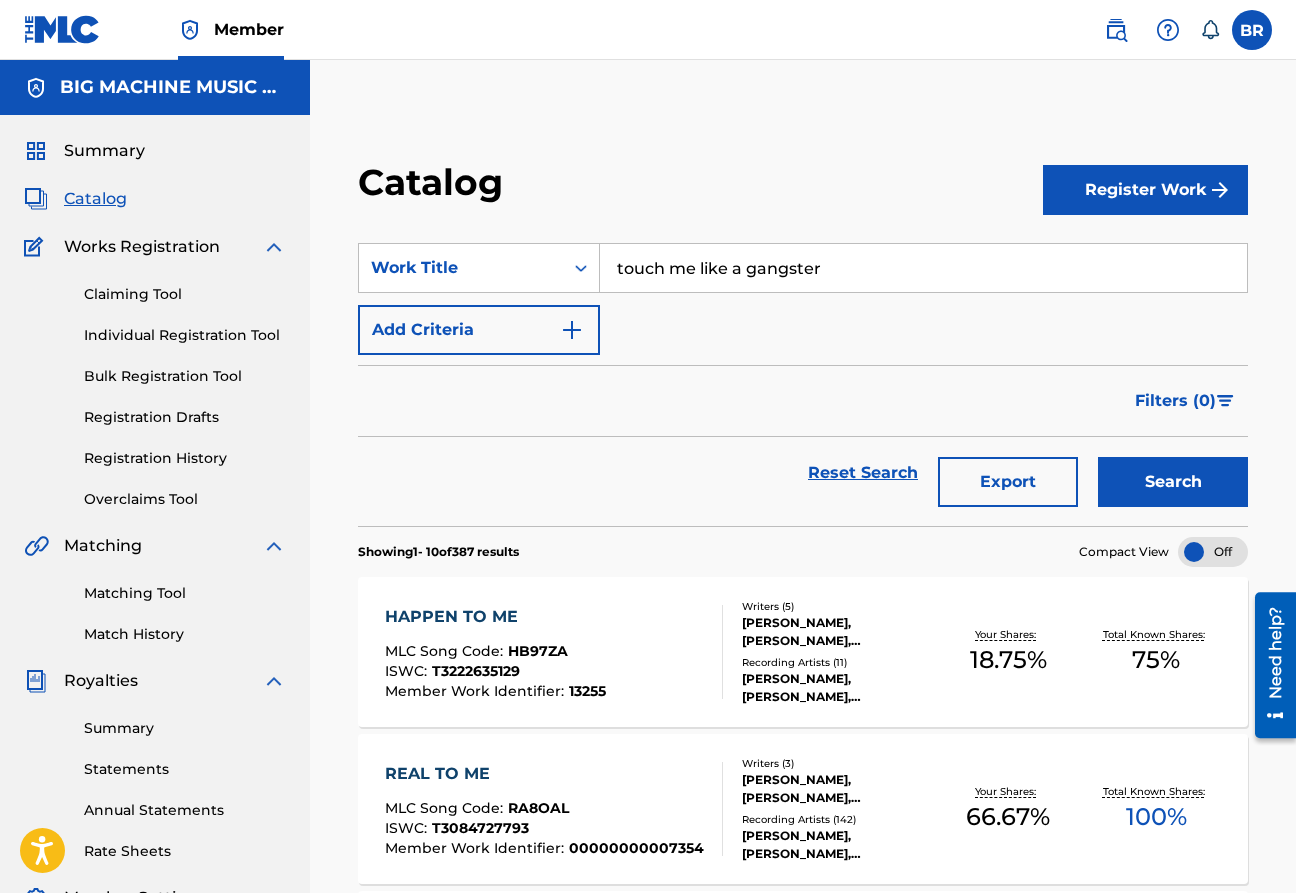 type on "touch me like a gangster" 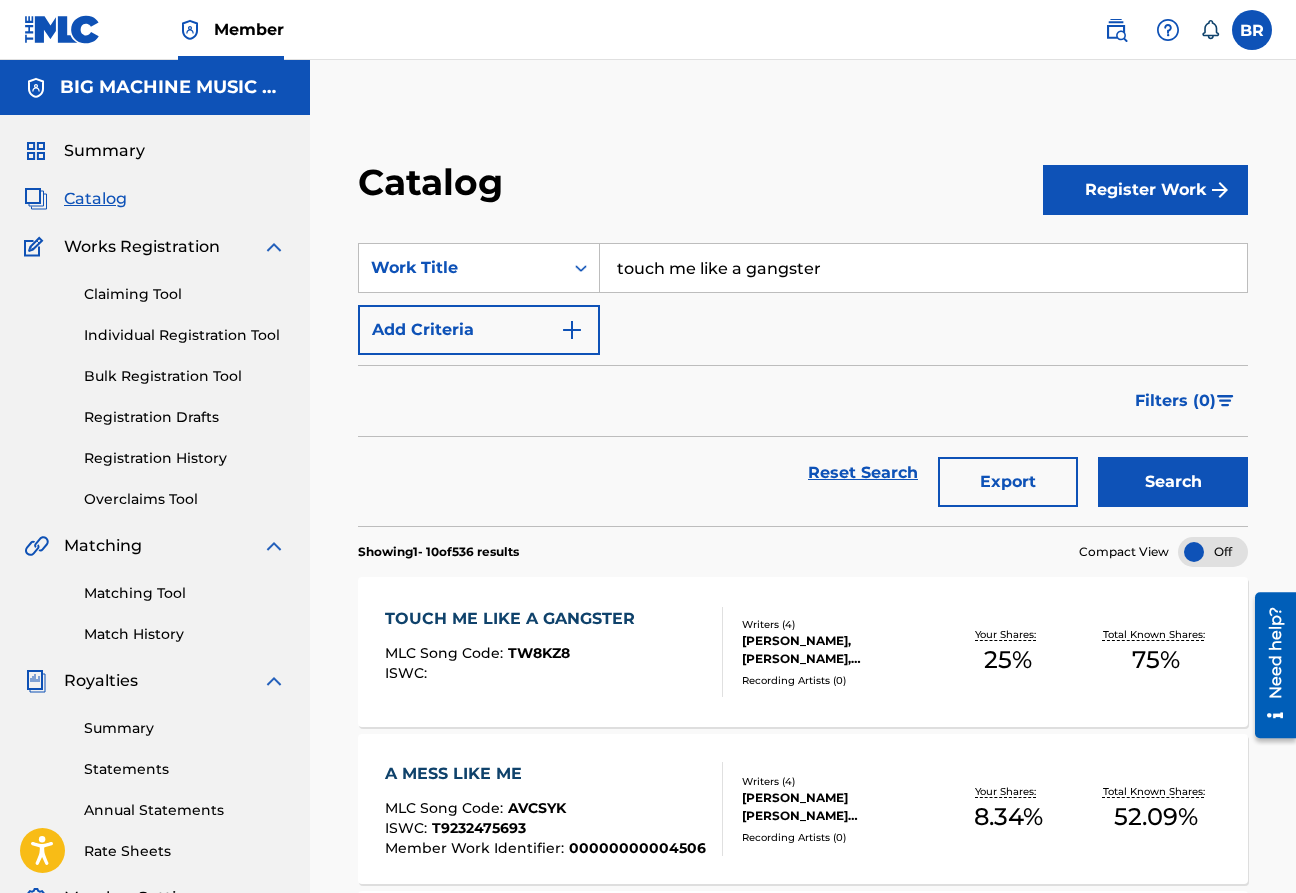 click on "TOUCH ME LIKE A GANGSTER MLC Song Code : TW8KZ8 ISWC : Writers ( 4 ) [PERSON_NAME], [PERSON_NAME], [PERSON_NAME], [PERSON_NAME] Recording Artists ( 0 ) Your Shares: 25 % Total Known Shares: 75 %" at bounding box center (803, 652) 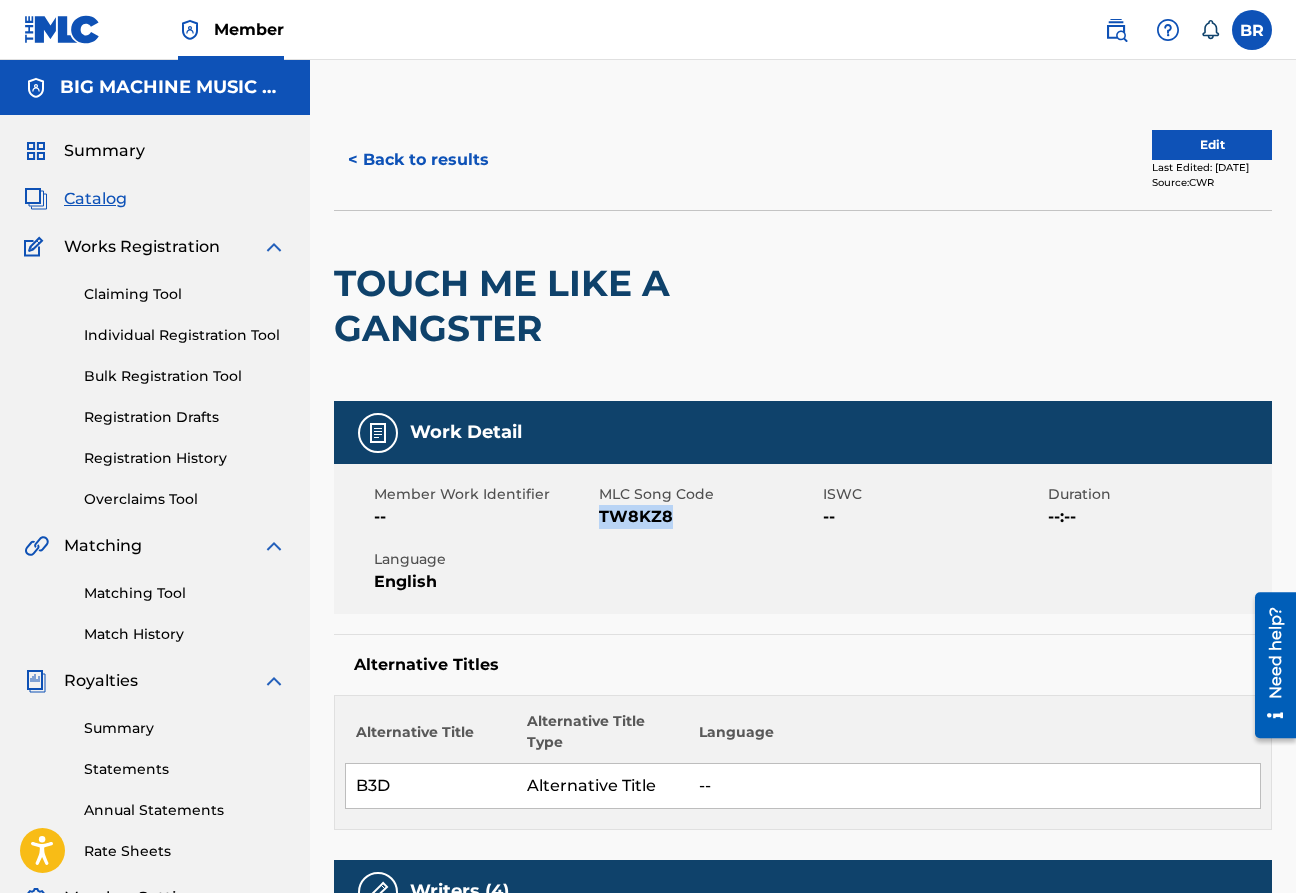 copy on "TW8KZ8" 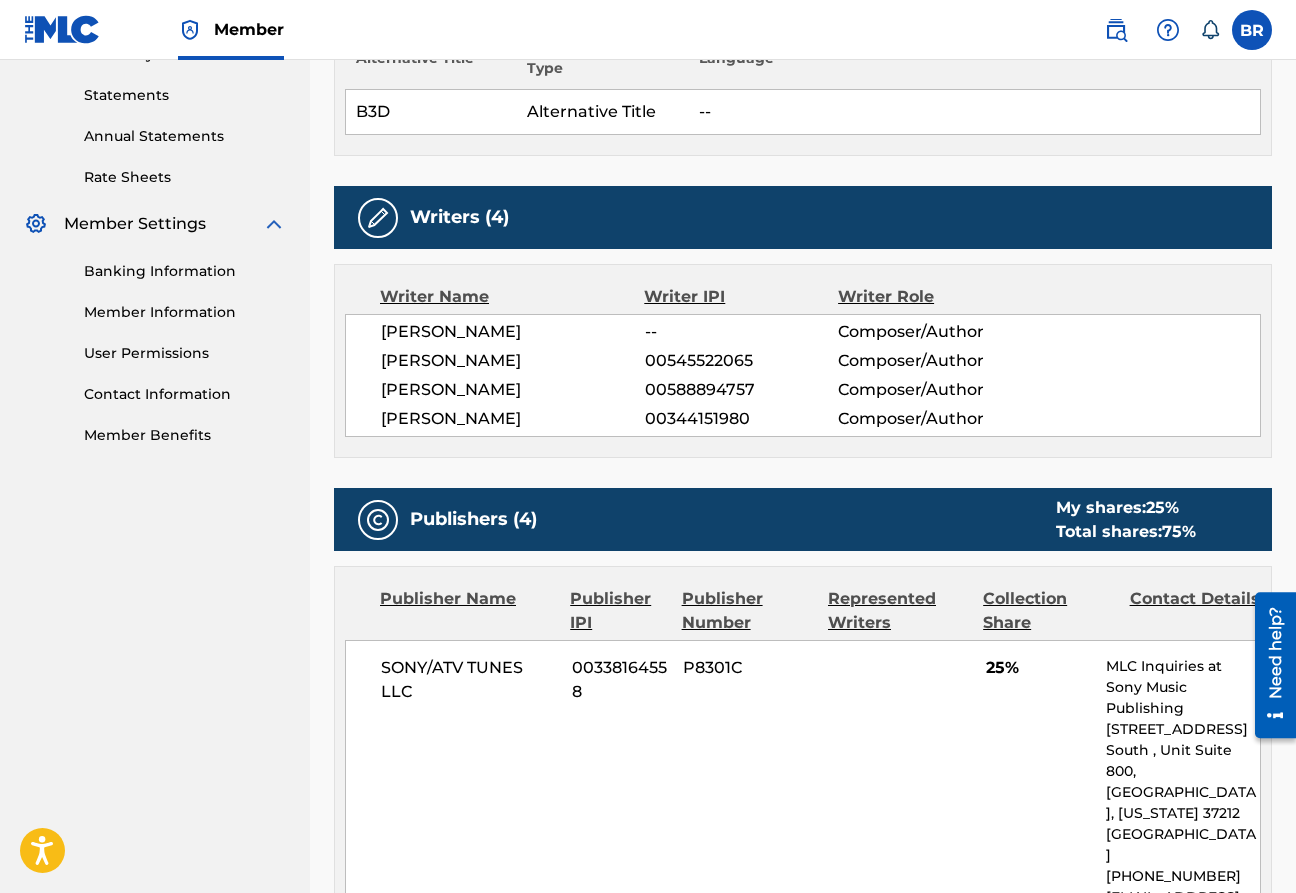 scroll, scrollTop: 0, scrollLeft: 0, axis: both 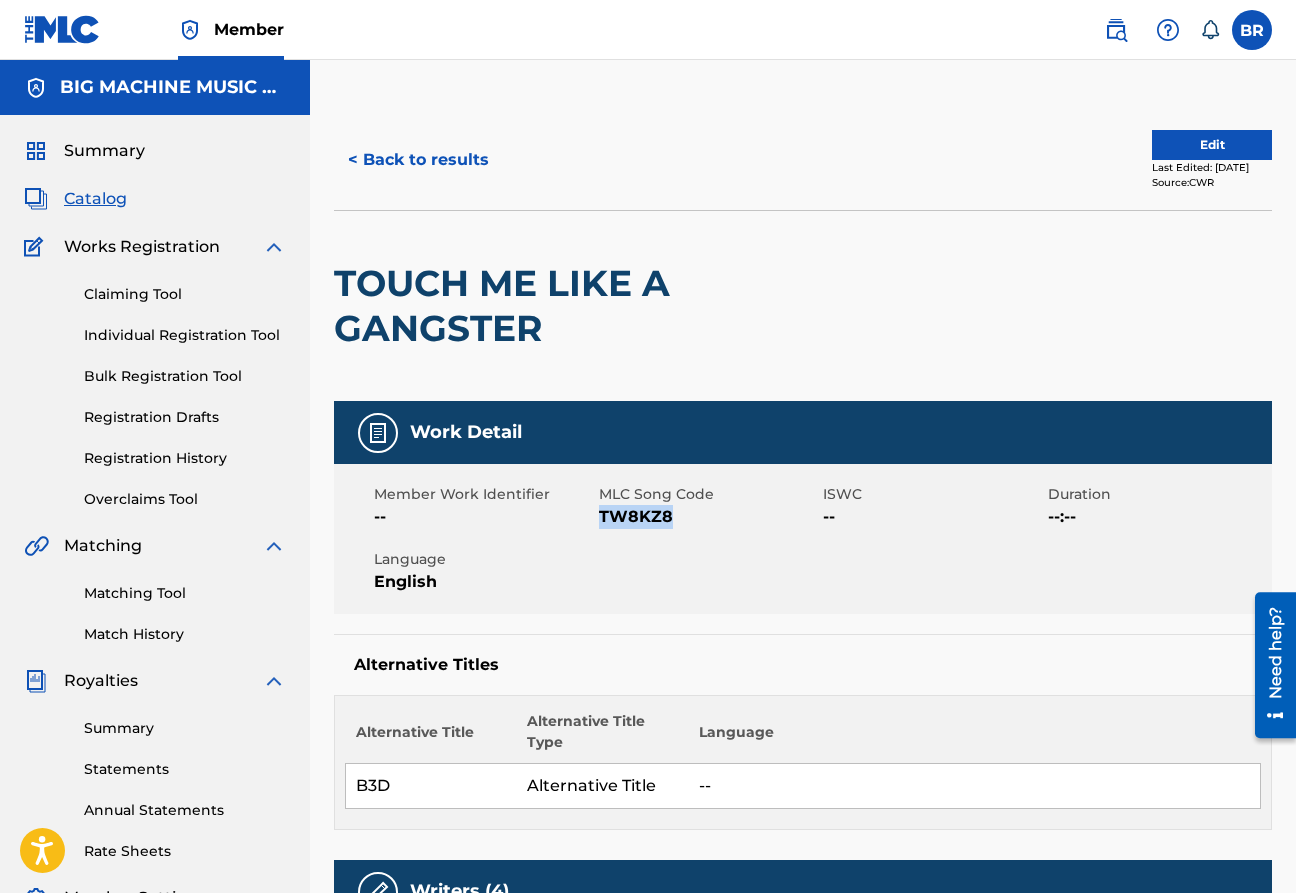 click on "Edit" at bounding box center [1212, 145] 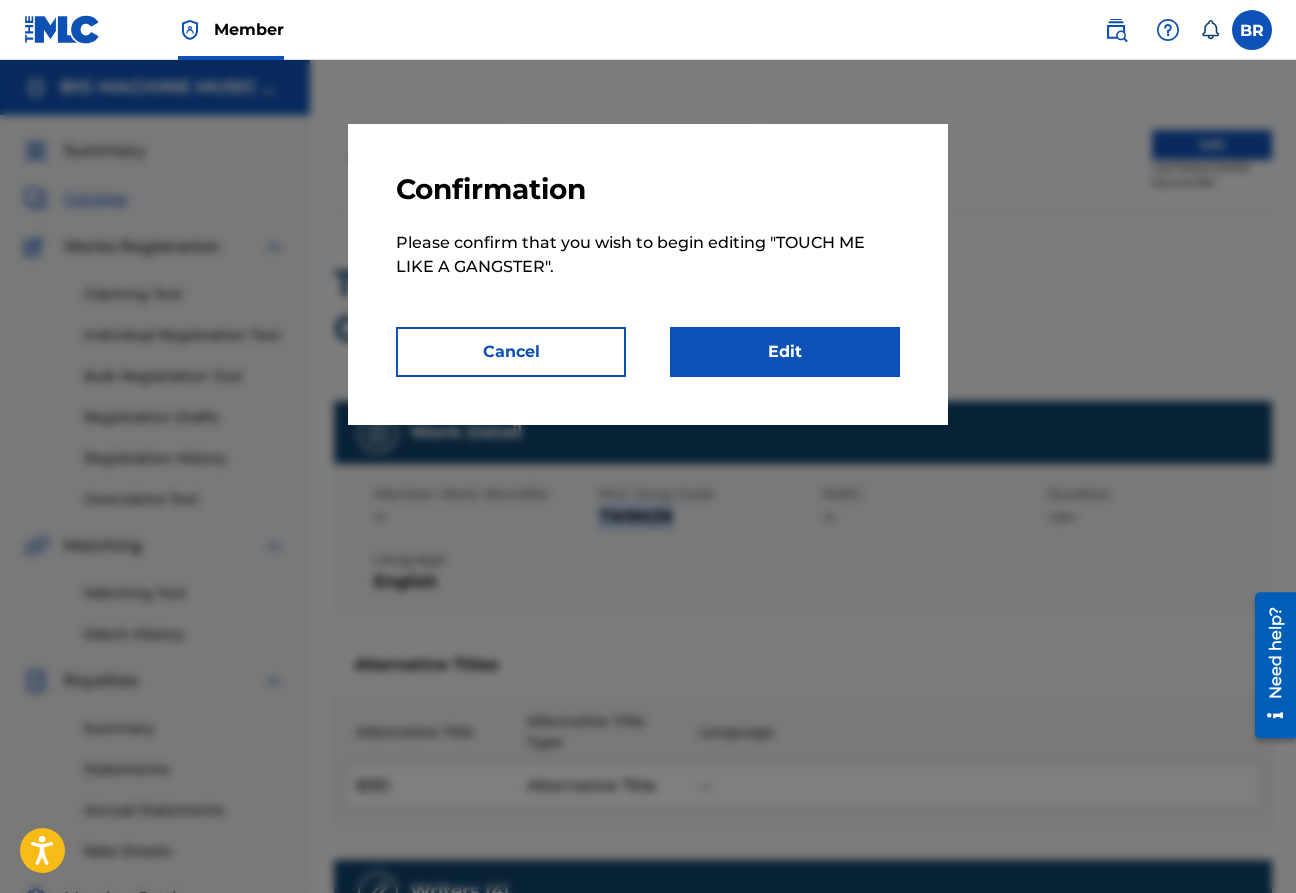 click on "Edit" at bounding box center (785, 352) 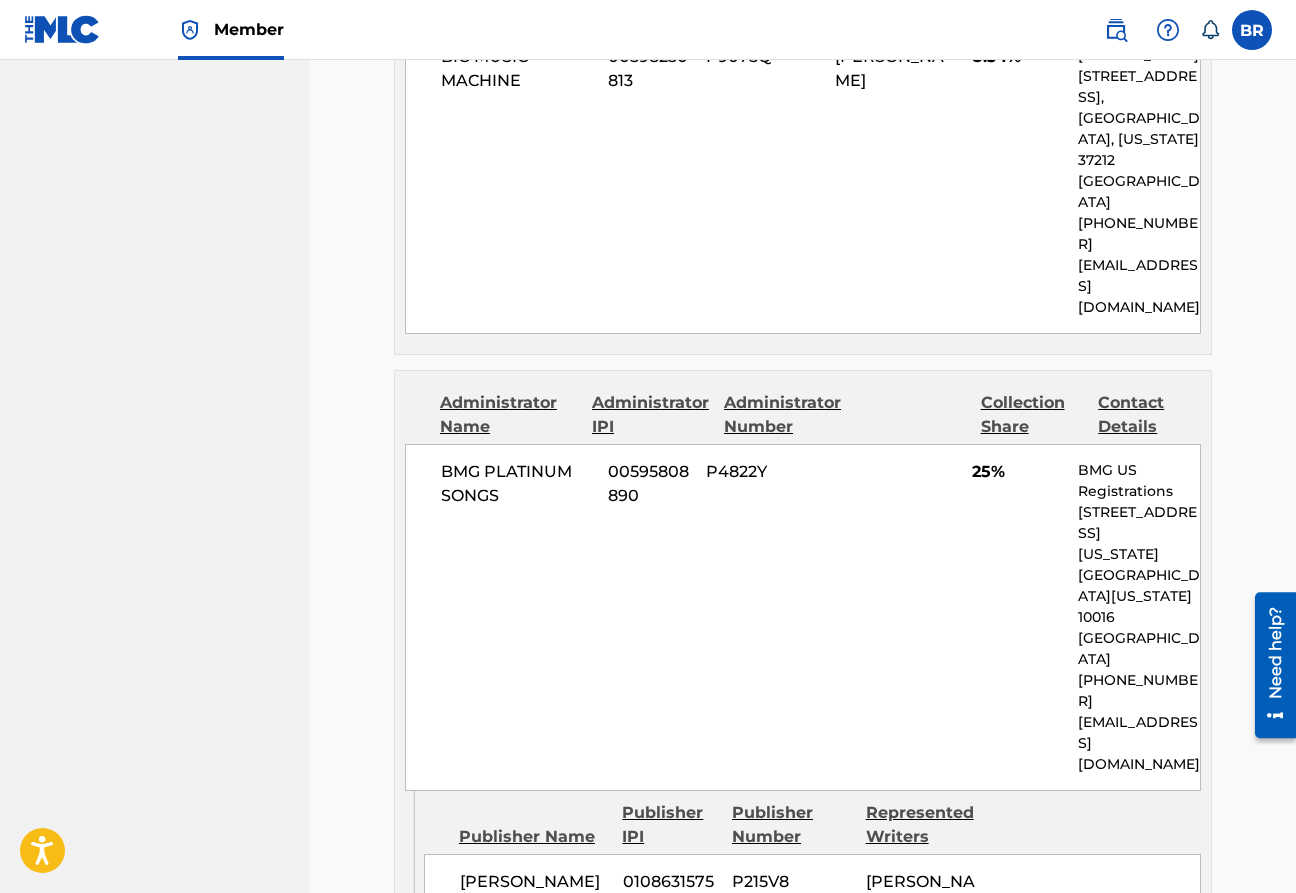 scroll, scrollTop: 2210, scrollLeft: 0, axis: vertical 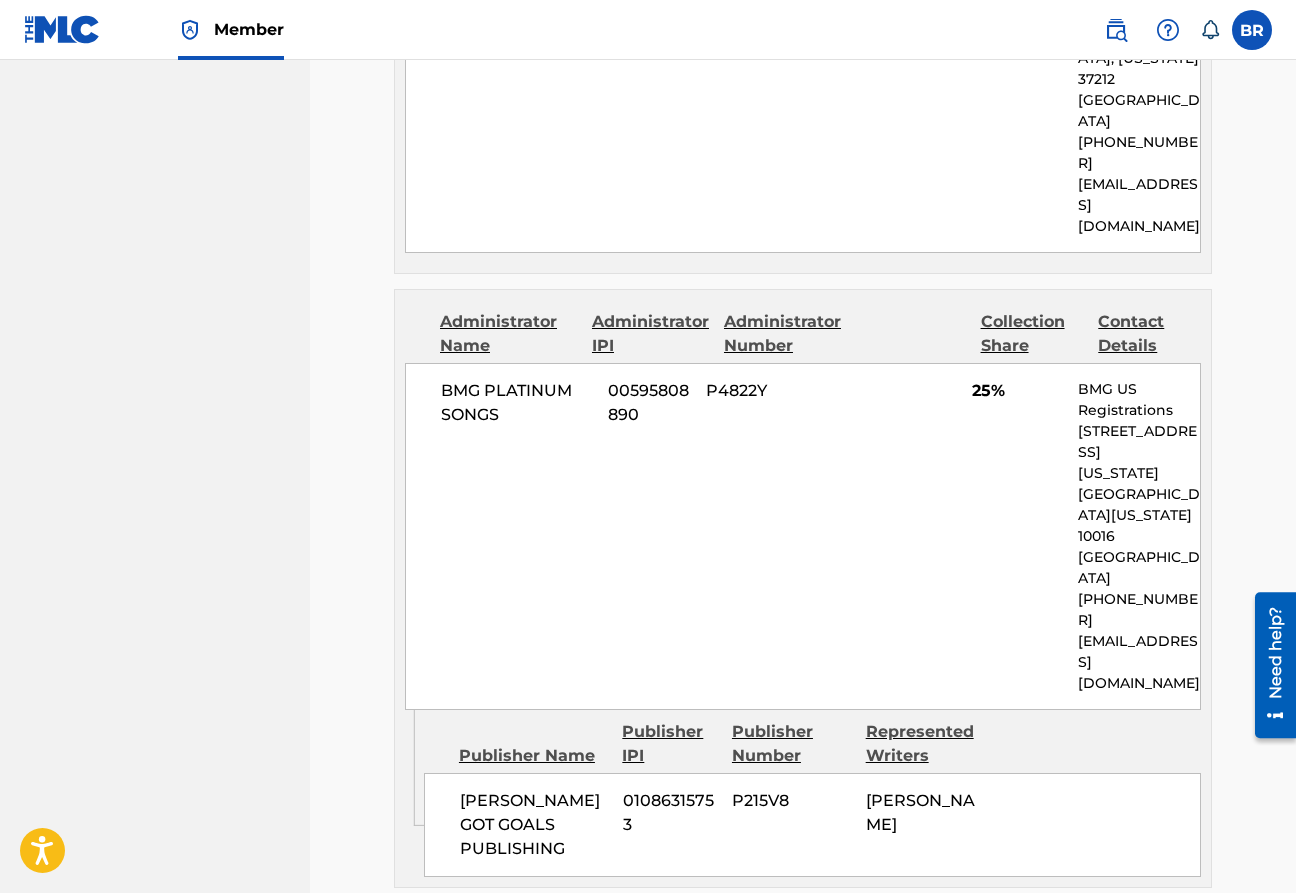 click on "Edit" at bounding box center (1102, 950) 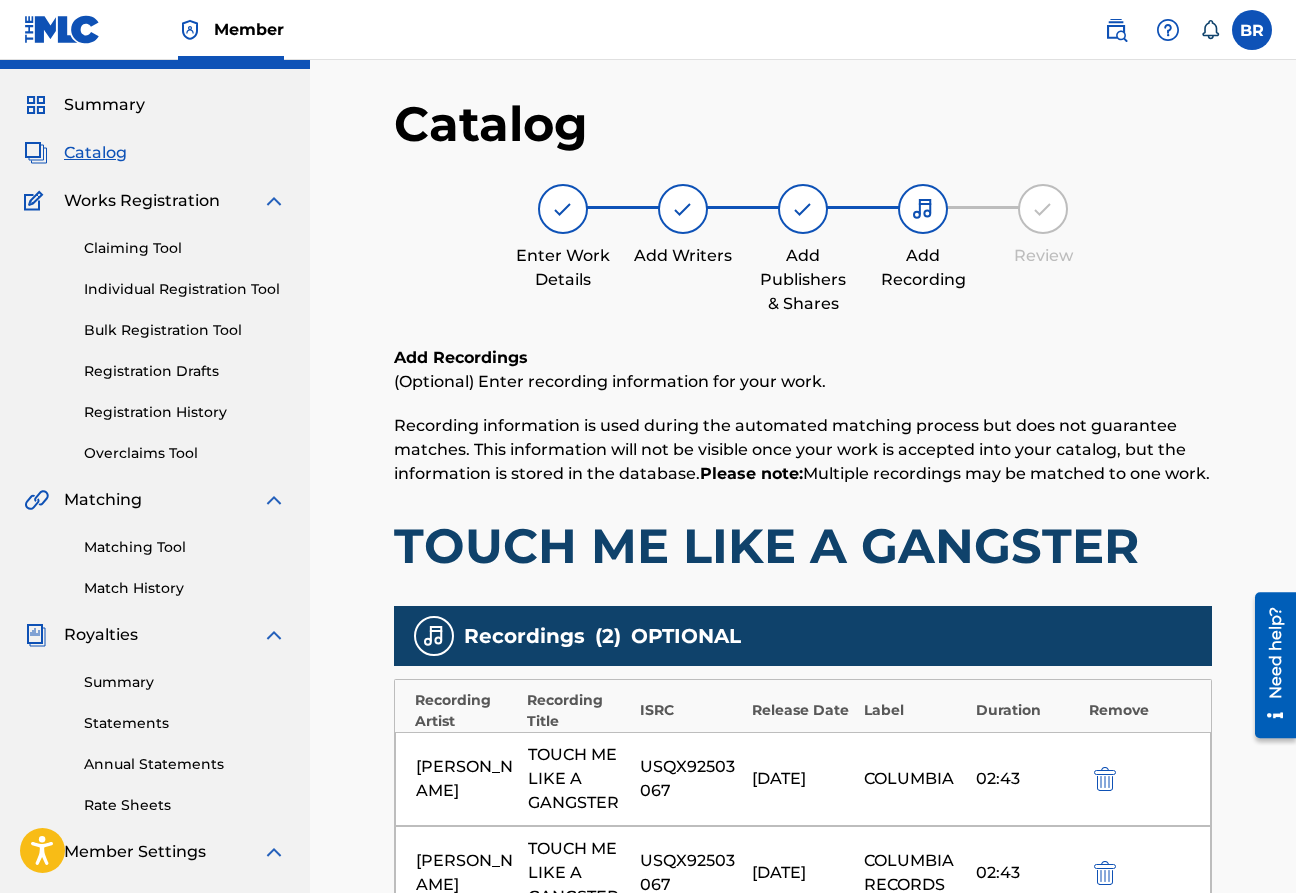 scroll, scrollTop: 0, scrollLeft: 0, axis: both 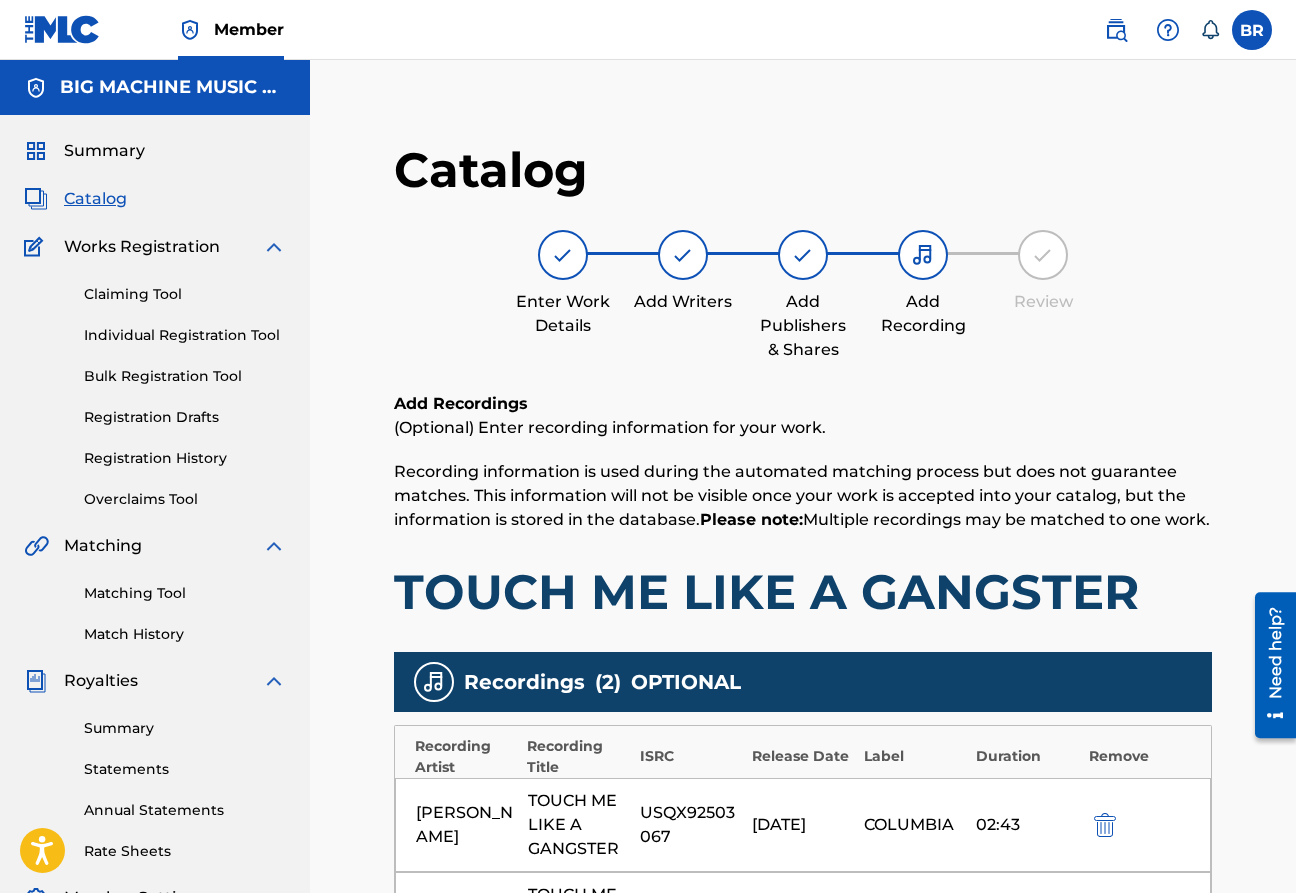 click on "Catalog" at bounding box center [95, 199] 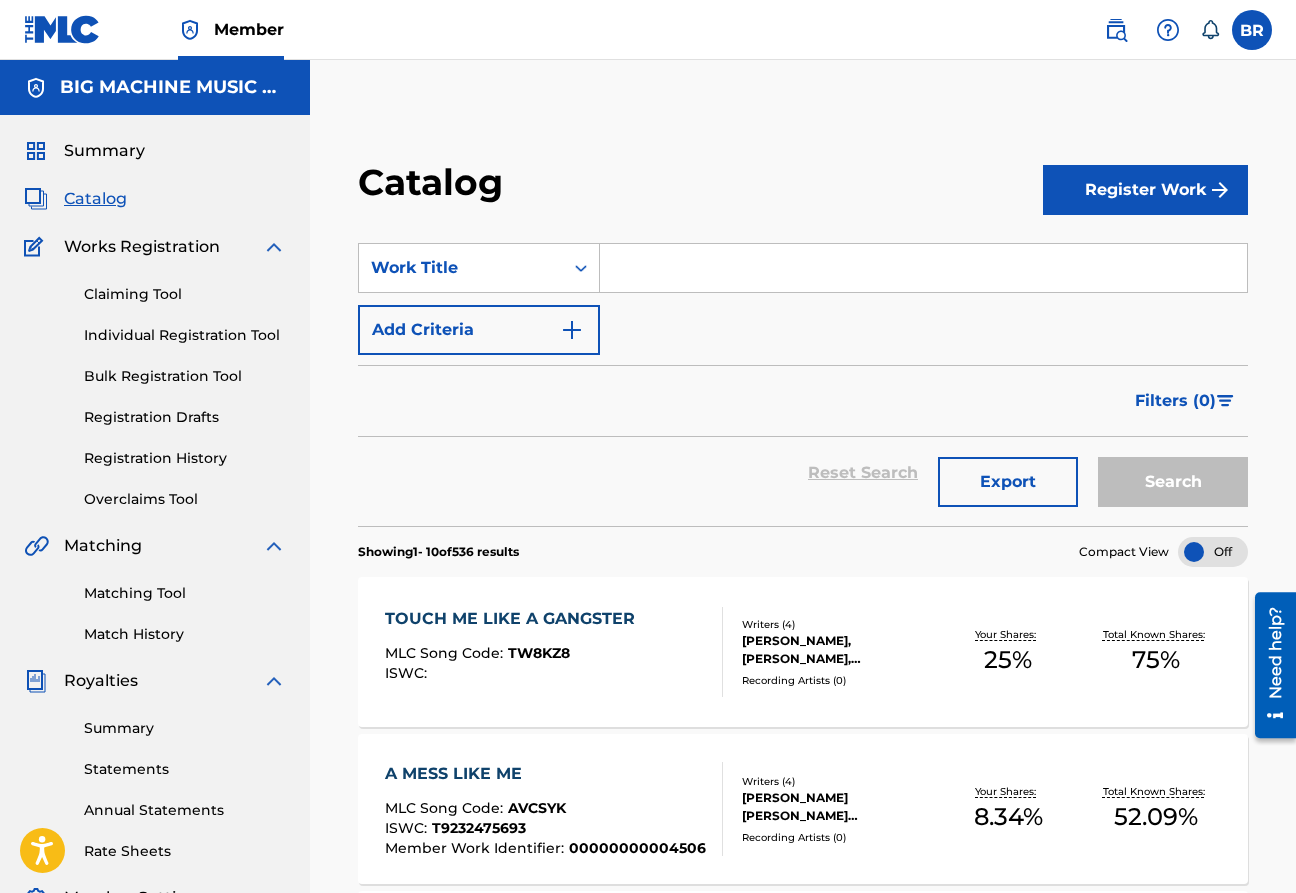 click at bounding box center (923, 268) 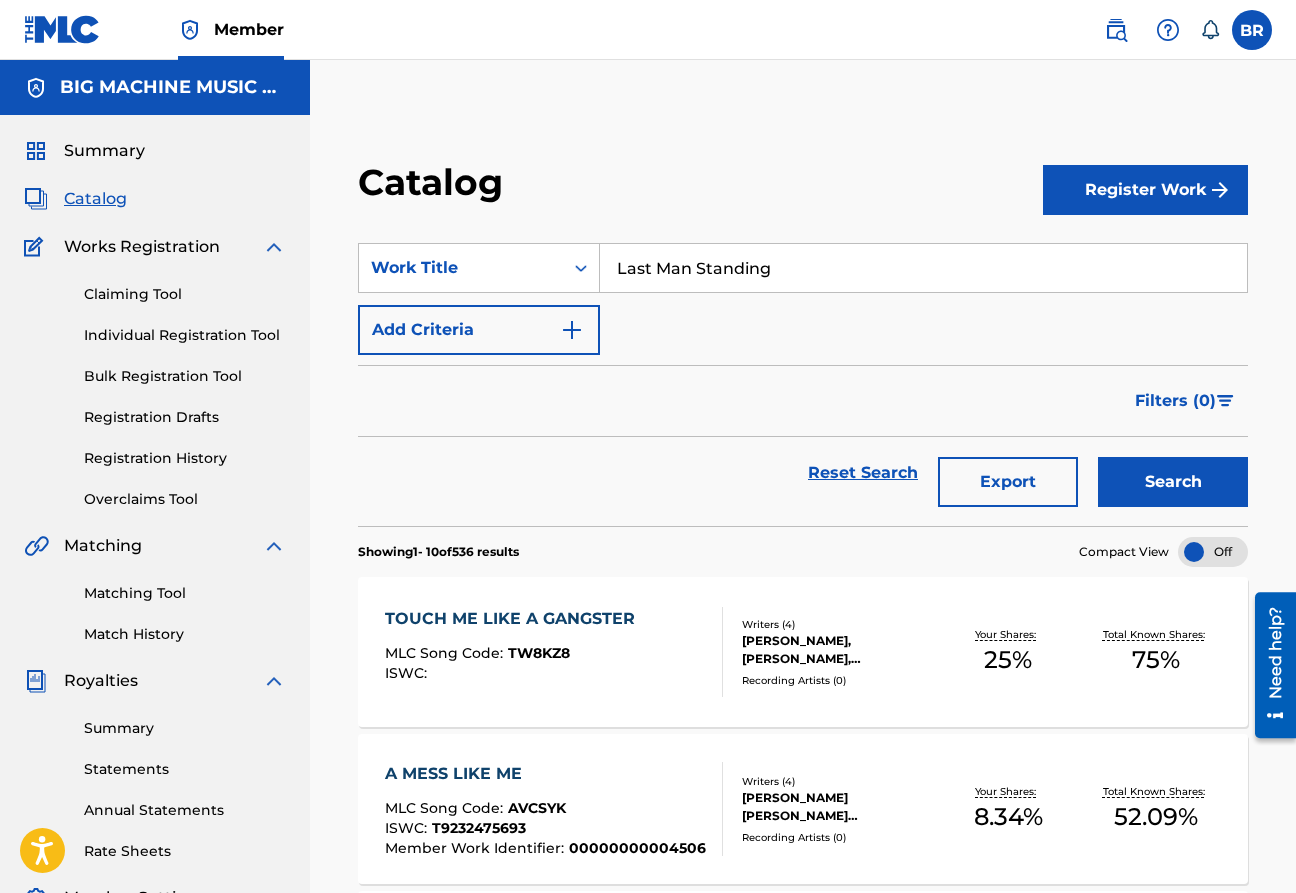 click on "Search" at bounding box center (1173, 482) 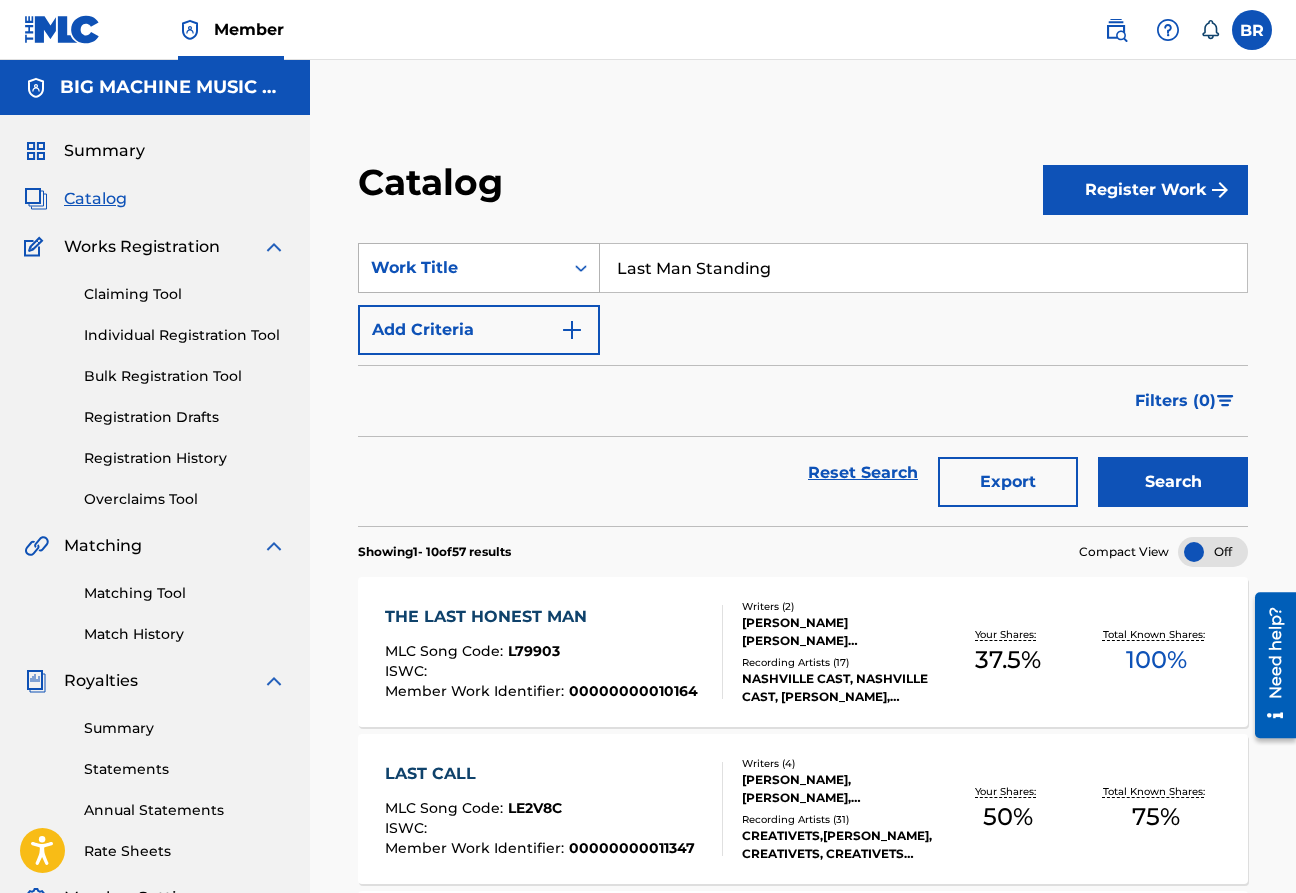 drag, startPoint x: 790, startPoint y: 259, endPoint x: 546, endPoint y: 255, distance: 244.03279 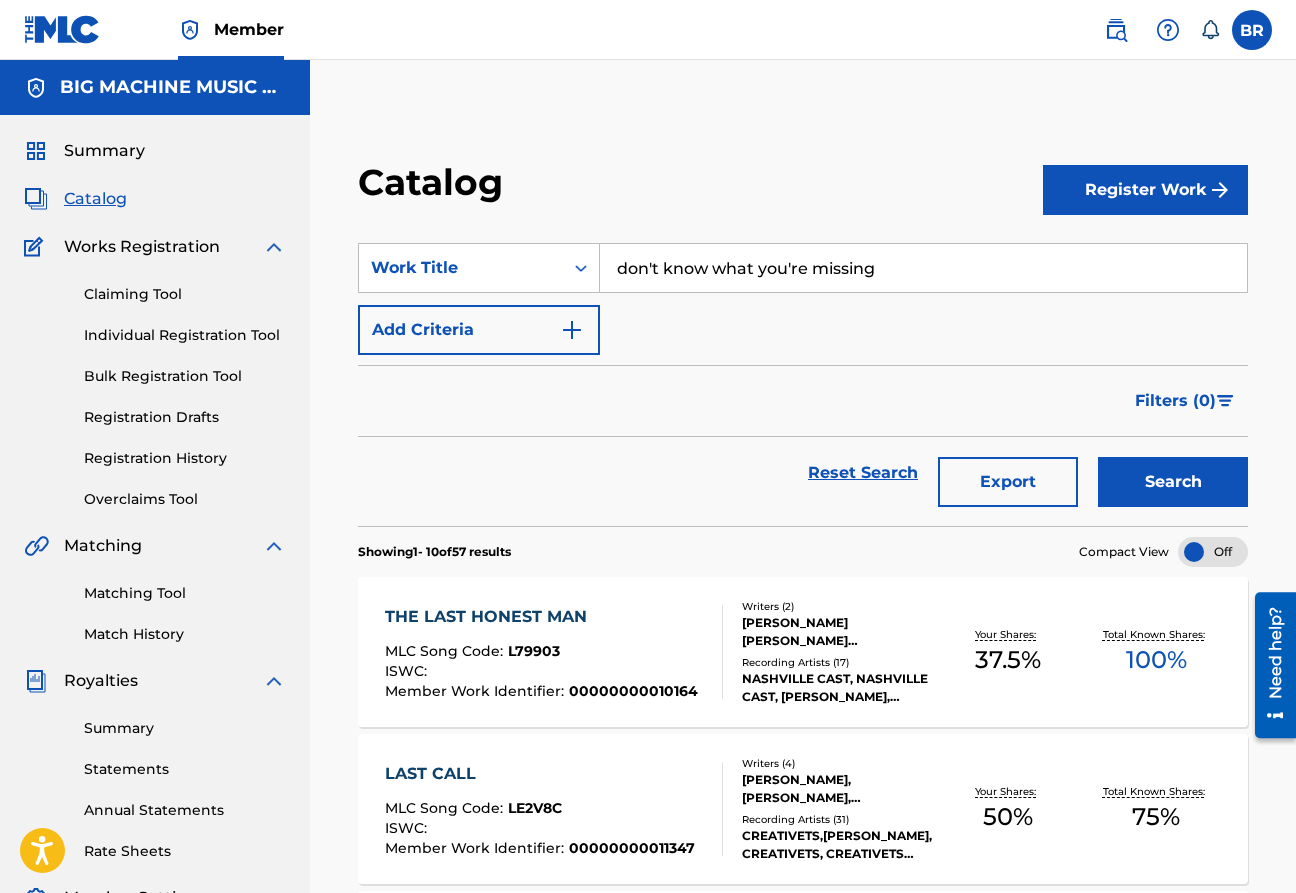 type on "don't know what you're missing" 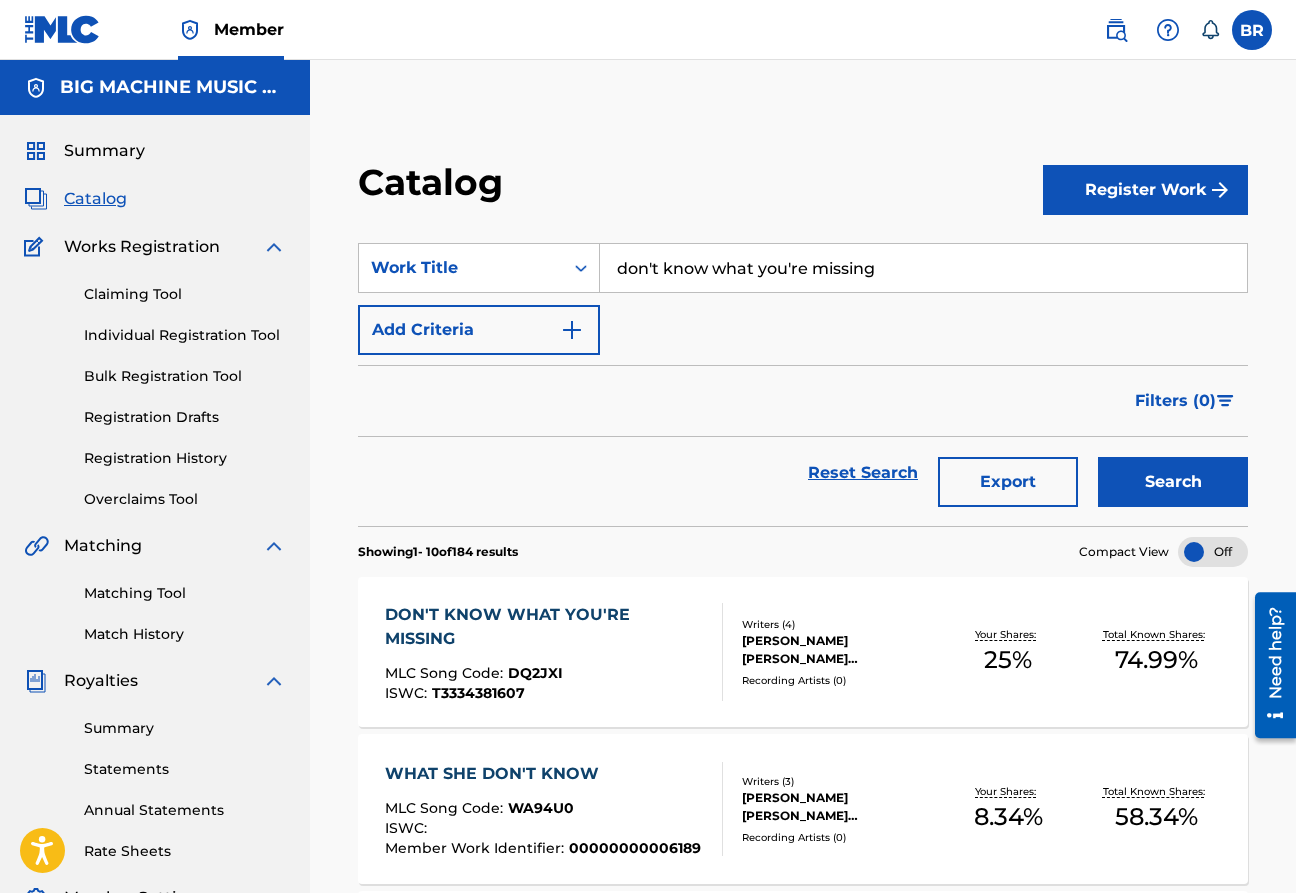 click on "DON'T KNOW WHAT YOU'RE MISSING" at bounding box center [545, 627] 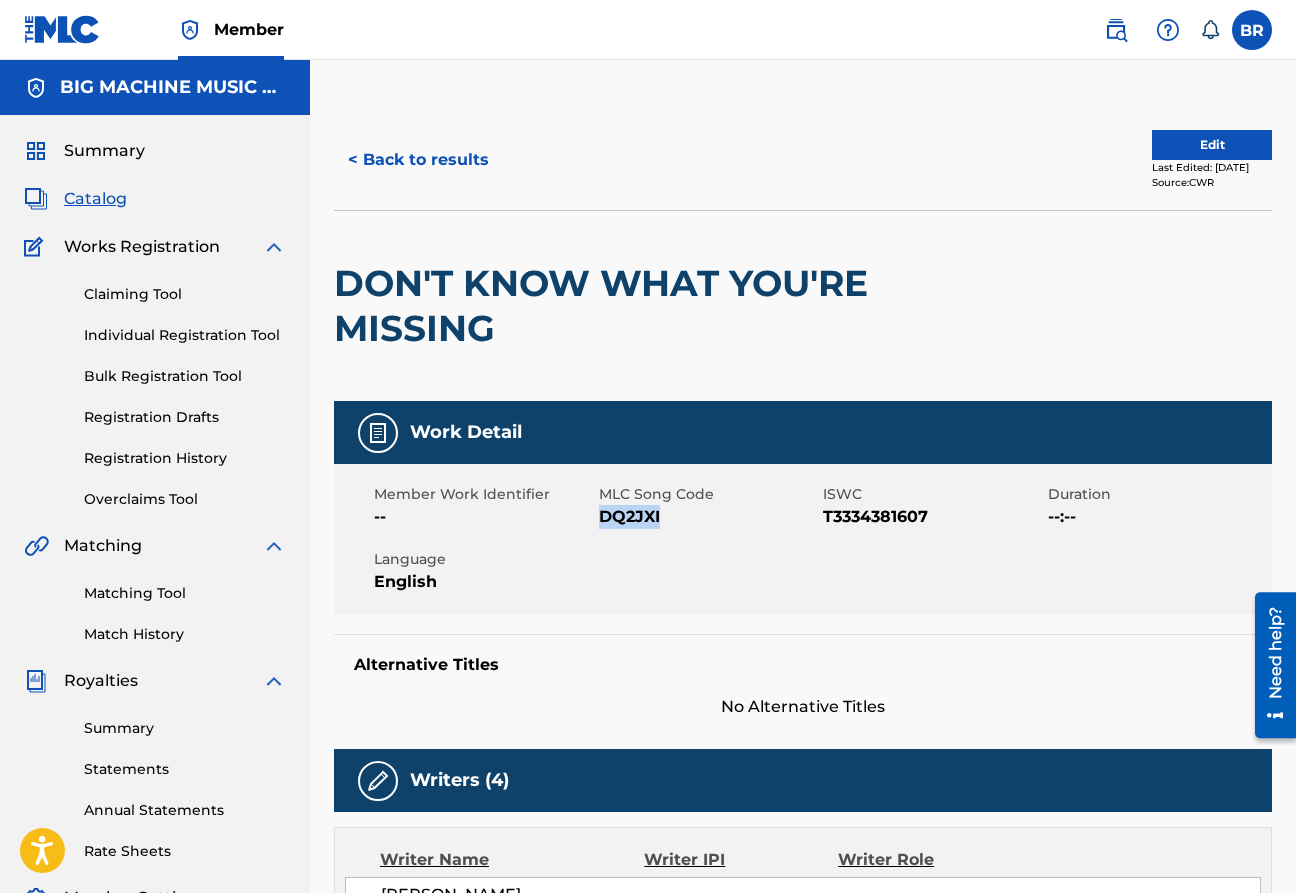 drag, startPoint x: 663, startPoint y: 521, endPoint x: 600, endPoint y: 519, distance: 63.03174 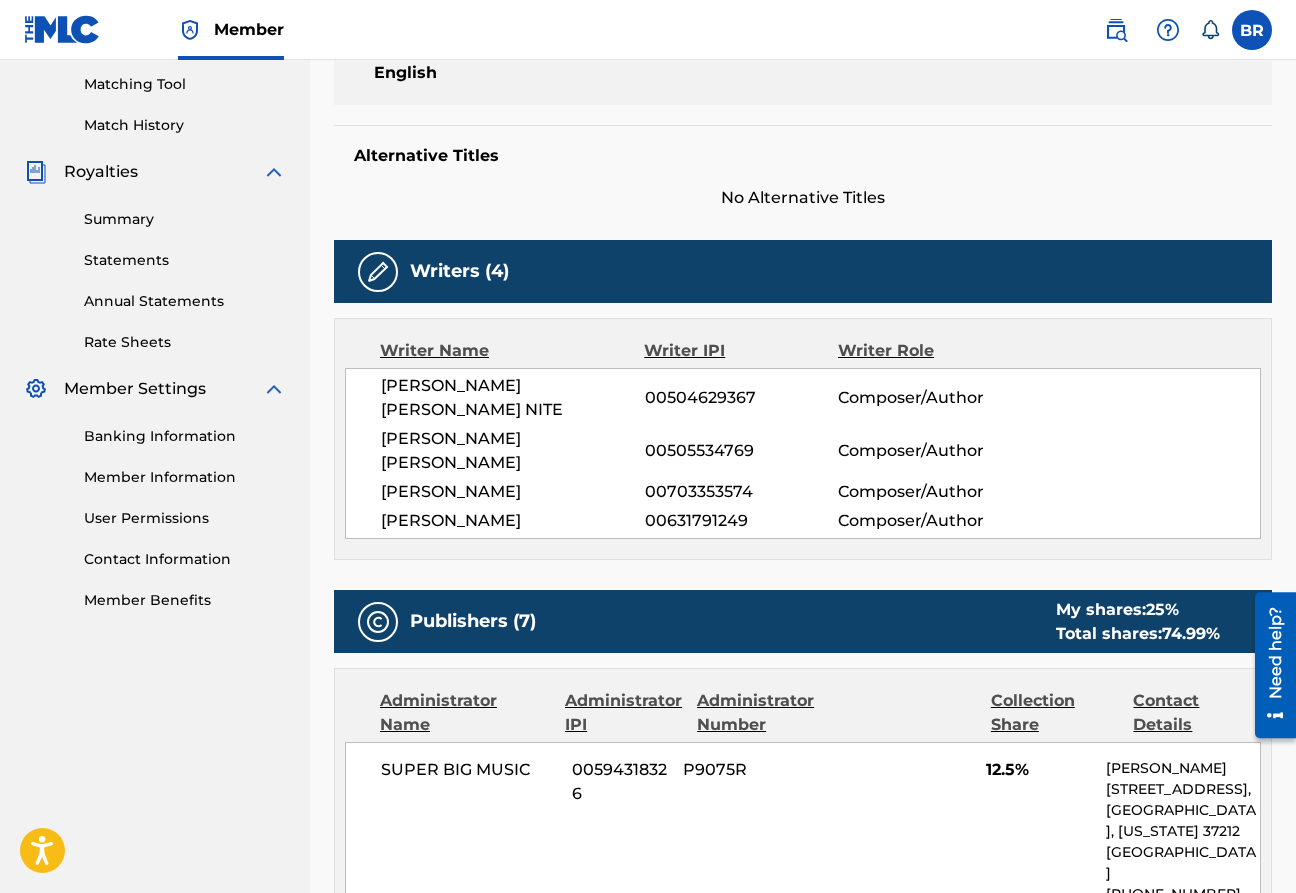 scroll, scrollTop: 0, scrollLeft: 0, axis: both 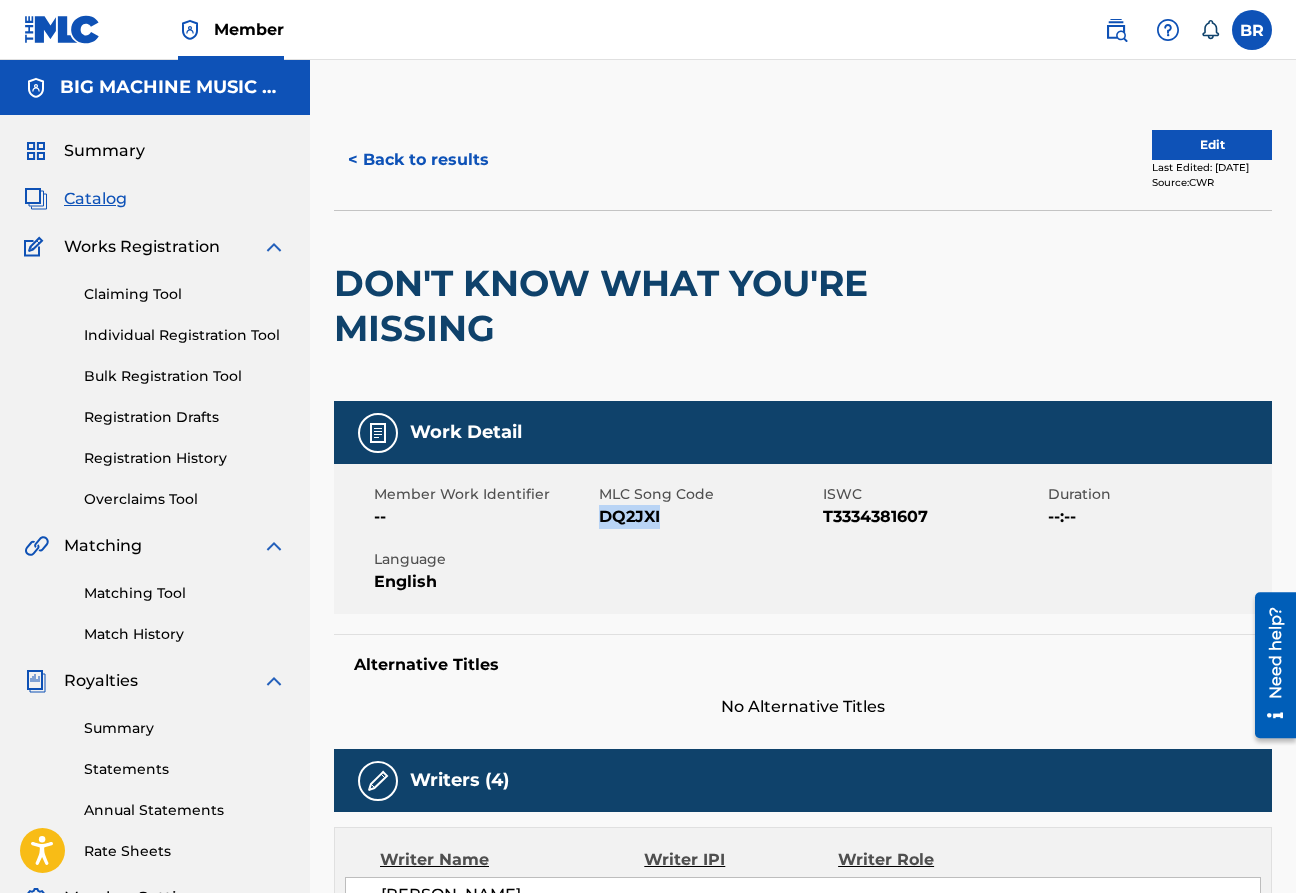 click on "Edit" at bounding box center [1212, 145] 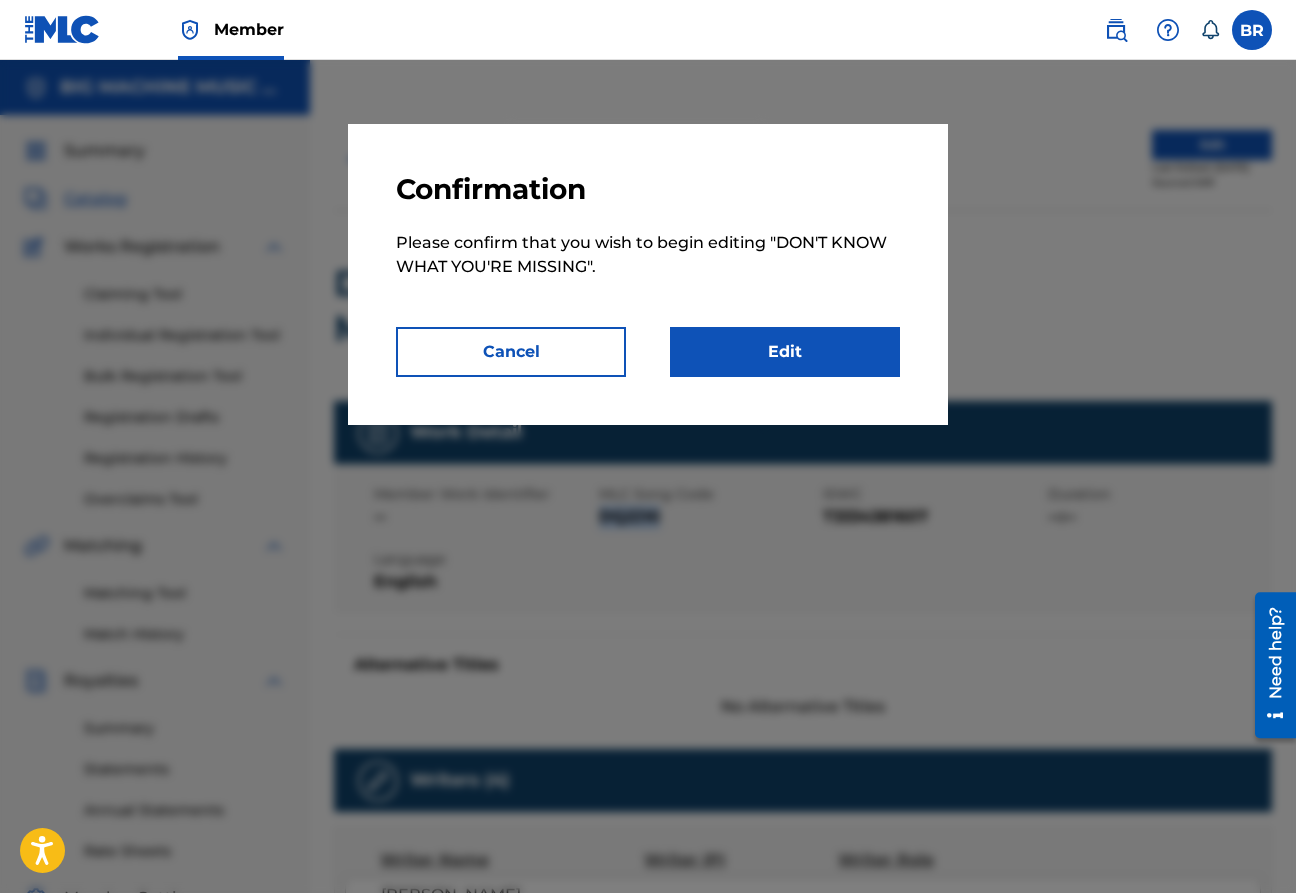 click on "Edit" at bounding box center [785, 352] 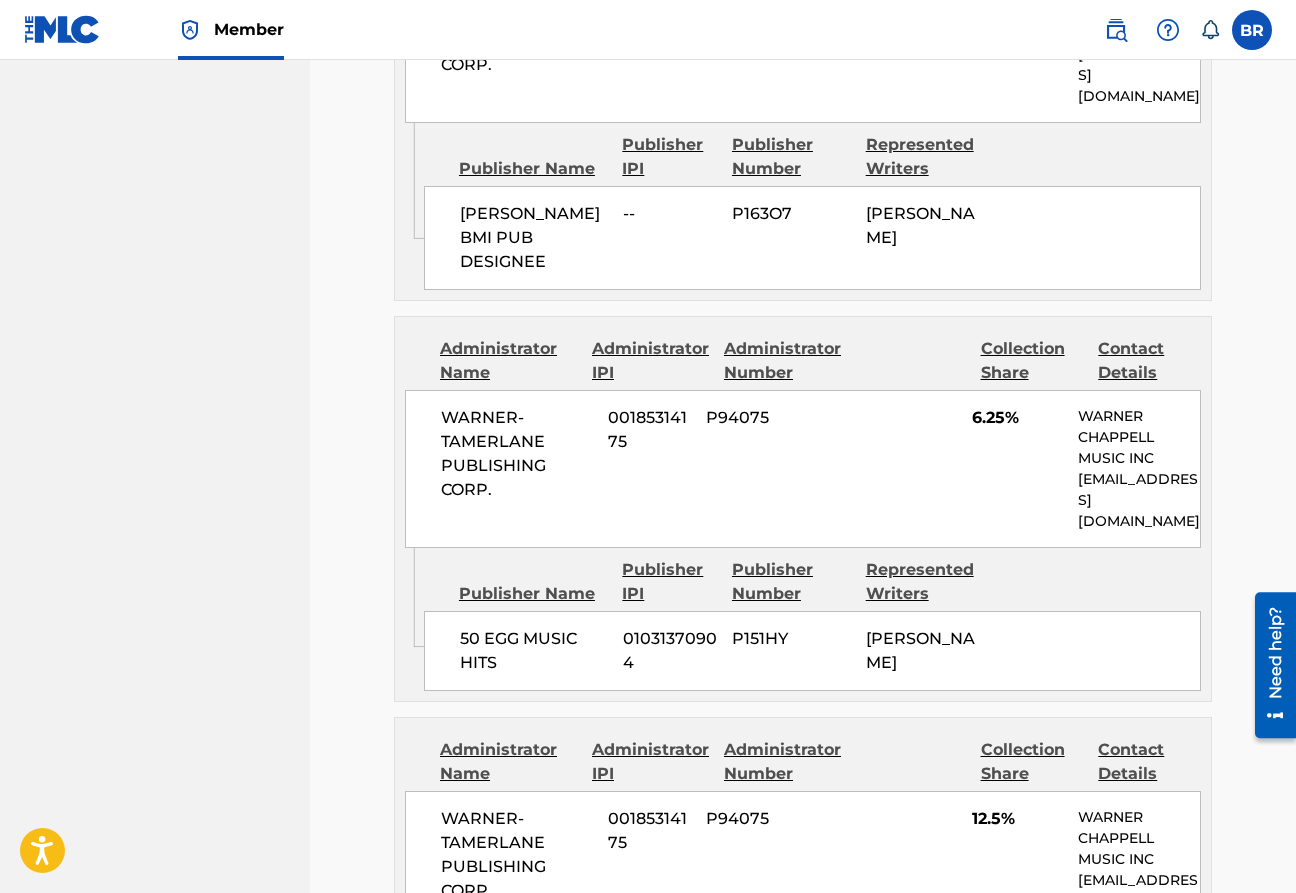 scroll, scrollTop: 3248, scrollLeft: 0, axis: vertical 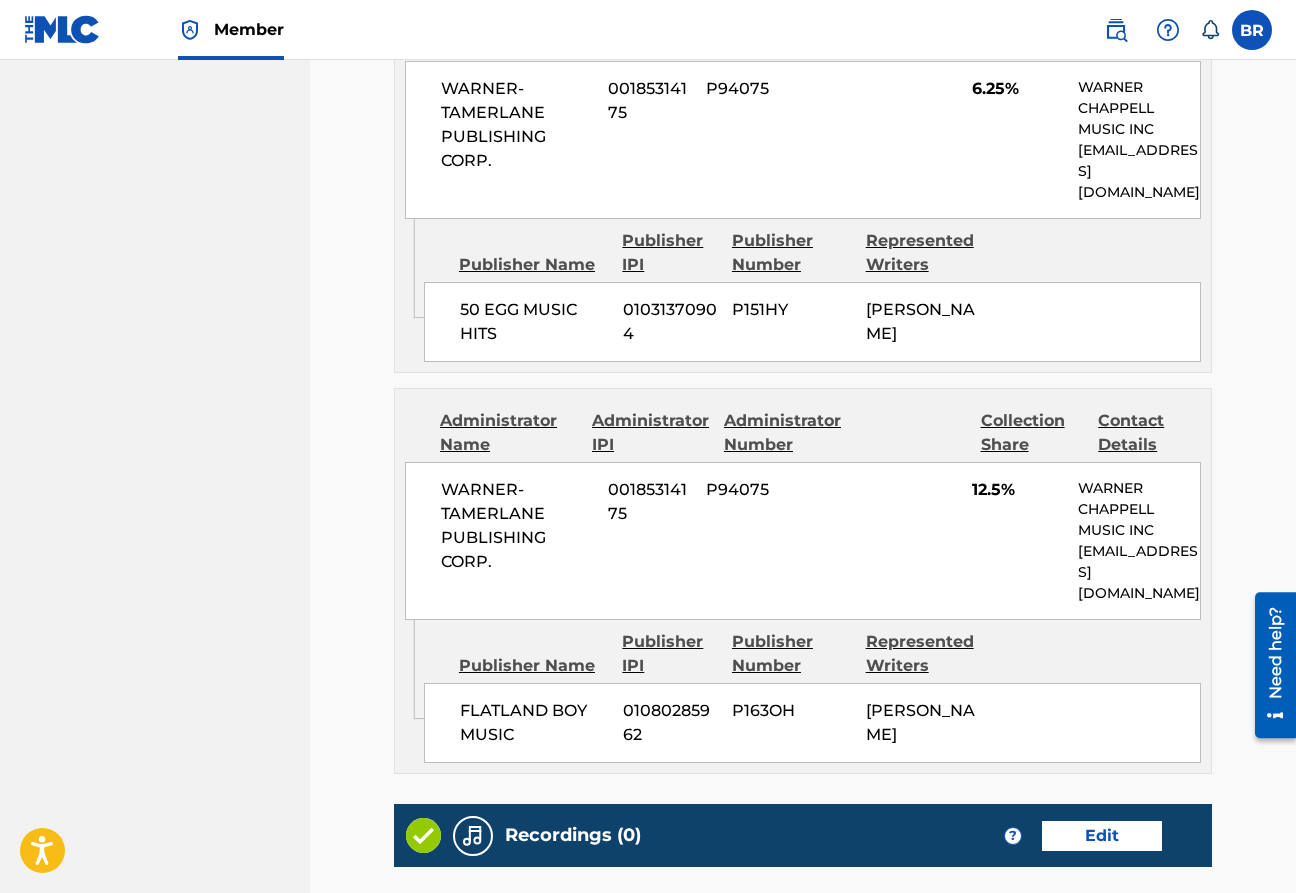 click on "Edit" at bounding box center [1102, 836] 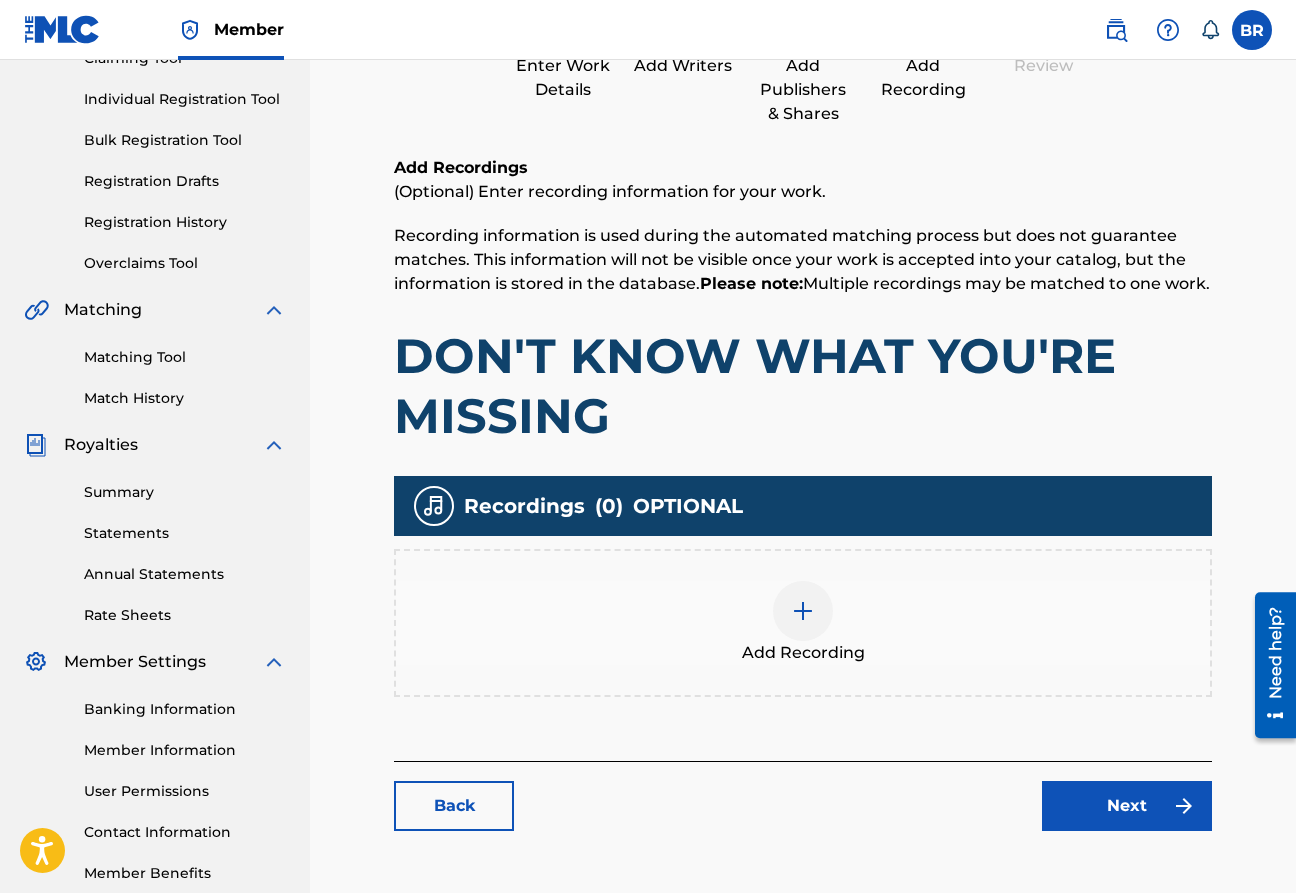 scroll, scrollTop: 245, scrollLeft: 0, axis: vertical 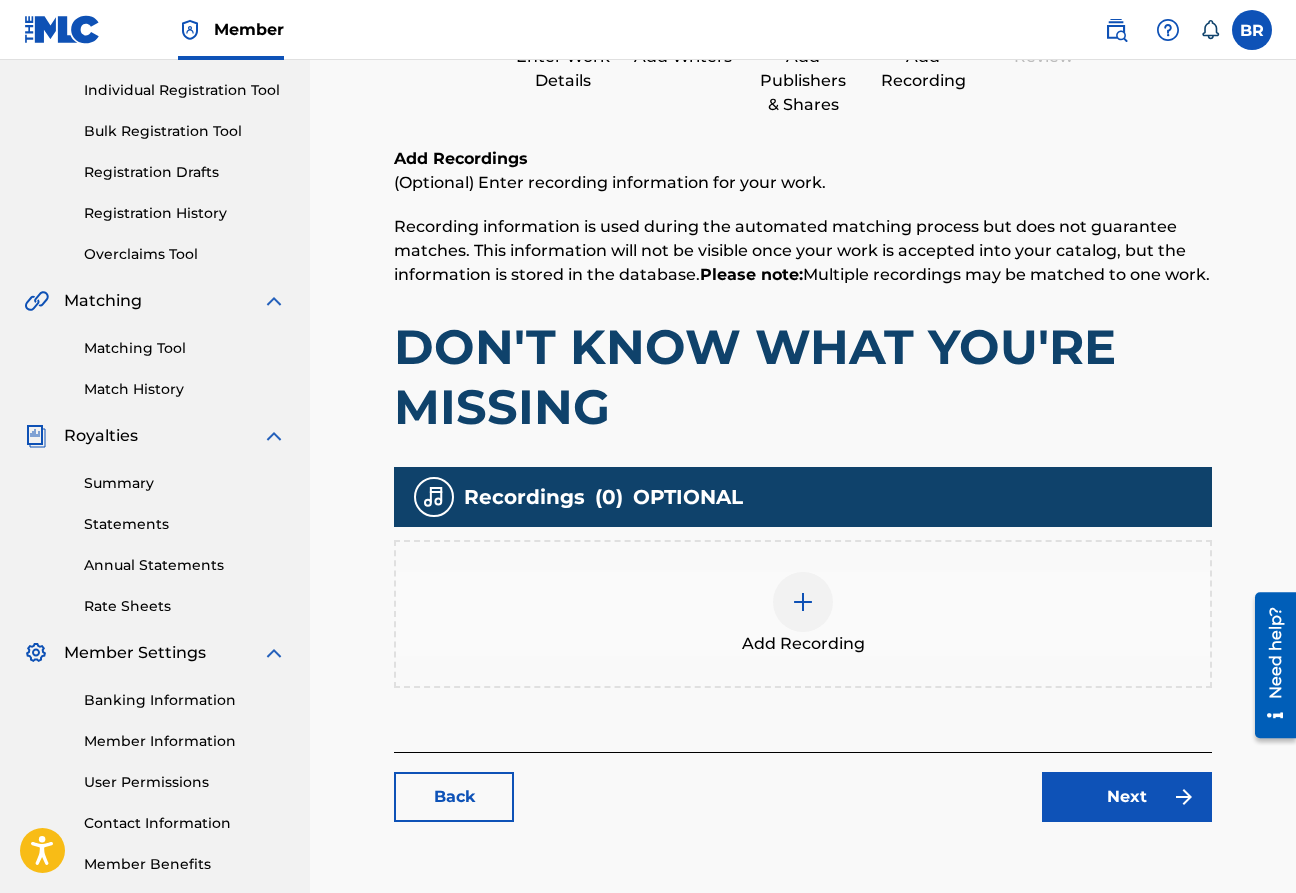 click on "Add Recording" at bounding box center (803, 614) 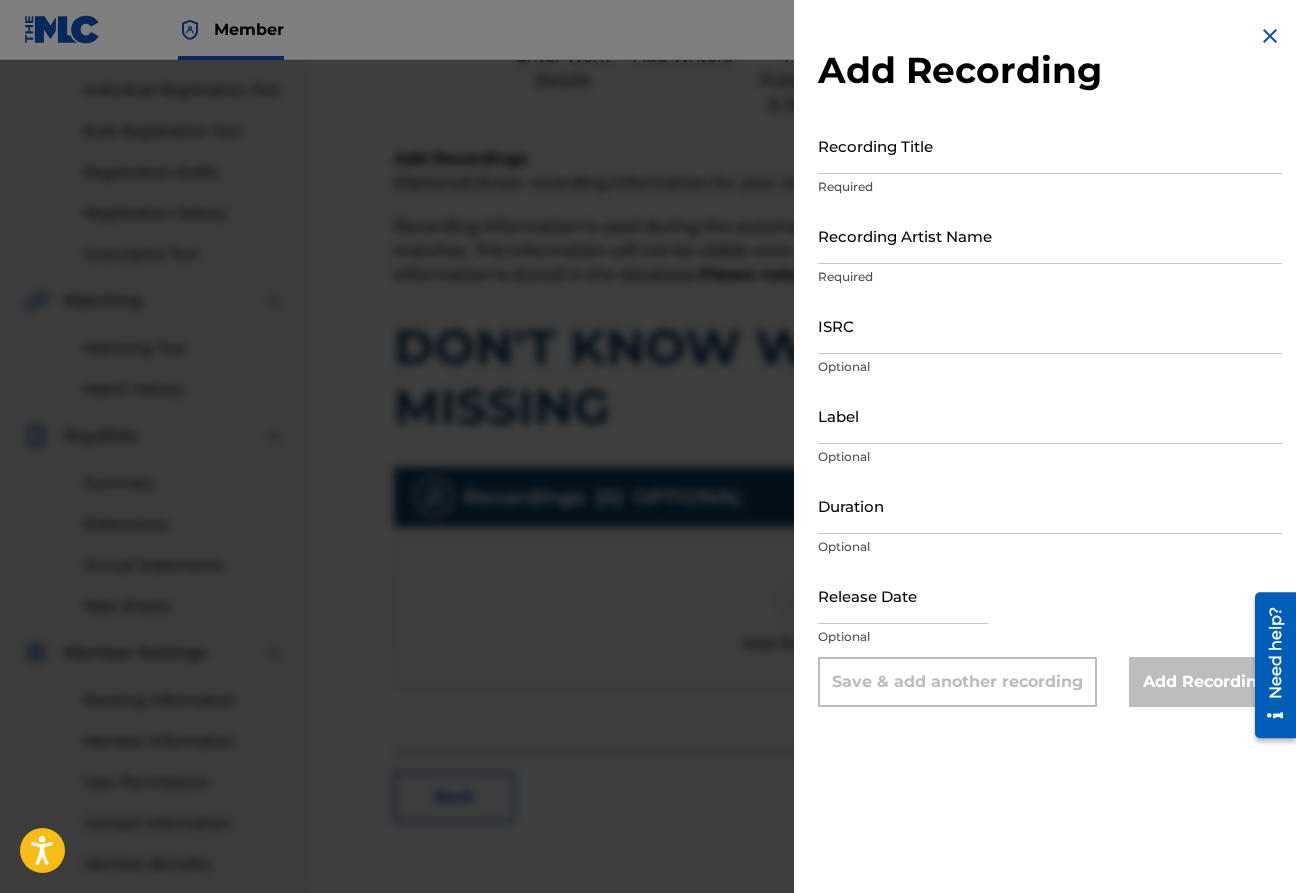 click on "Recording Title" at bounding box center (1050, 145) 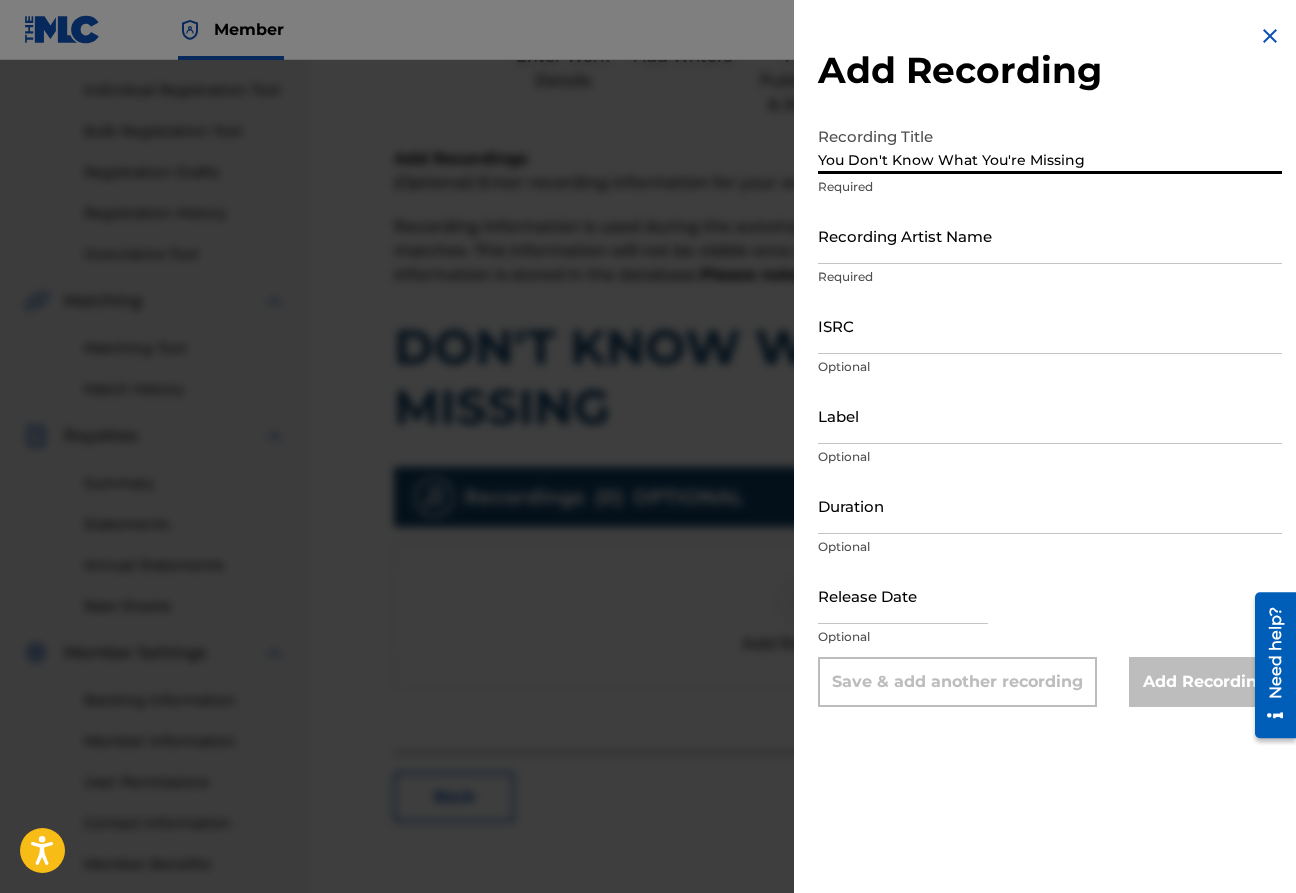 type on "You Don't Know What You're Missing" 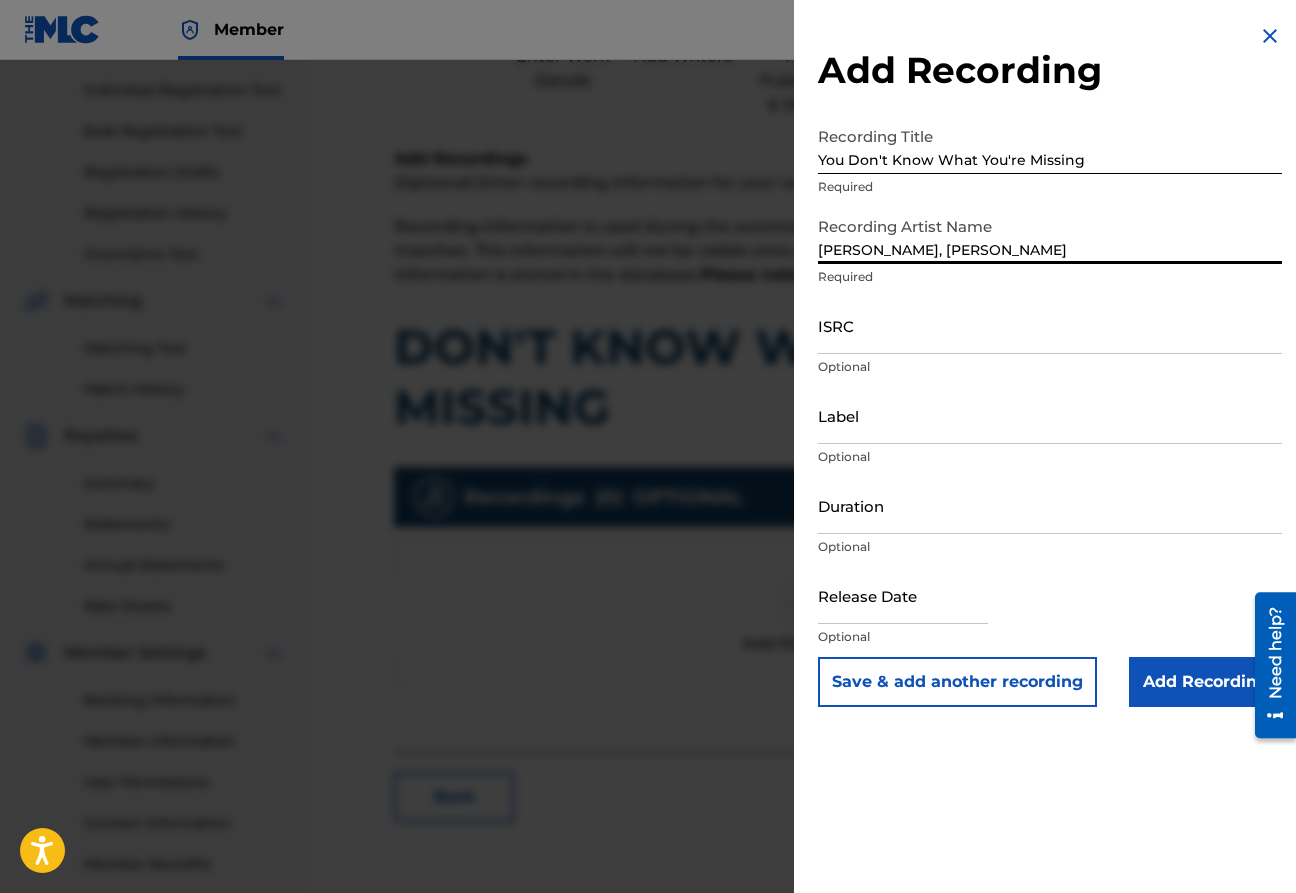 type on "[PERSON_NAME], [PERSON_NAME]" 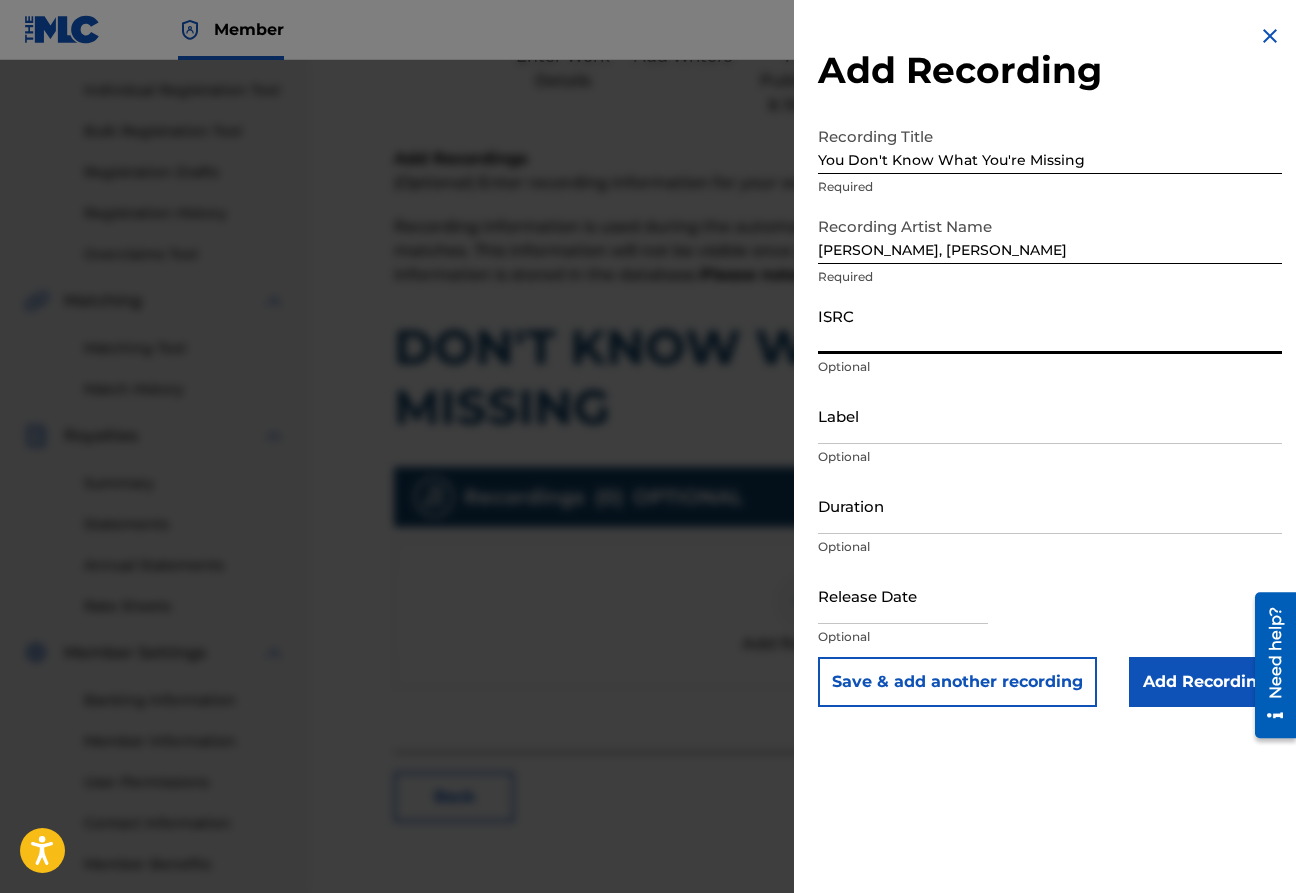 paste on "QZRD92506835" 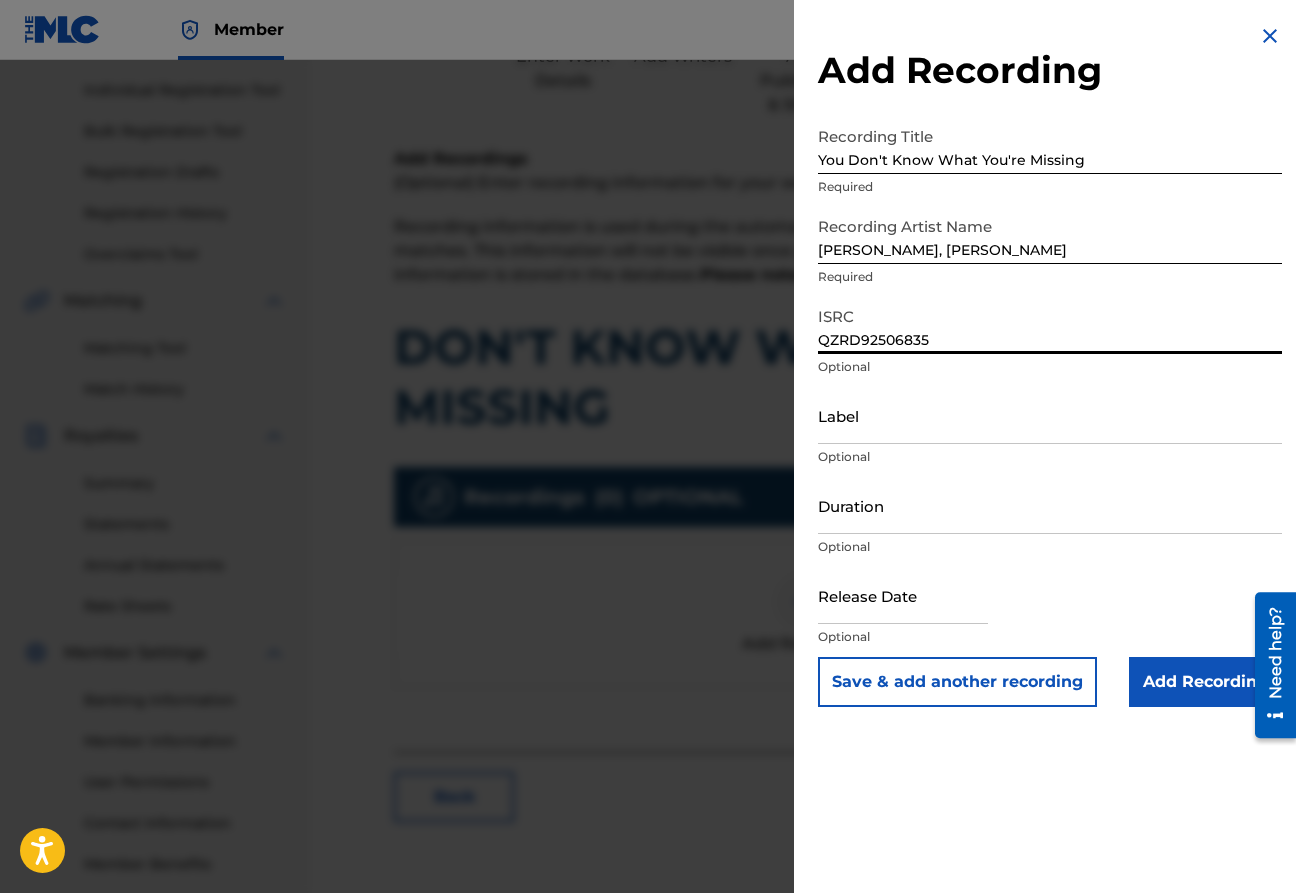 type on "QZRD92506835" 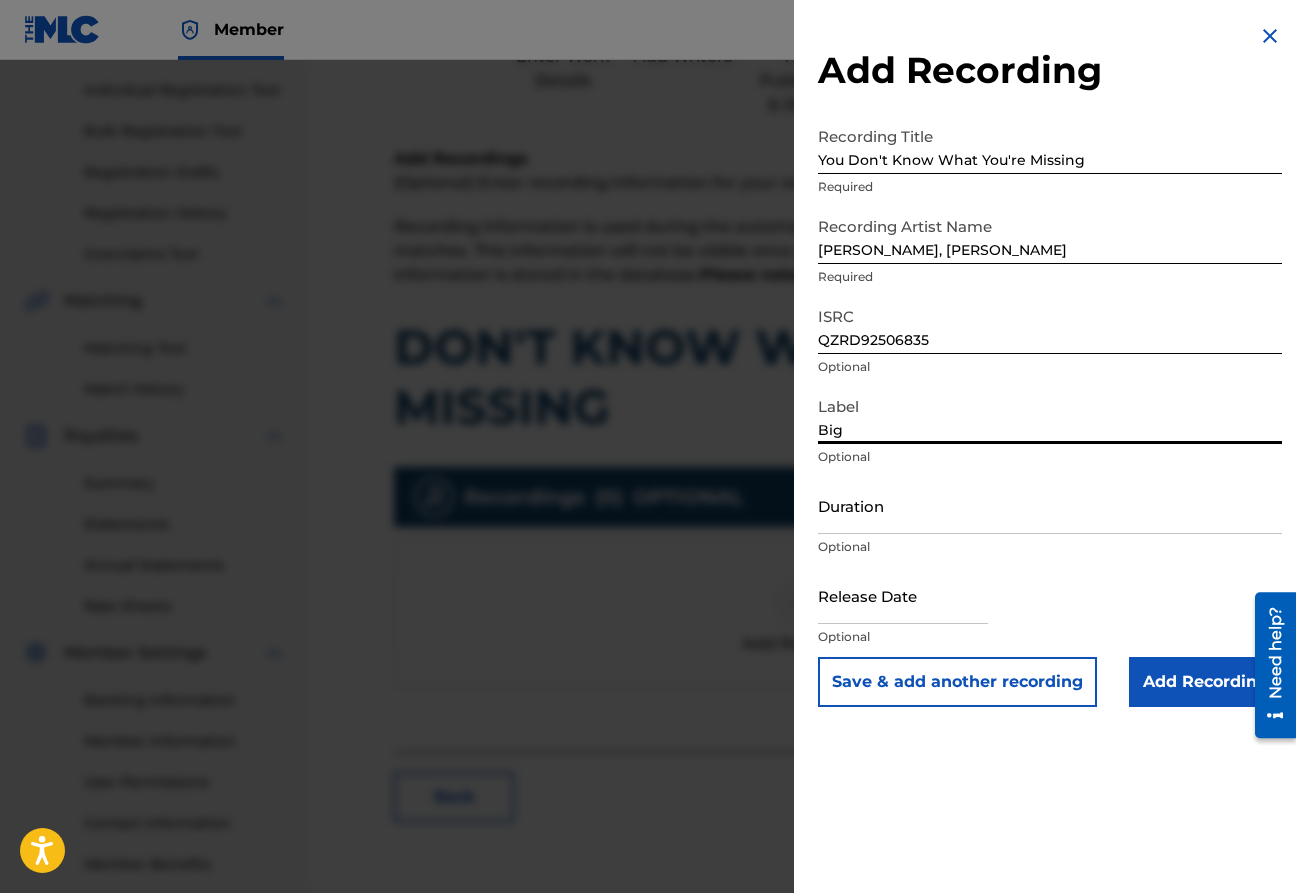 type on "Big Machine Label Group, LLC" 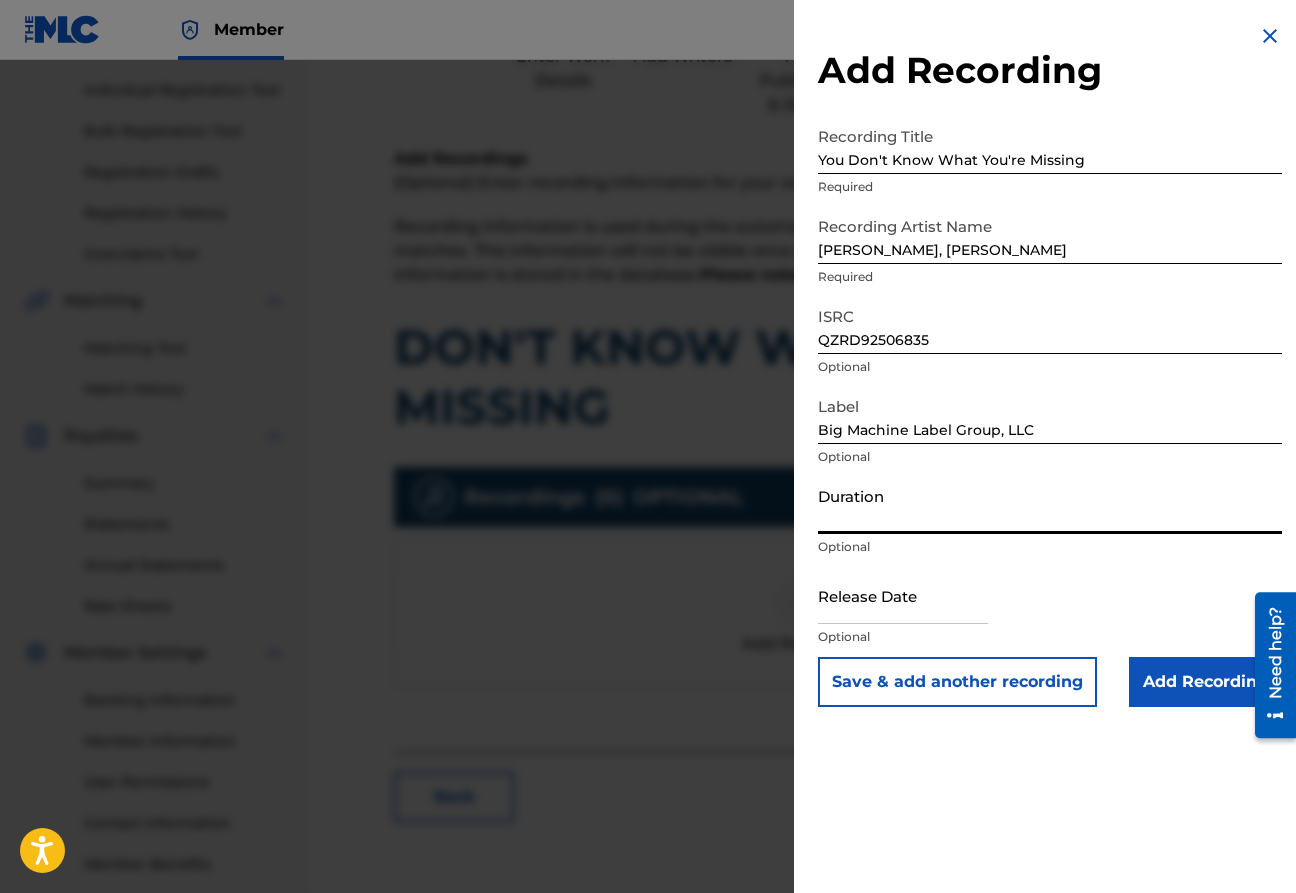 click on "Duration" at bounding box center (1050, 505) 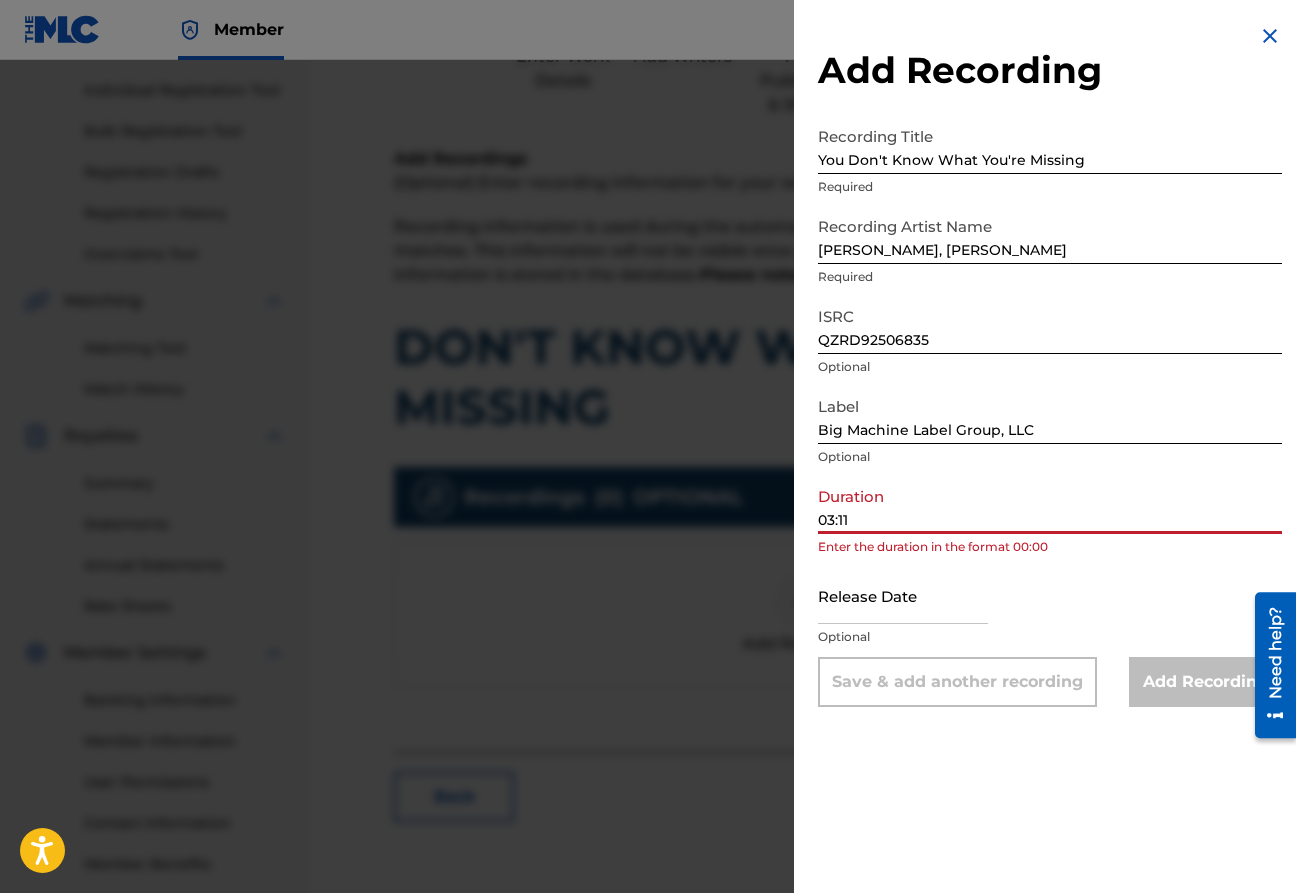 type on "03:11" 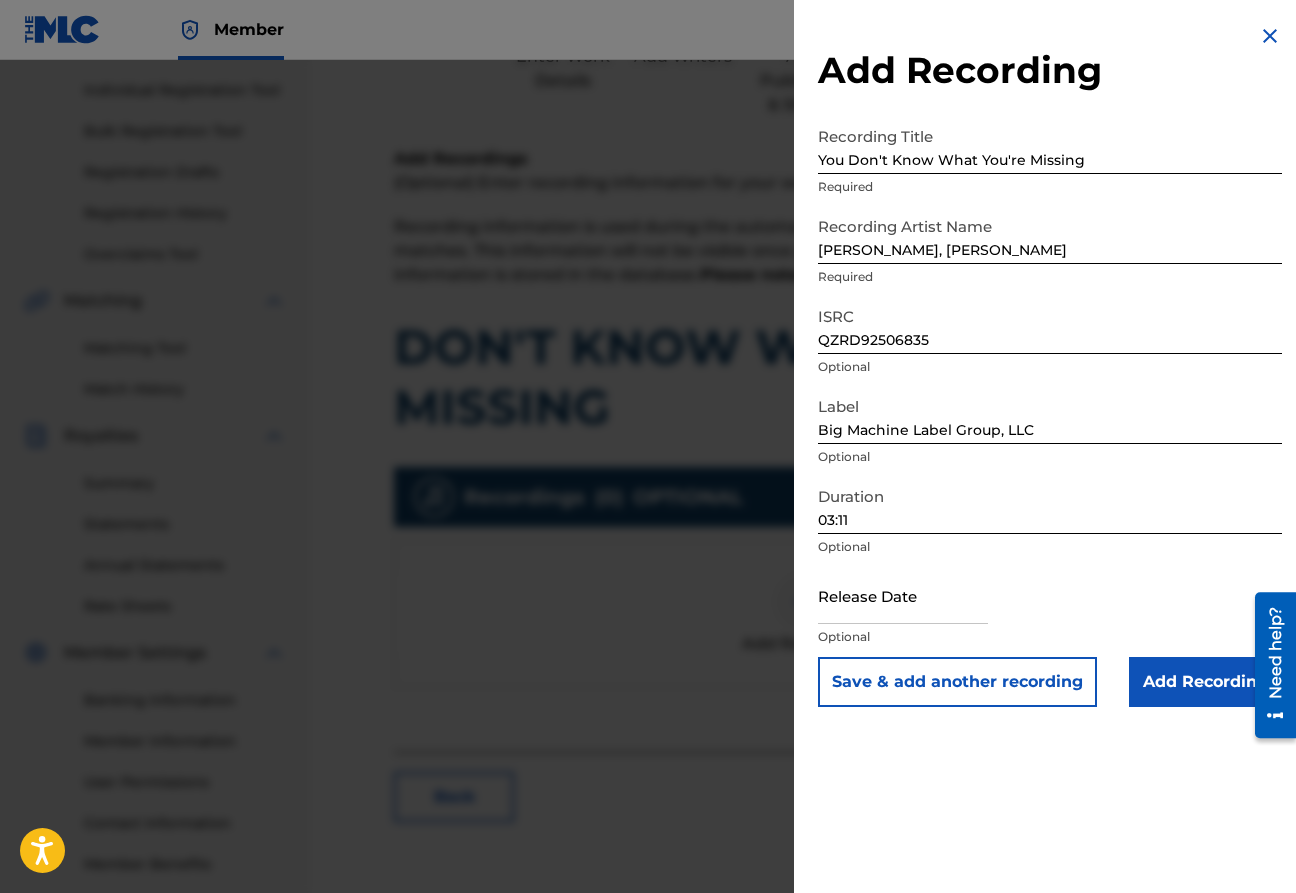 click at bounding box center [903, 595] 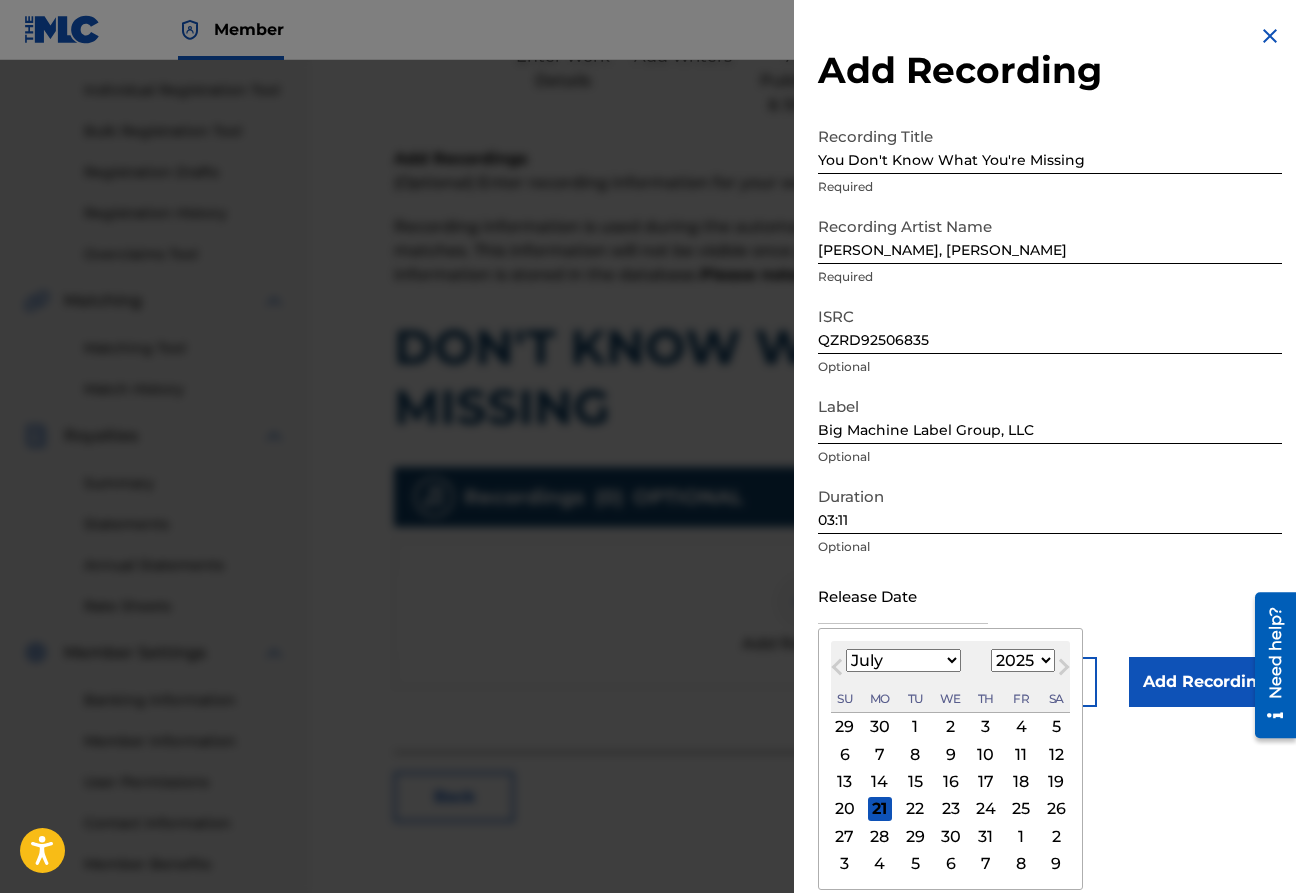 click on "January February March April May June July August September October November December" at bounding box center [903, 660] 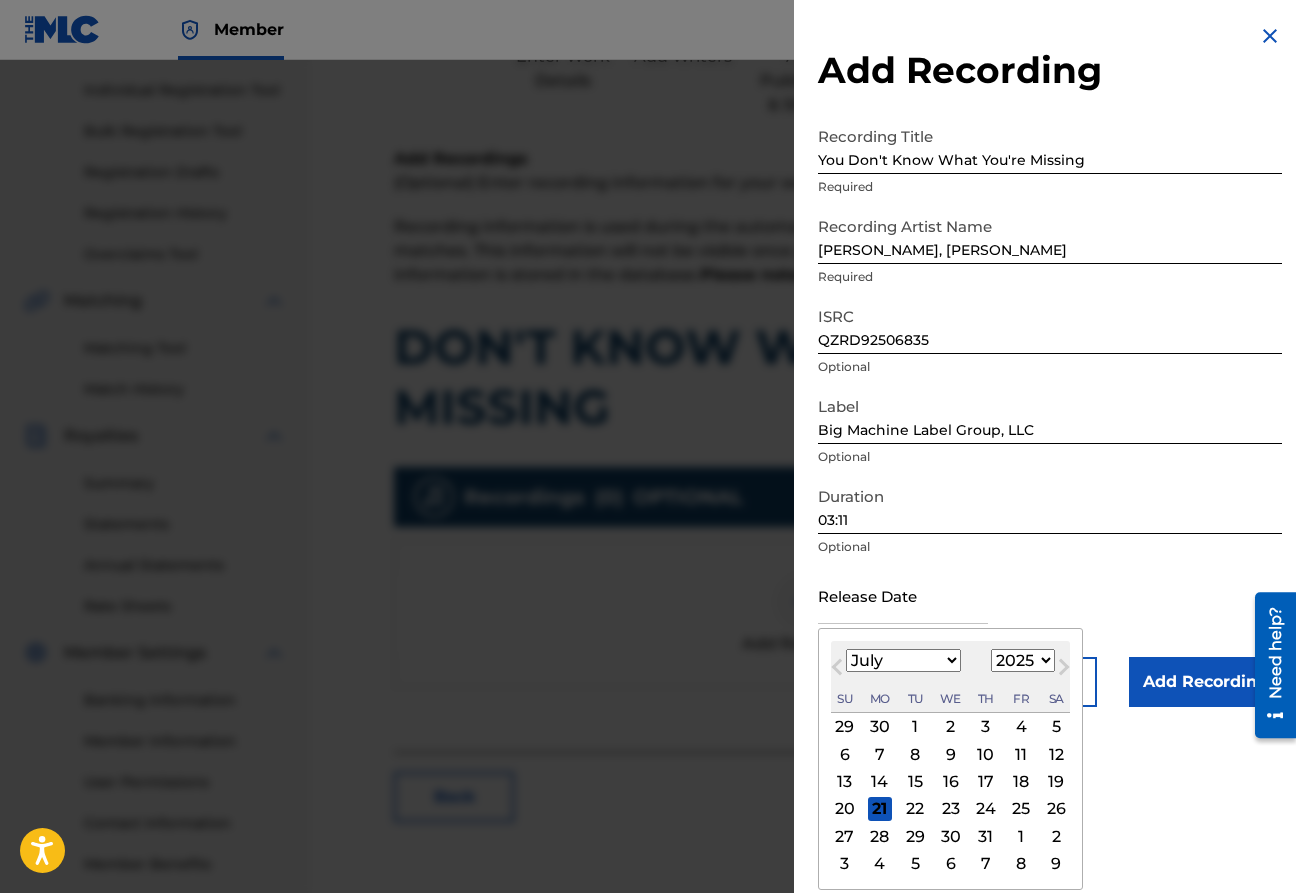 select on "5" 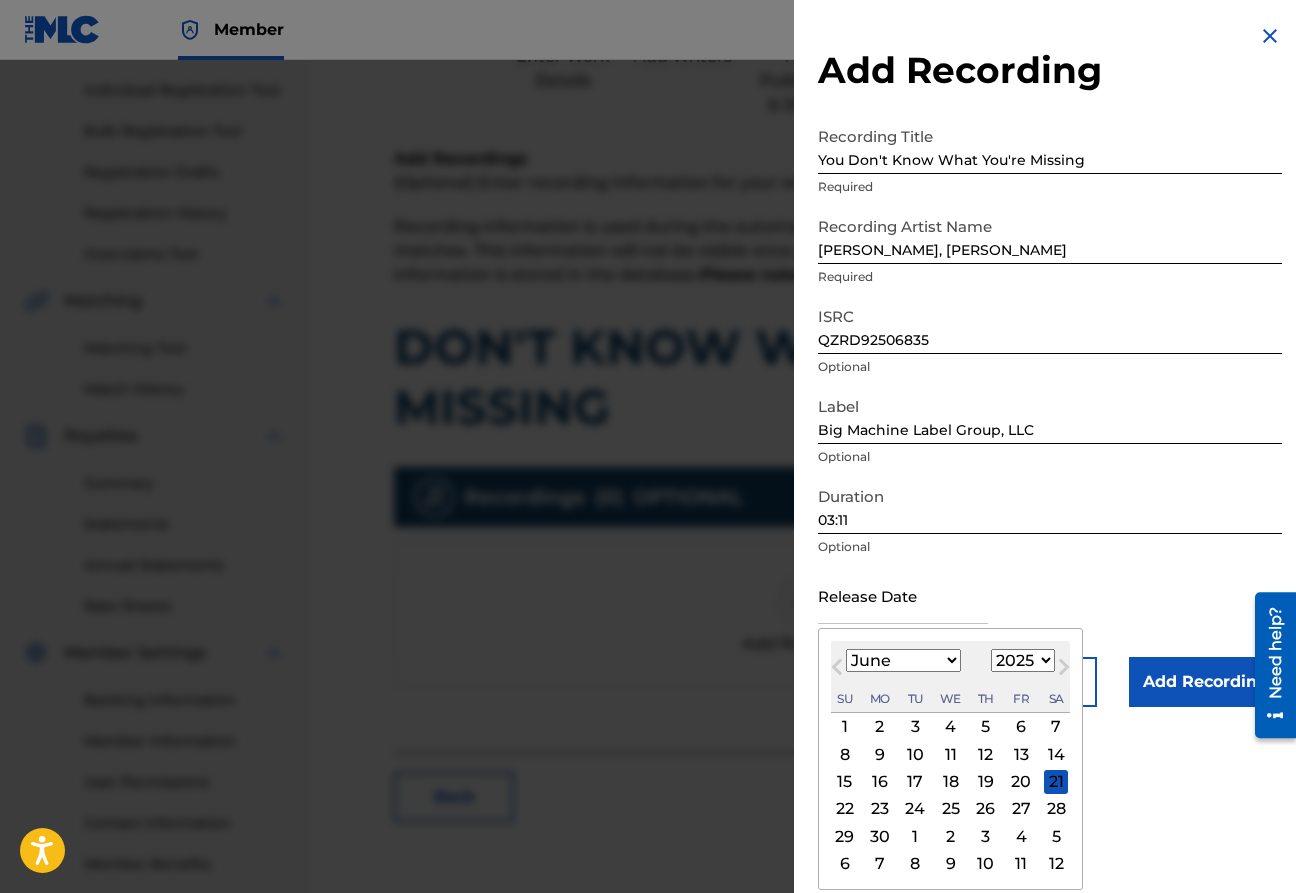 click on "20" at bounding box center (1021, 782) 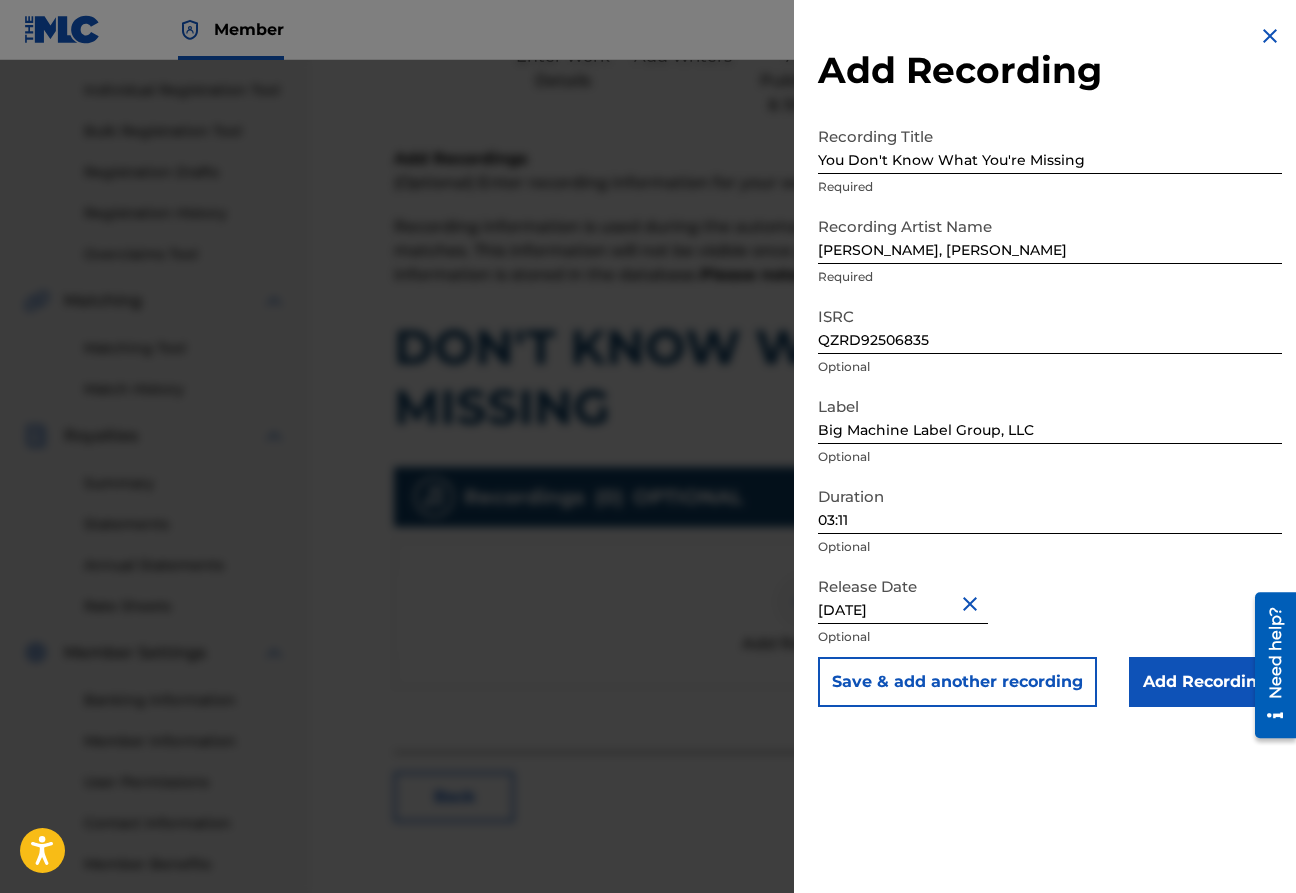 click on "Save & add another recording" at bounding box center (957, 682) 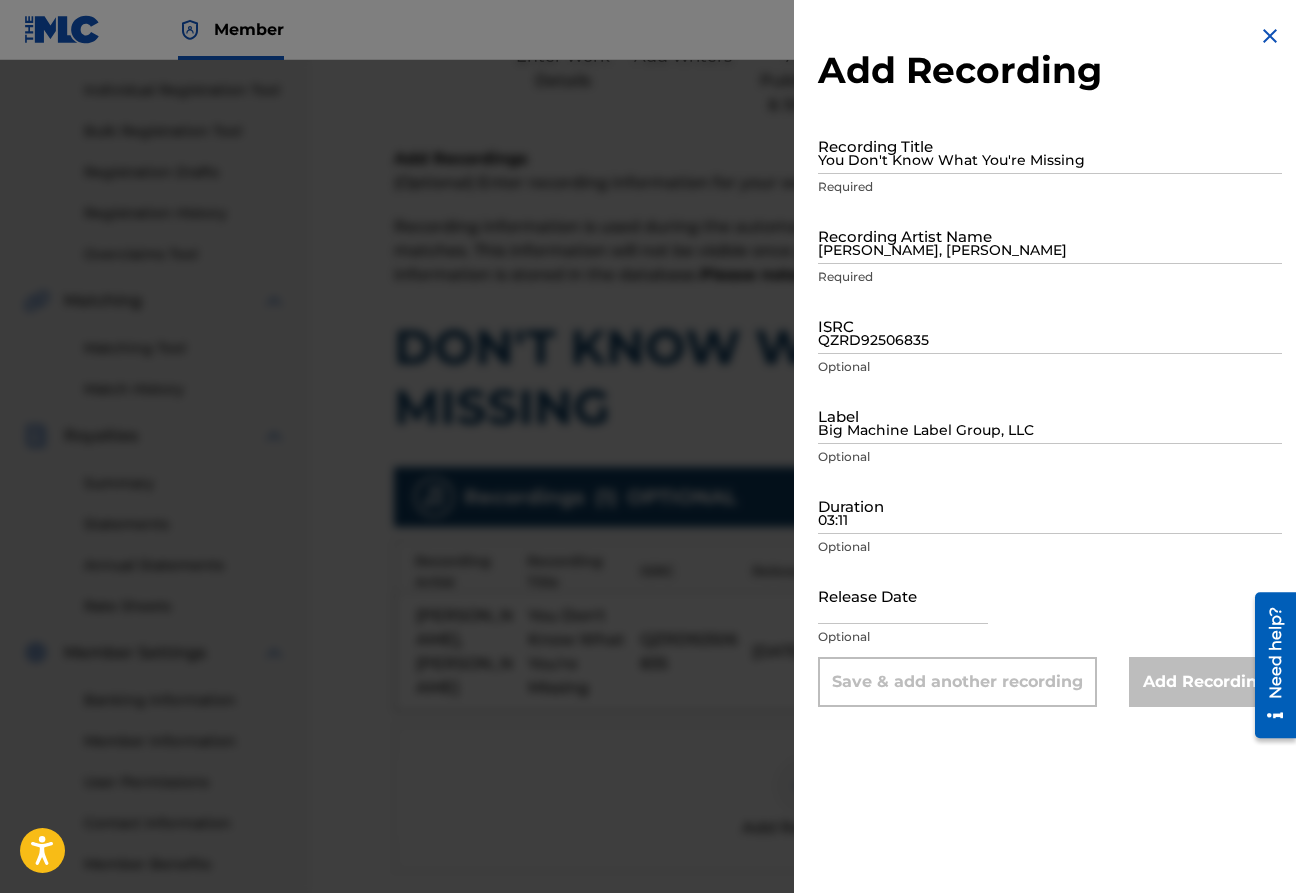 click on "You Don't Know What You're Missing" at bounding box center [1050, 145] 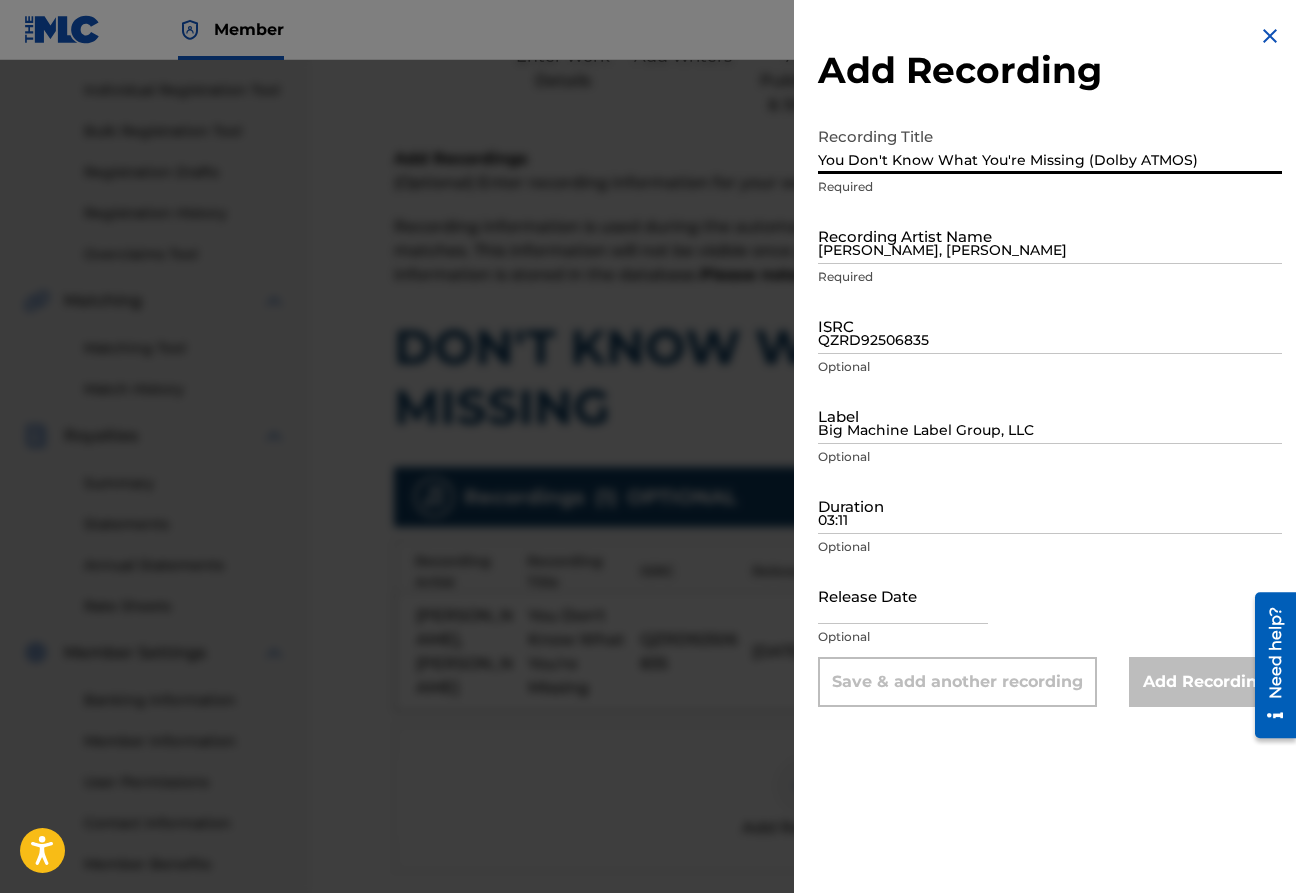 type on "You Don't Know What You're Missing (Dolby ATMOS)" 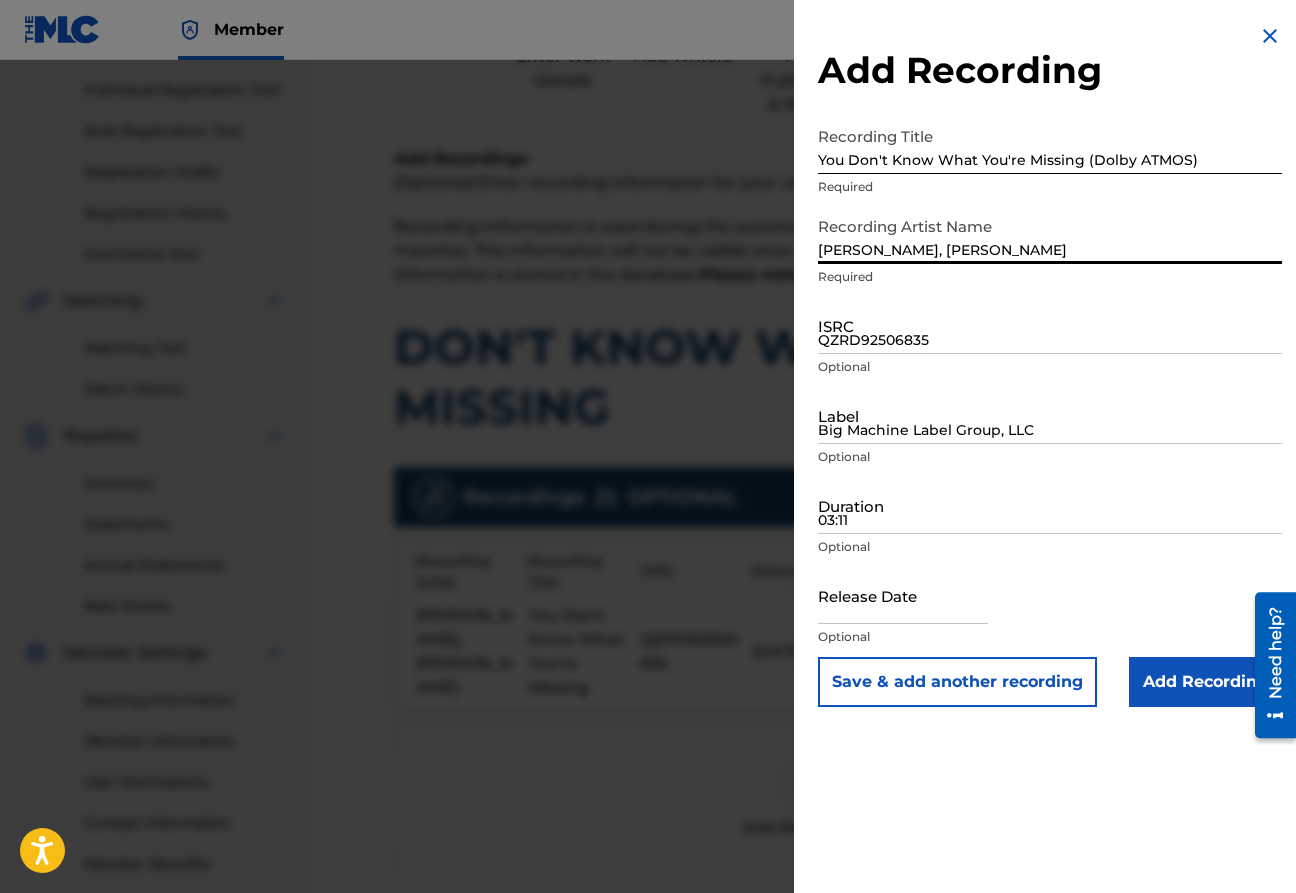 type on "[PERSON_NAME], [PERSON_NAME]" 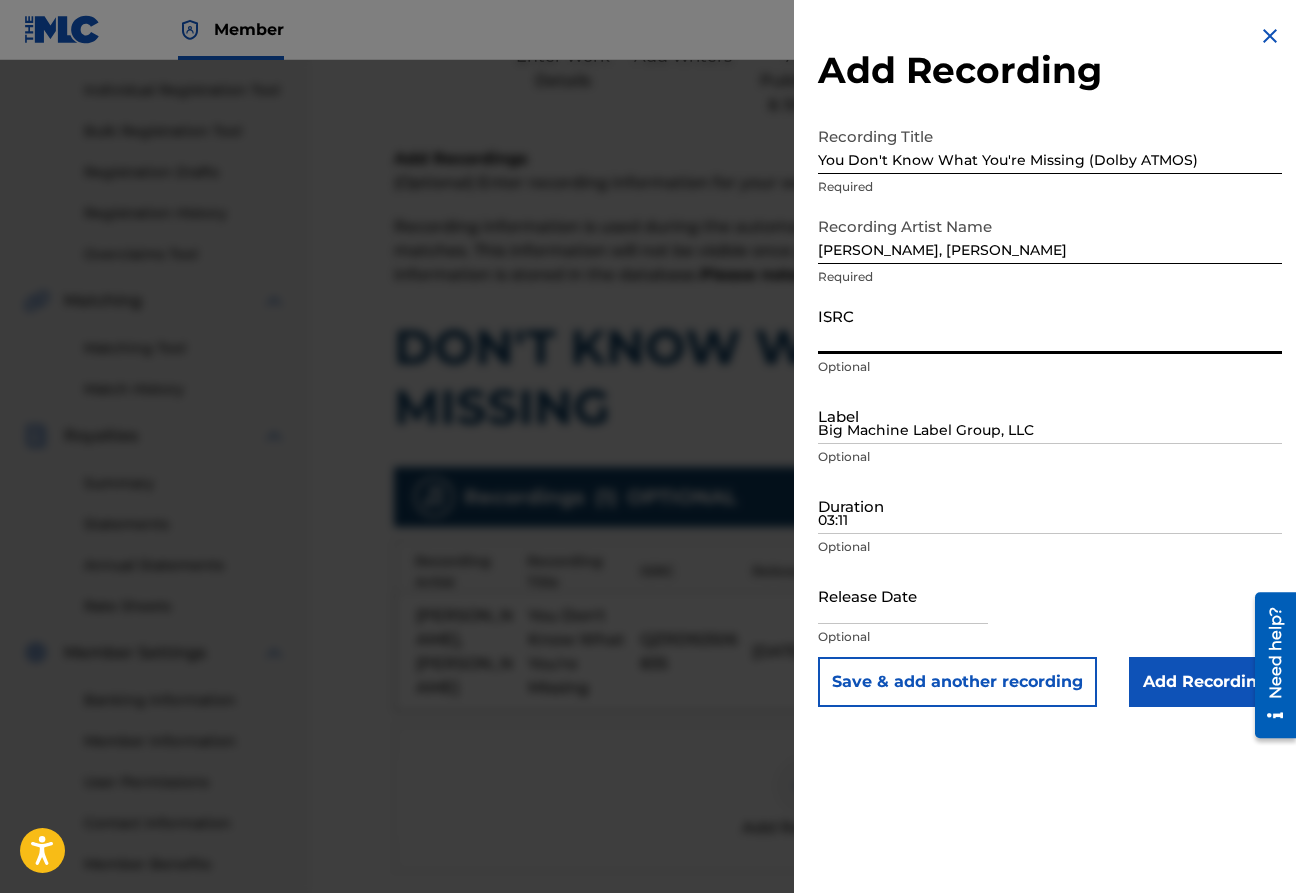 paste on "QZRD92506982" 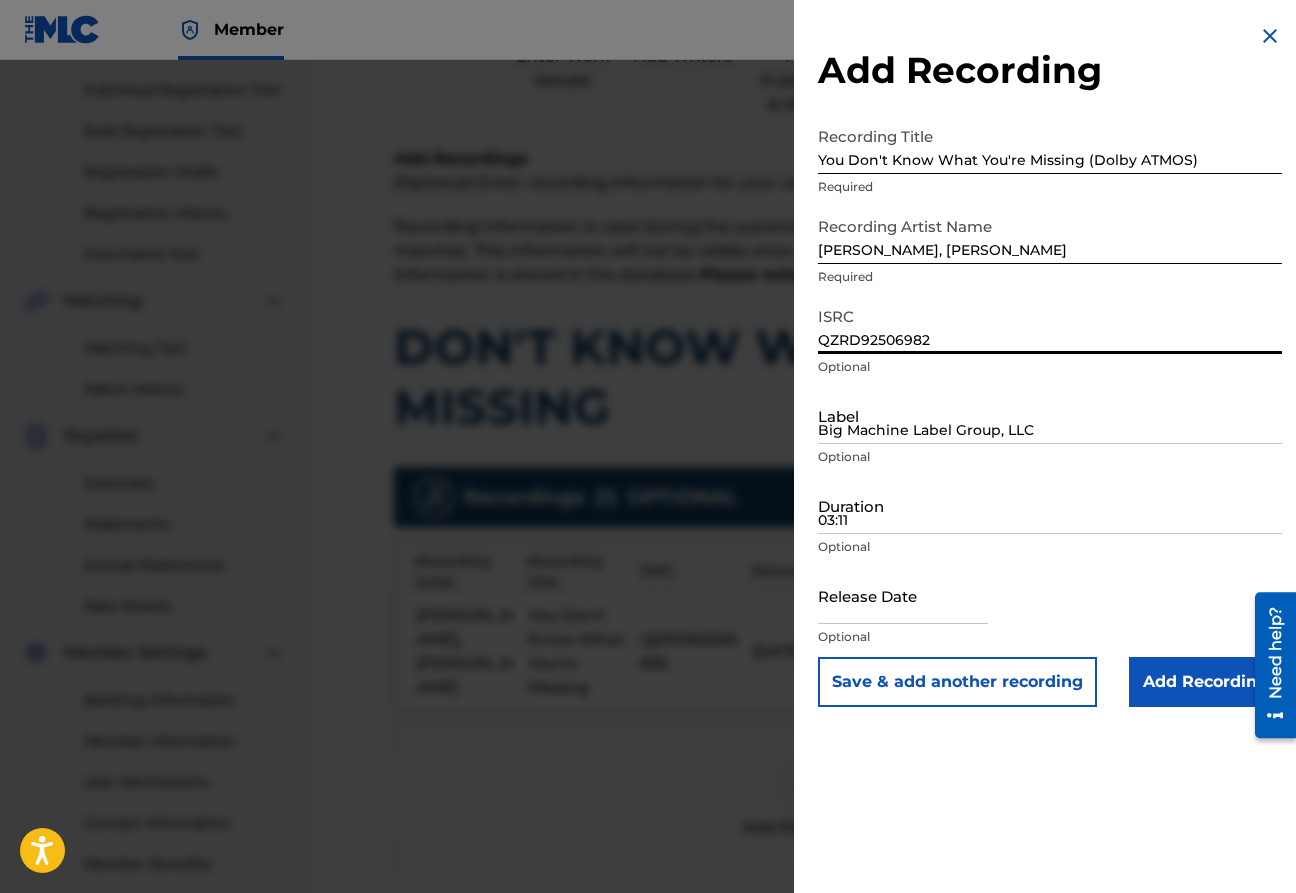 type on "QZRD92506982" 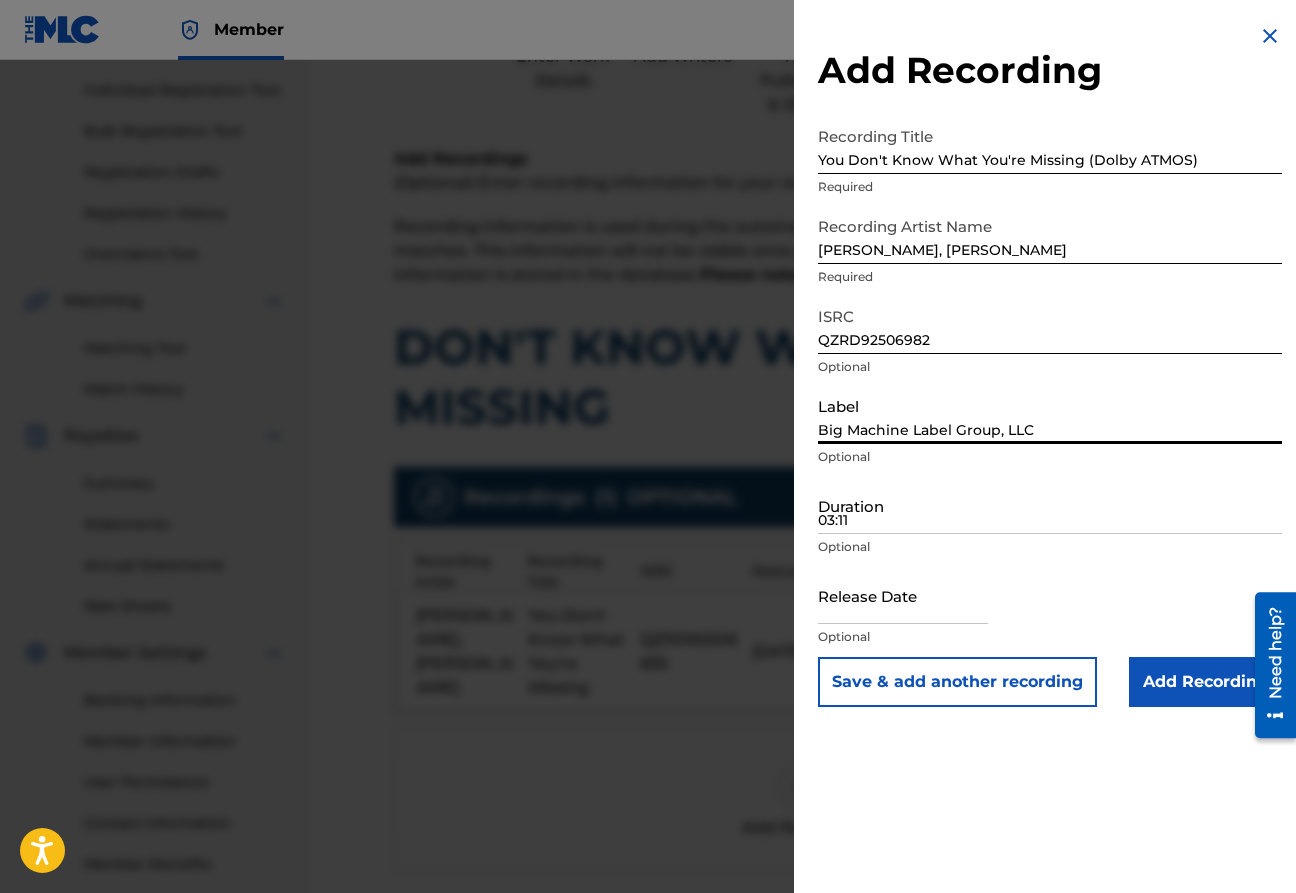 type on "Big Machine Label Group, LLC" 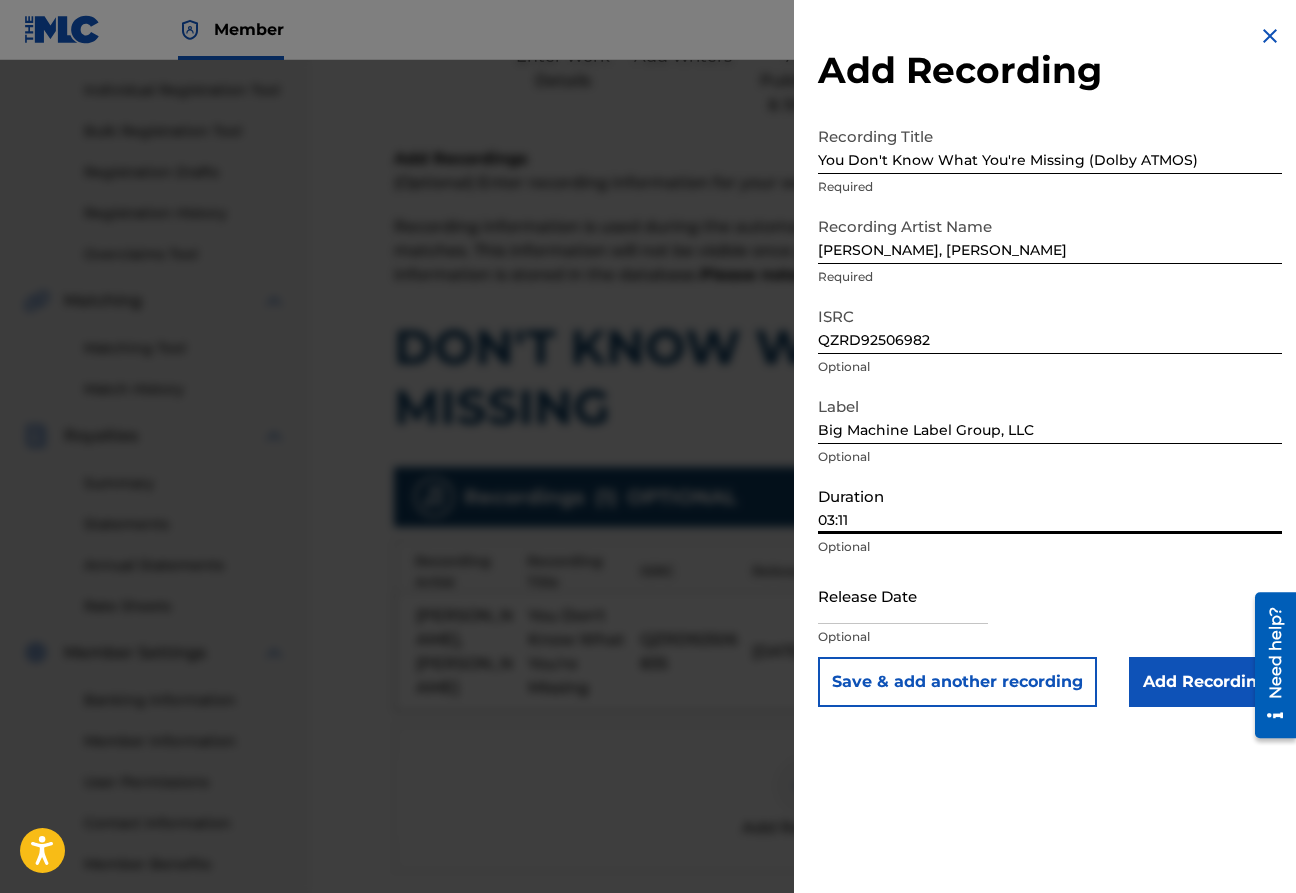 click on "03:11" at bounding box center [1050, 505] 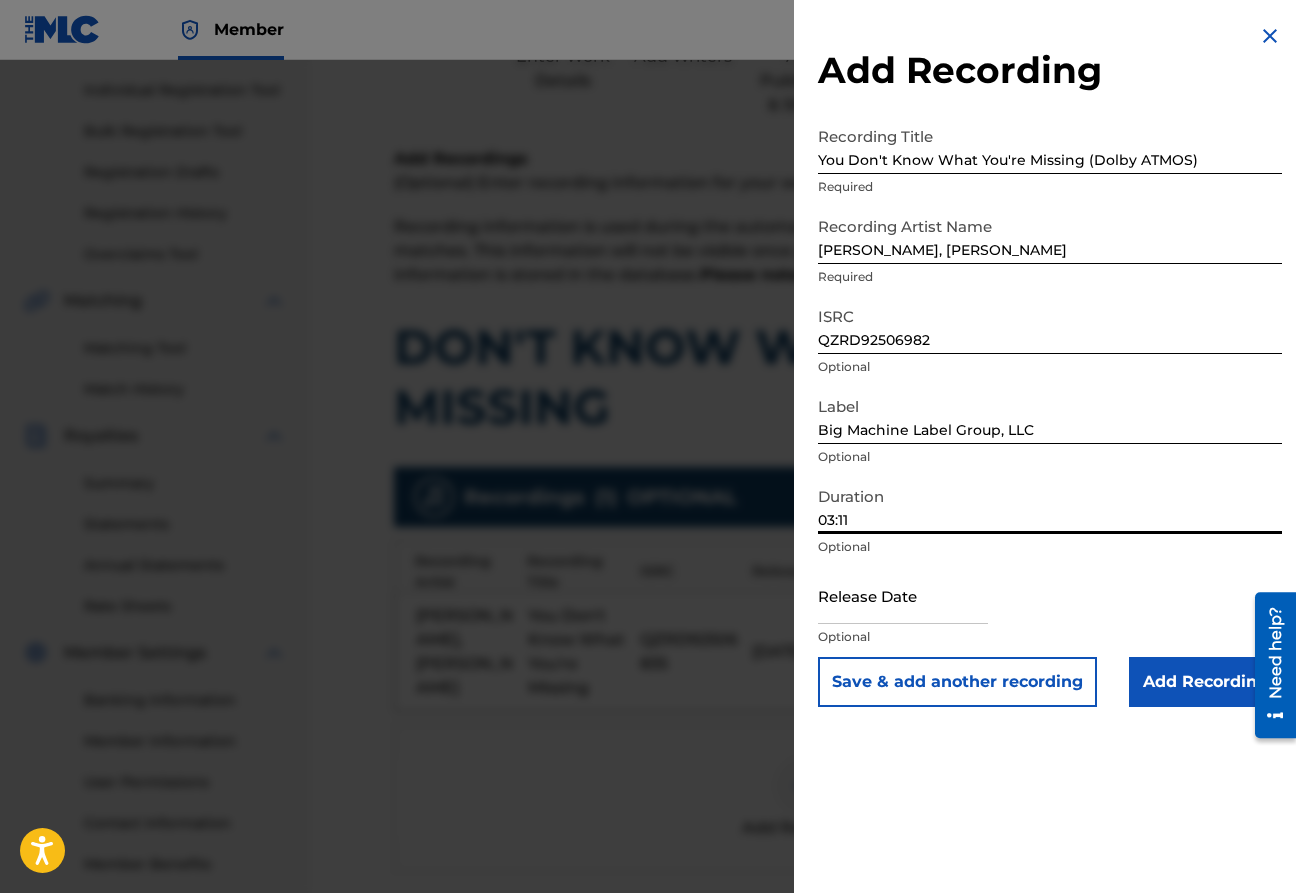 type on "03:11" 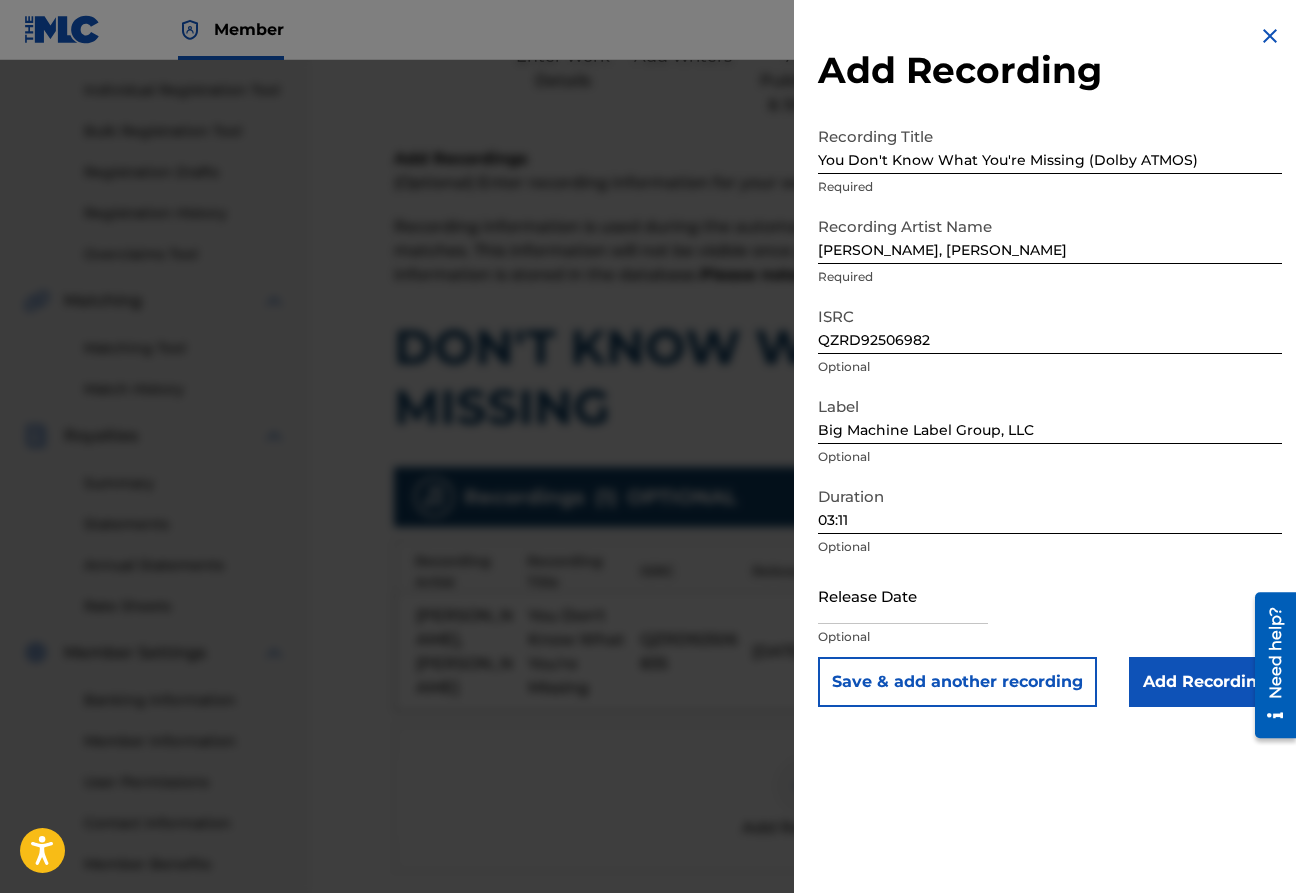 click at bounding box center (903, 595) 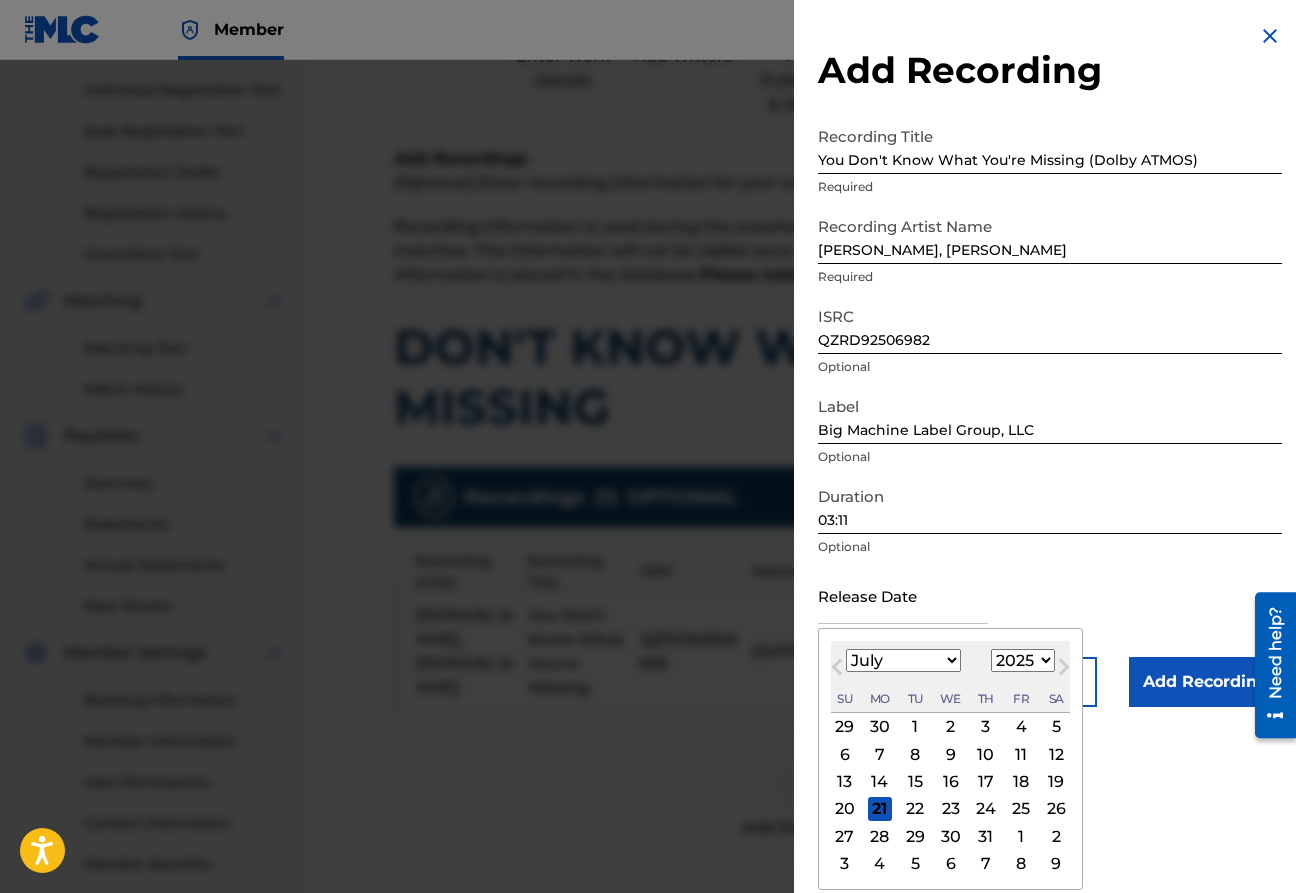 click on "January February March April May June July August September October November December" at bounding box center (903, 660) 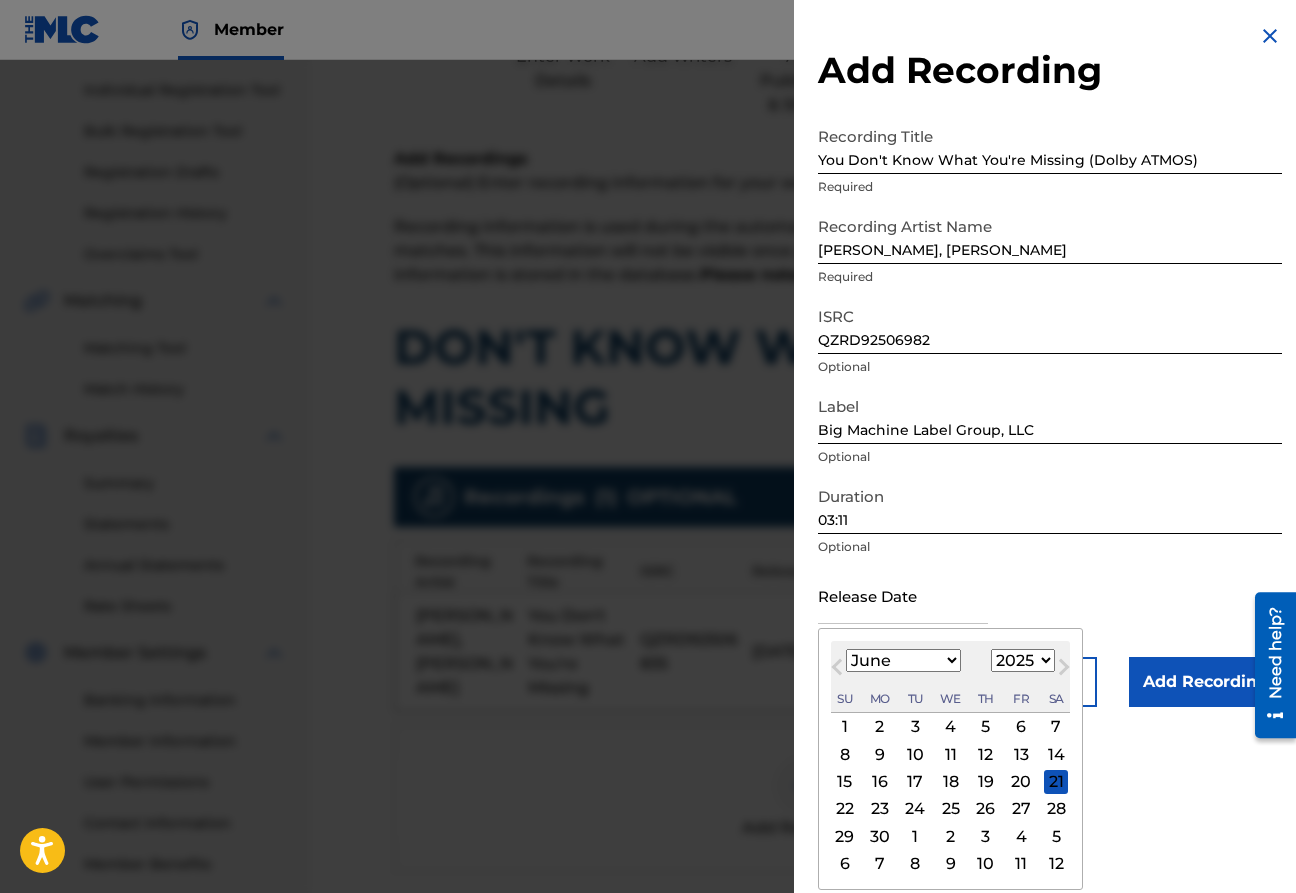 click on "20" at bounding box center [1021, 782] 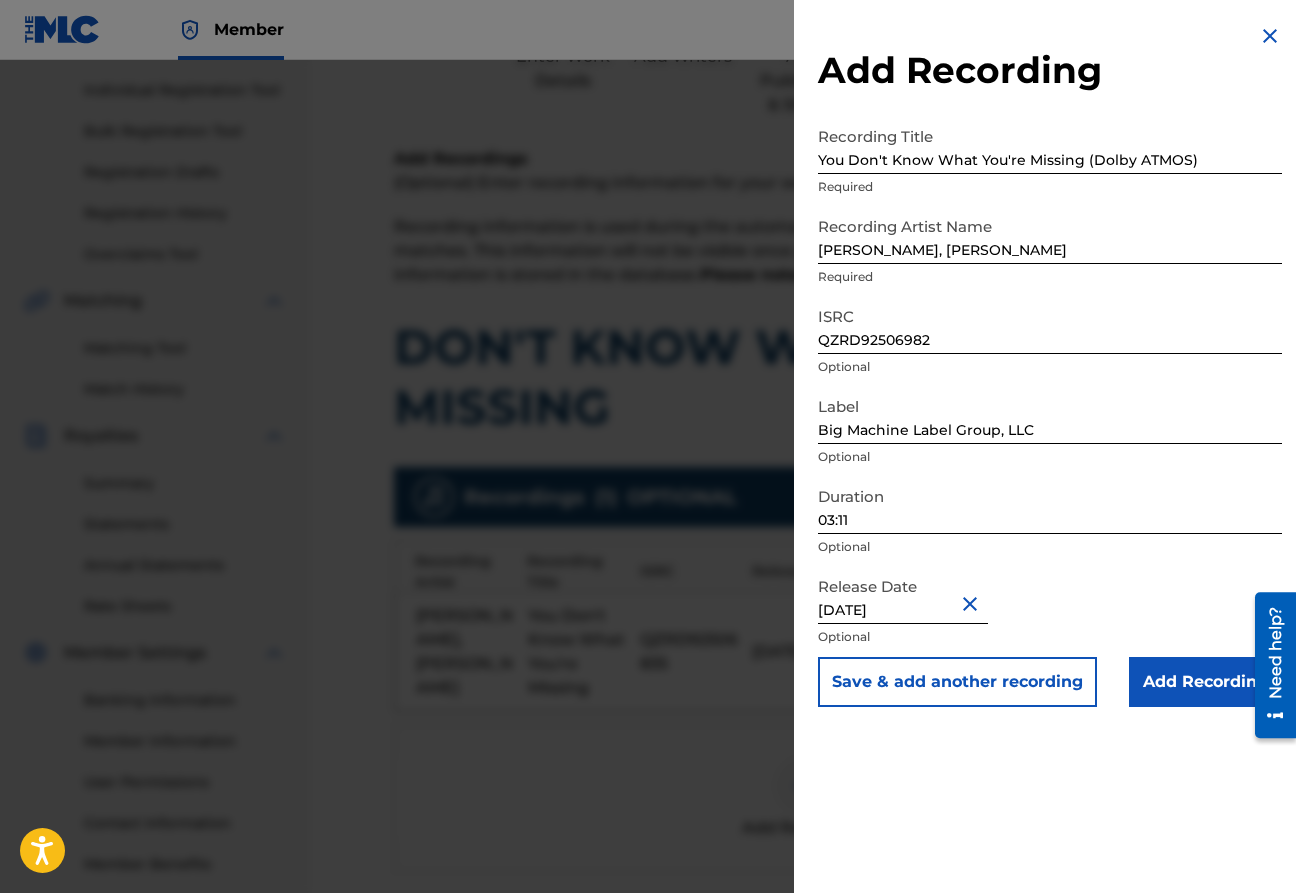 click on "Save & add another recording" at bounding box center (957, 682) 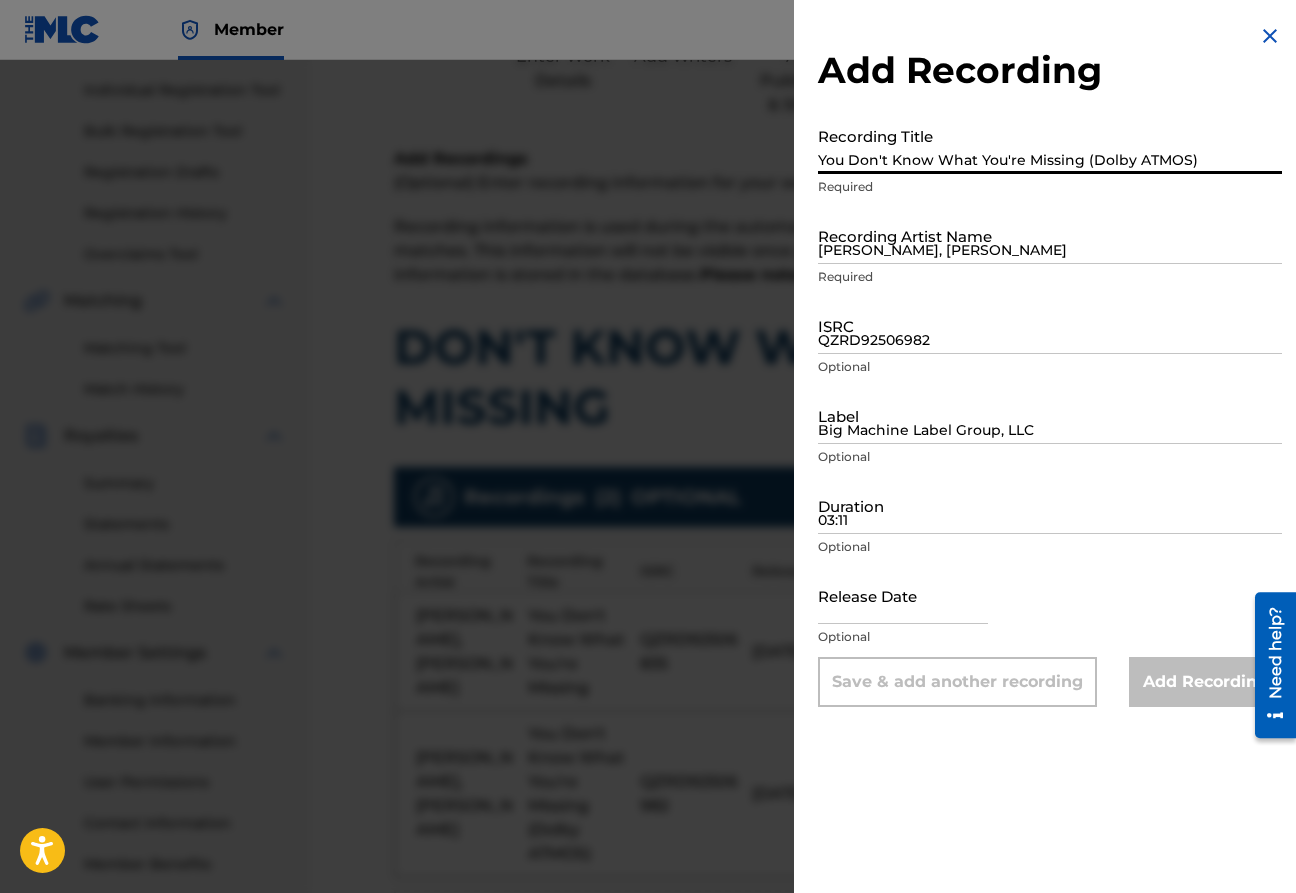 click on "You Don't Know What You're Missing (Dolby ATMOS)" at bounding box center [1050, 145] 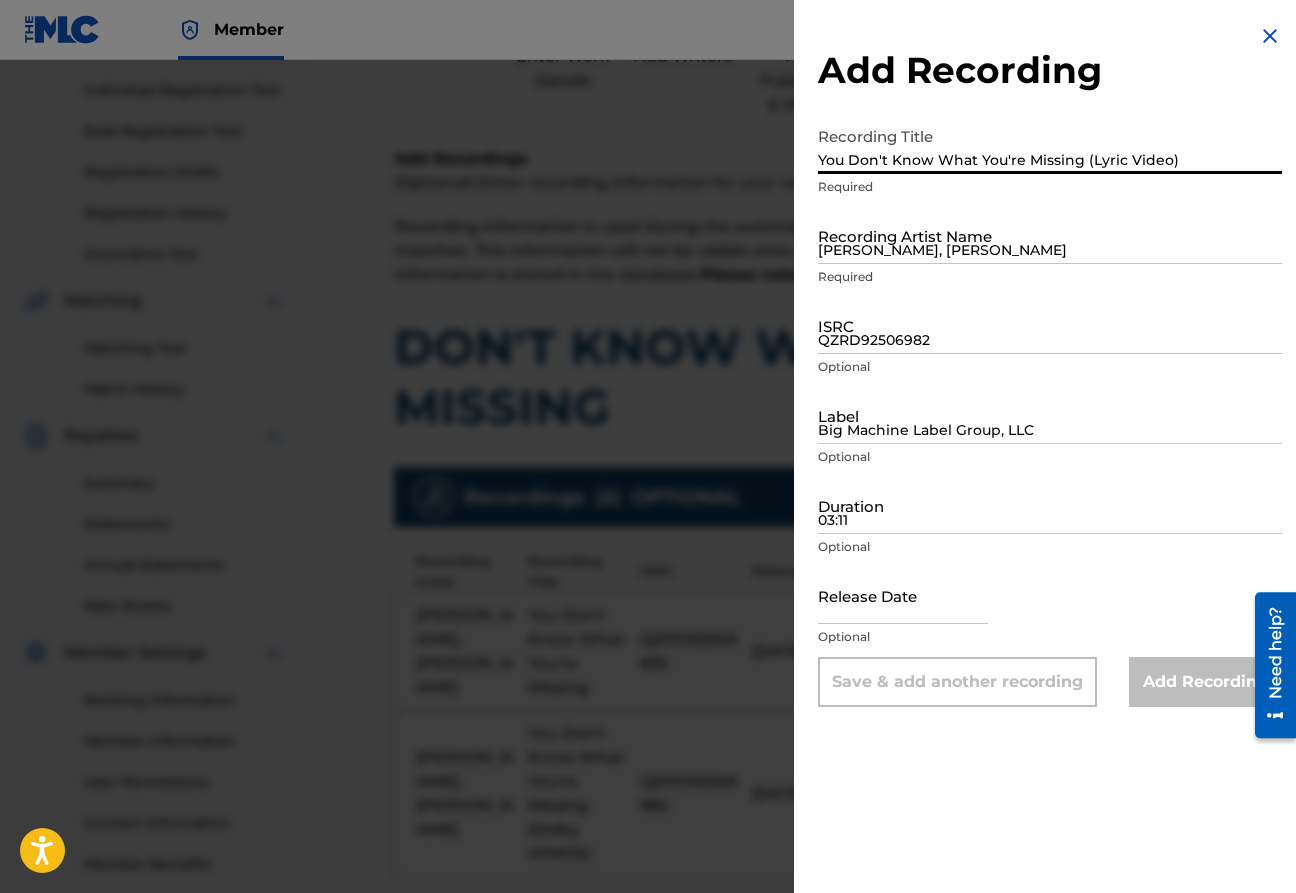 type on "You Don't Know What You're Missing (Lyric Video)" 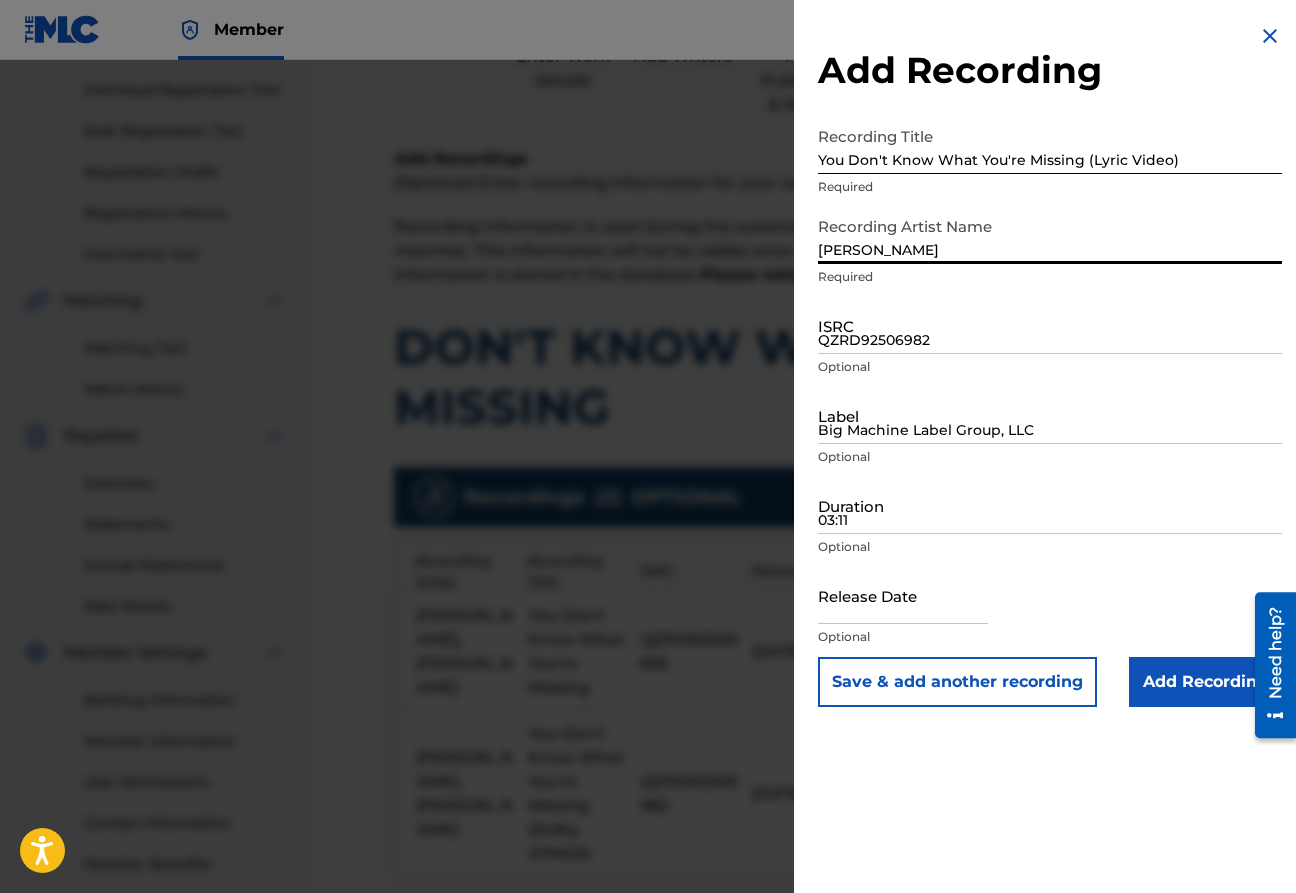 type on "[PERSON_NAME]" 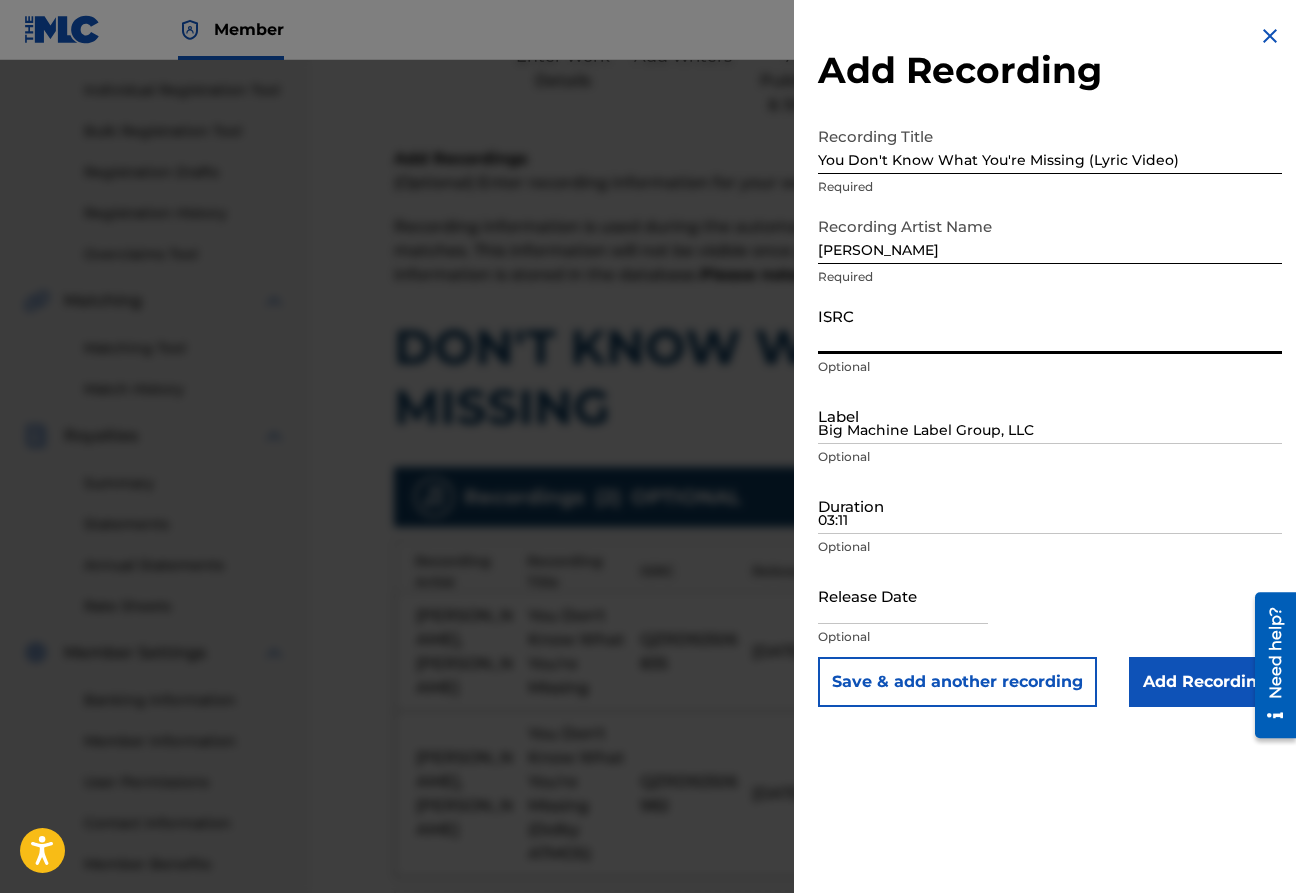 click on "[PERSON_NAME]" at bounding box center [1050, 235] 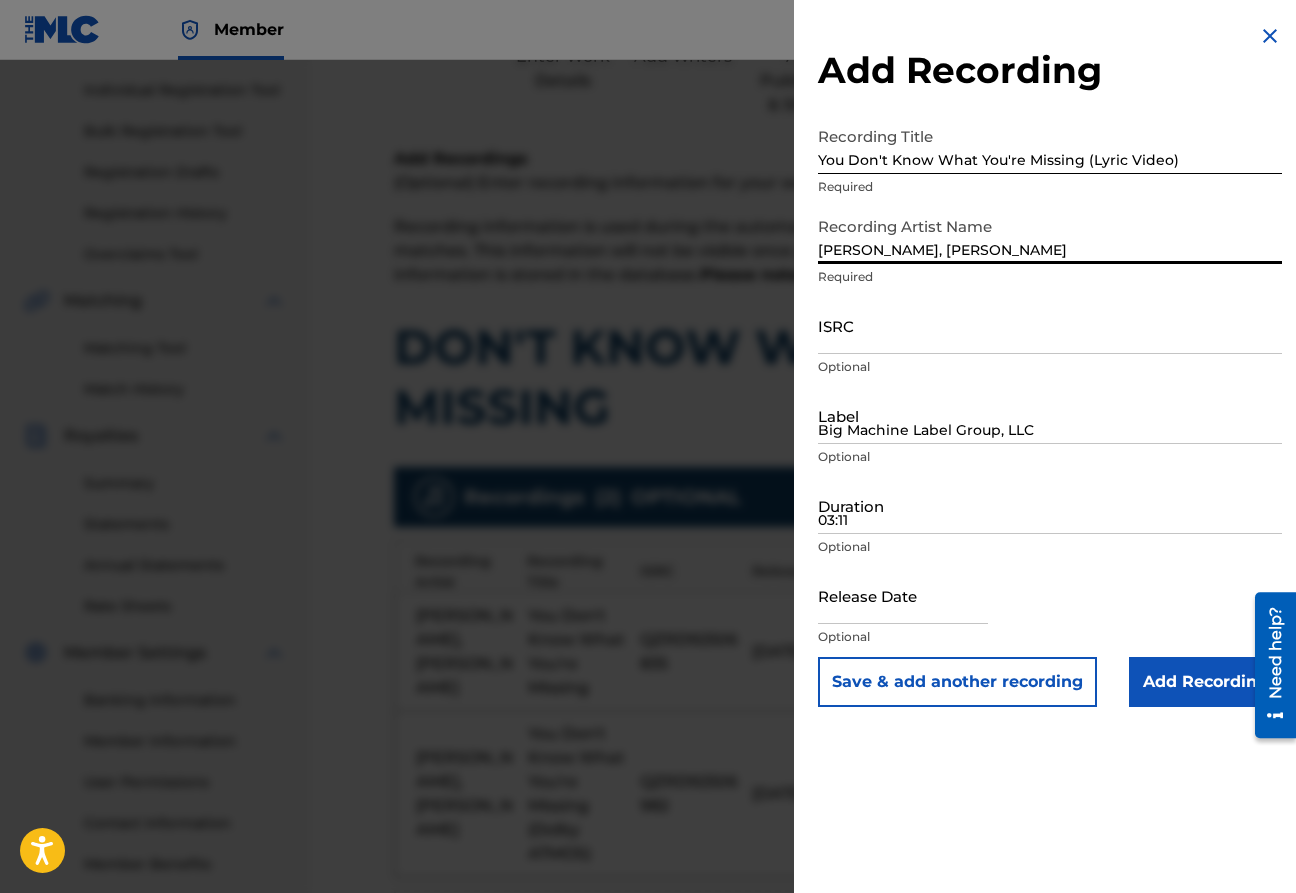 type on "[PERSON_NAME], [PERSON_NAME]" 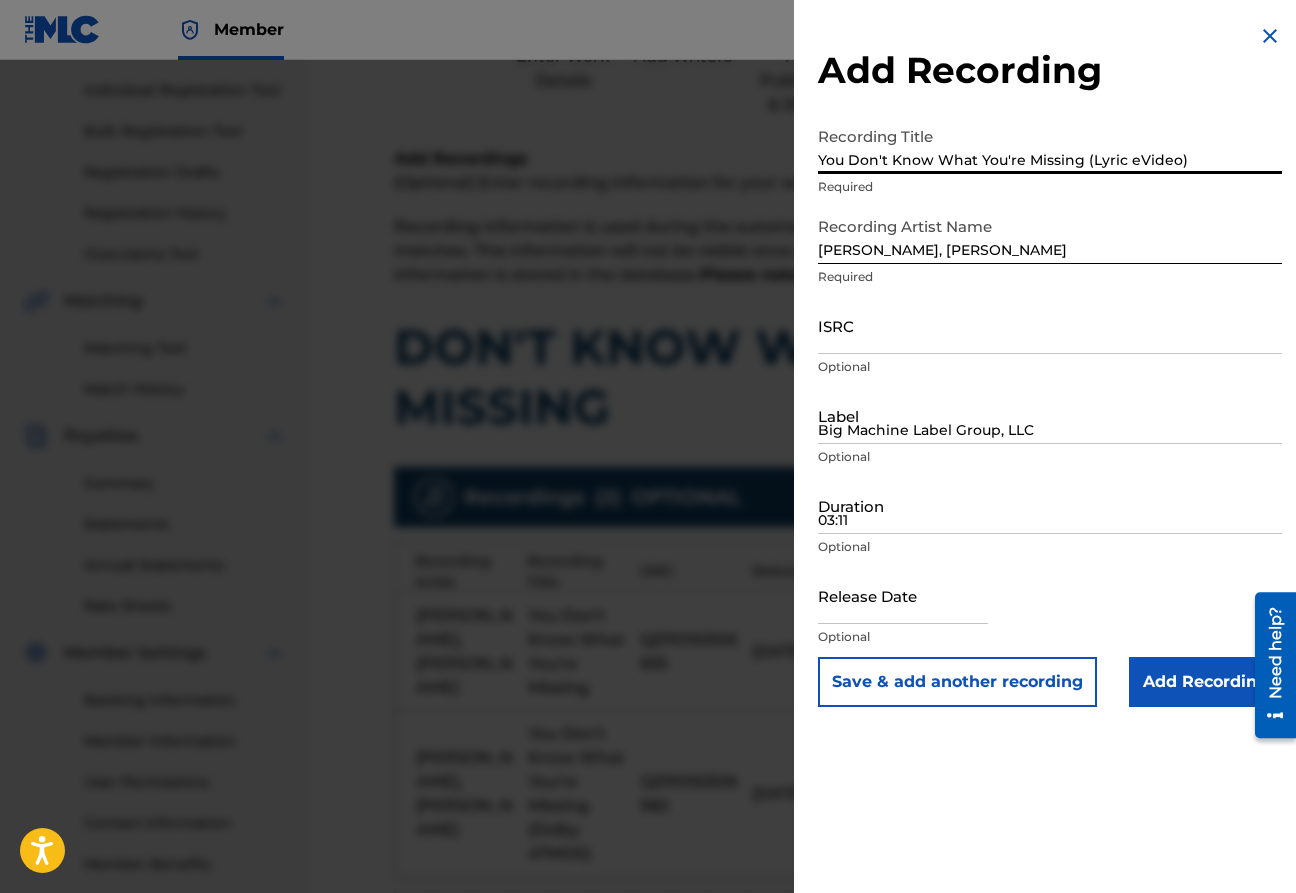 type on "You Don't Know What You're Missing (Lyric eVideo)" 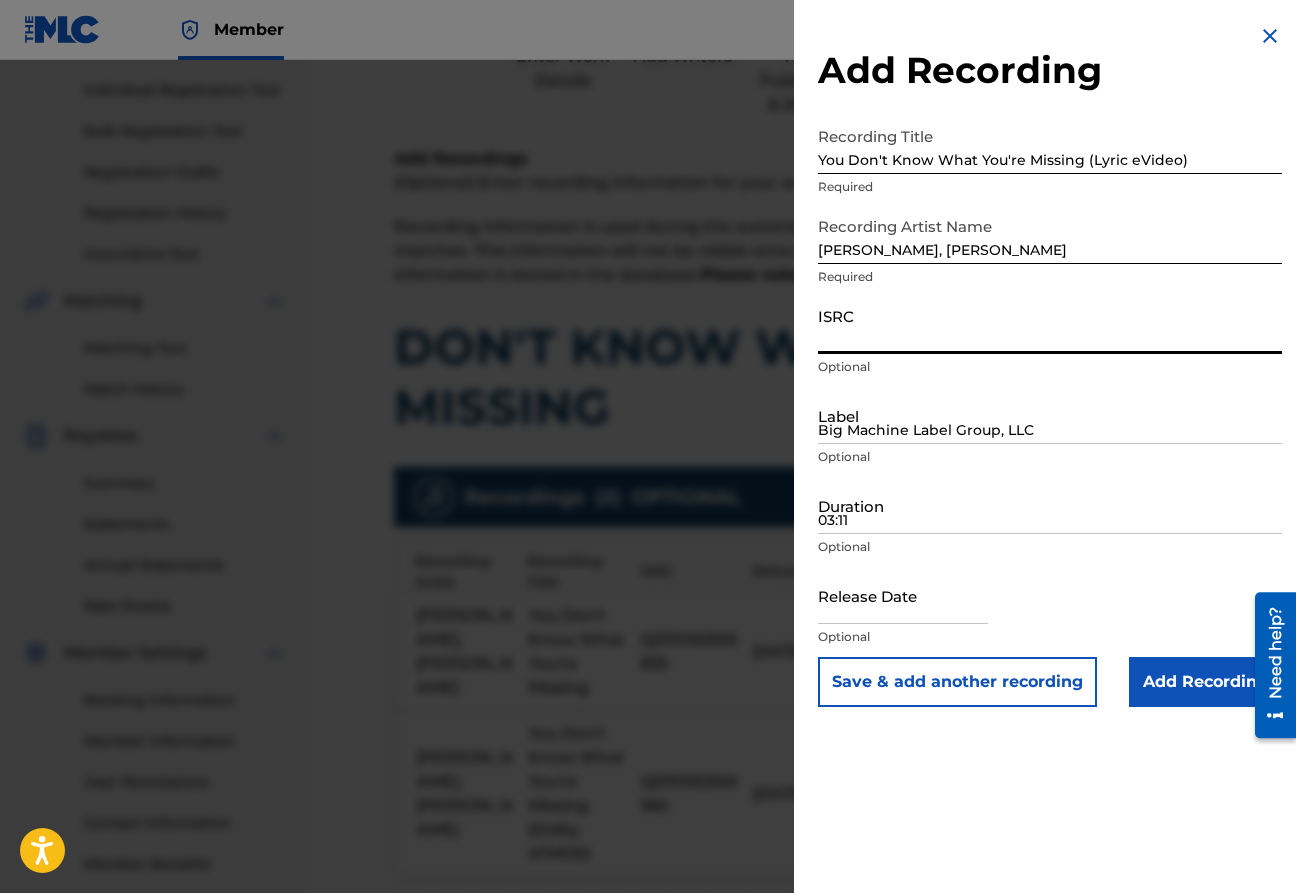 click on "ISRC" at bounding box center (1050, 325) 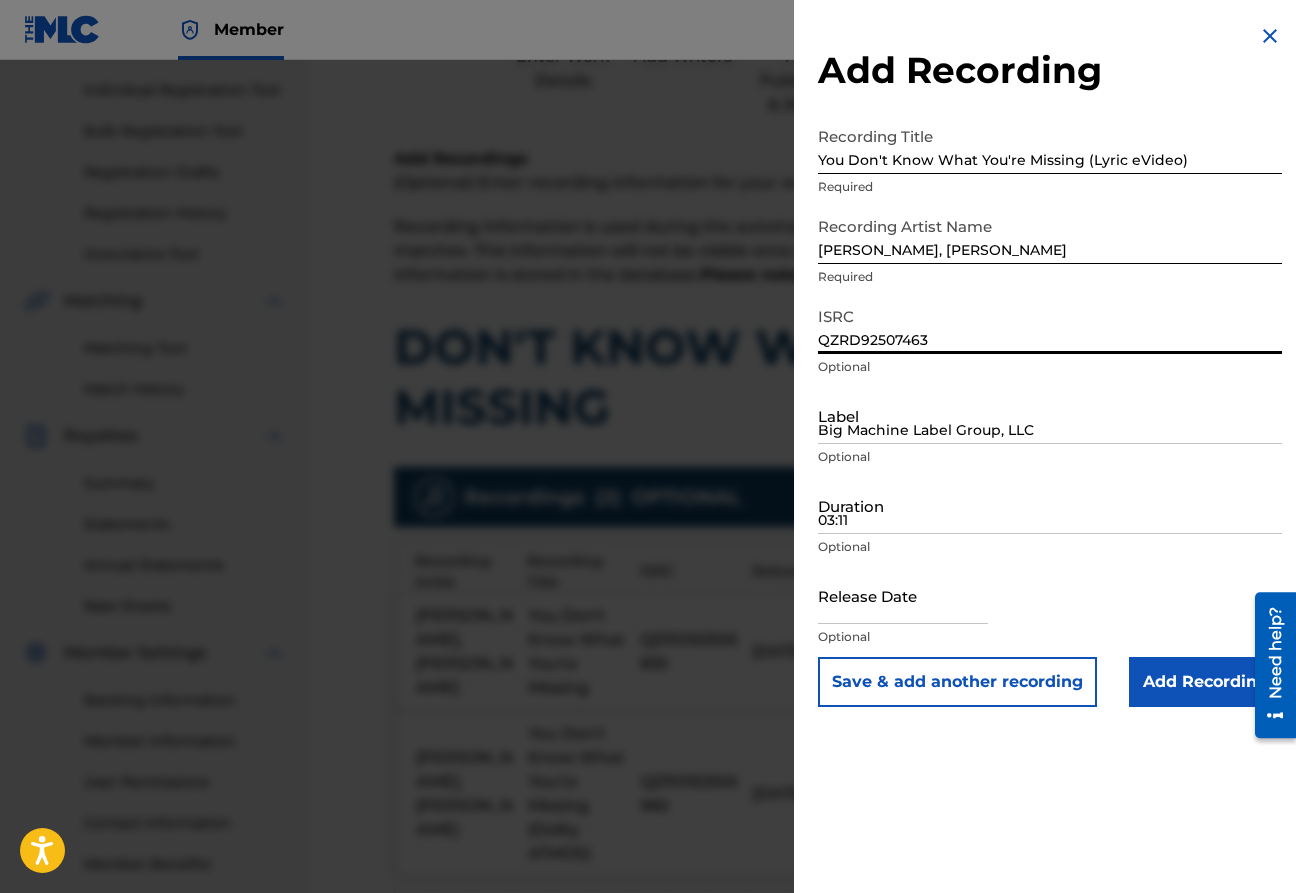 type on "QZRD92507463" 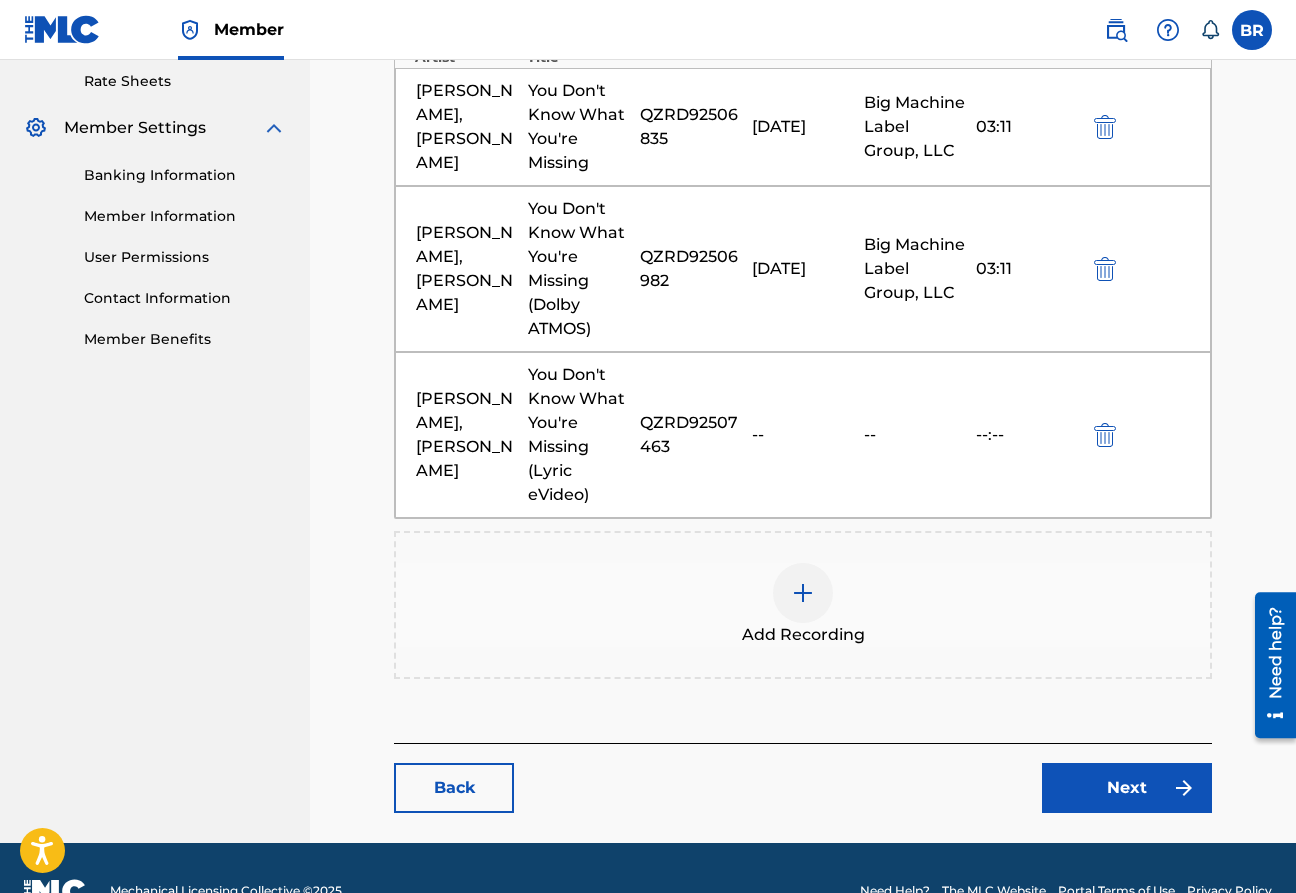 scroll, scrollTop: 776, scrollLeft: 0, axis: vertical 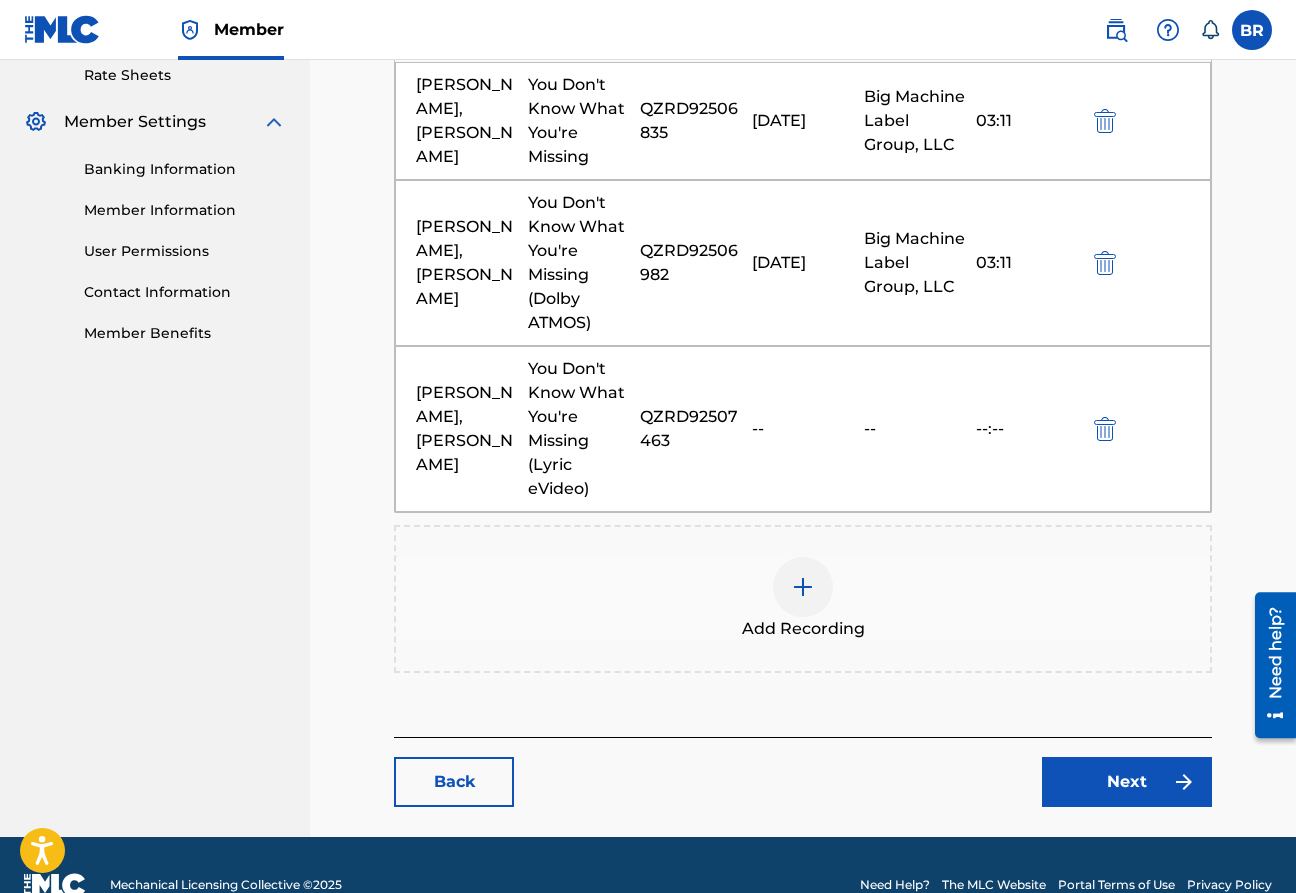 click on "Next" at bounding box center (1127, 782) 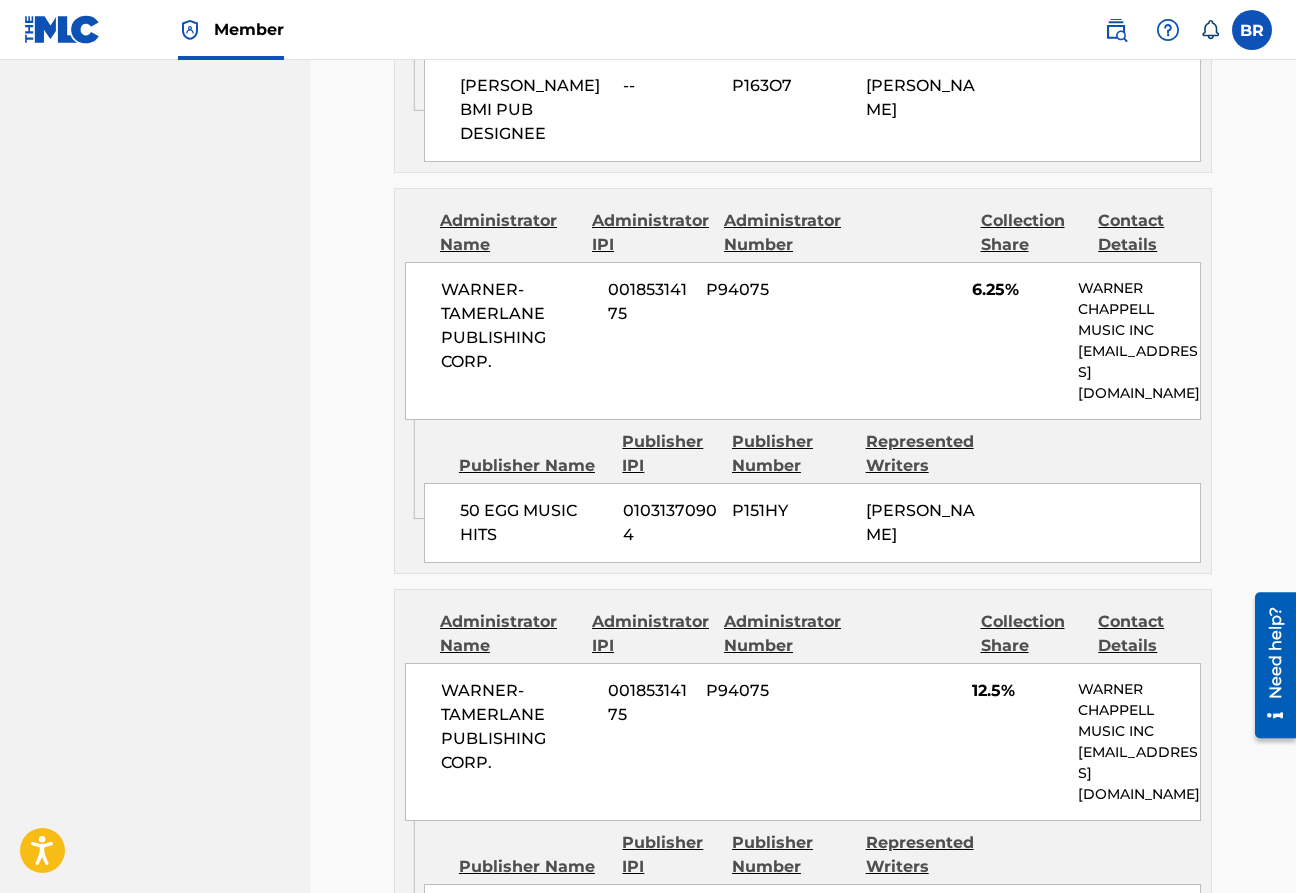 scroll, scrollTop: 3531, scrollLeft: 0, axis: vertical 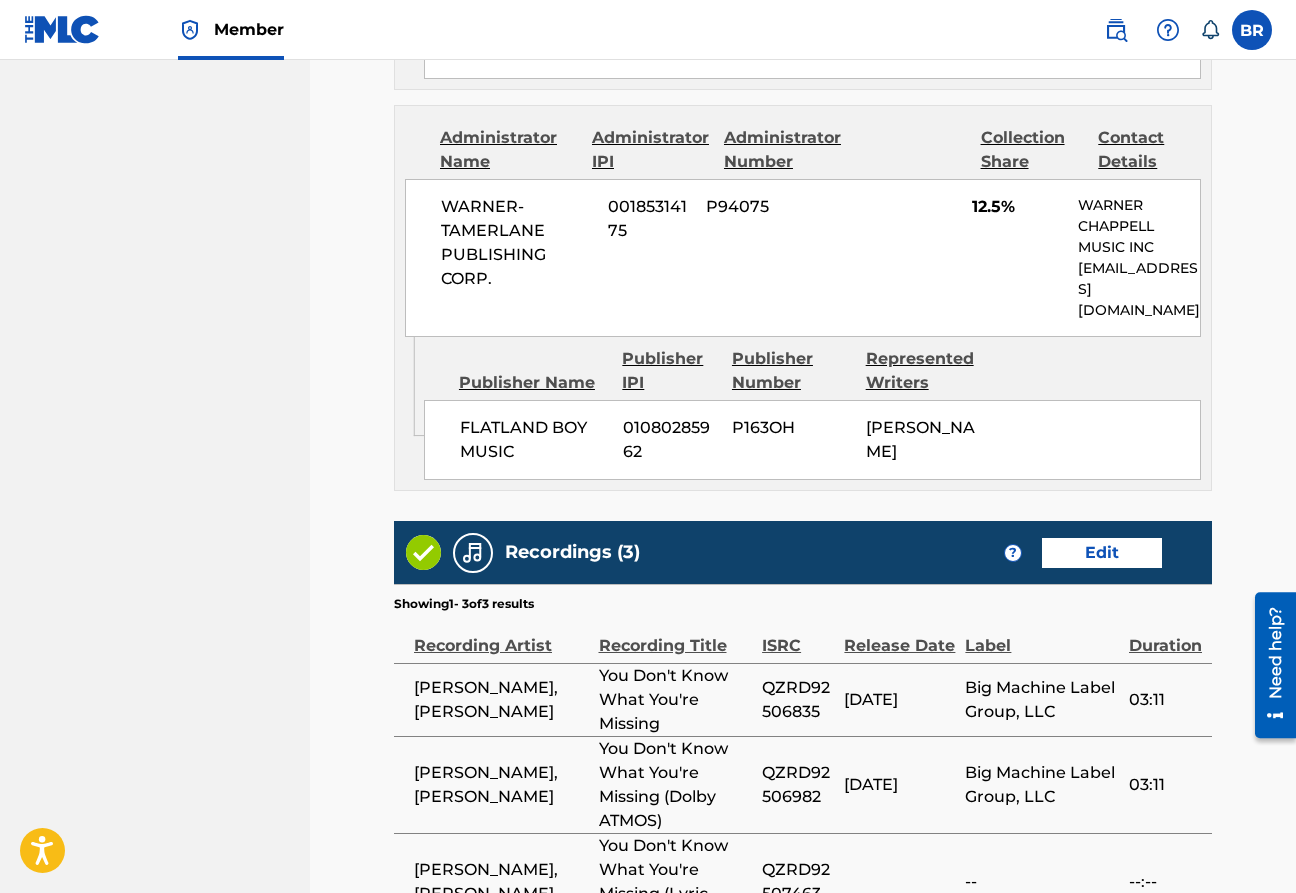 click on "Submit" at bounding box center [1127, 1006] 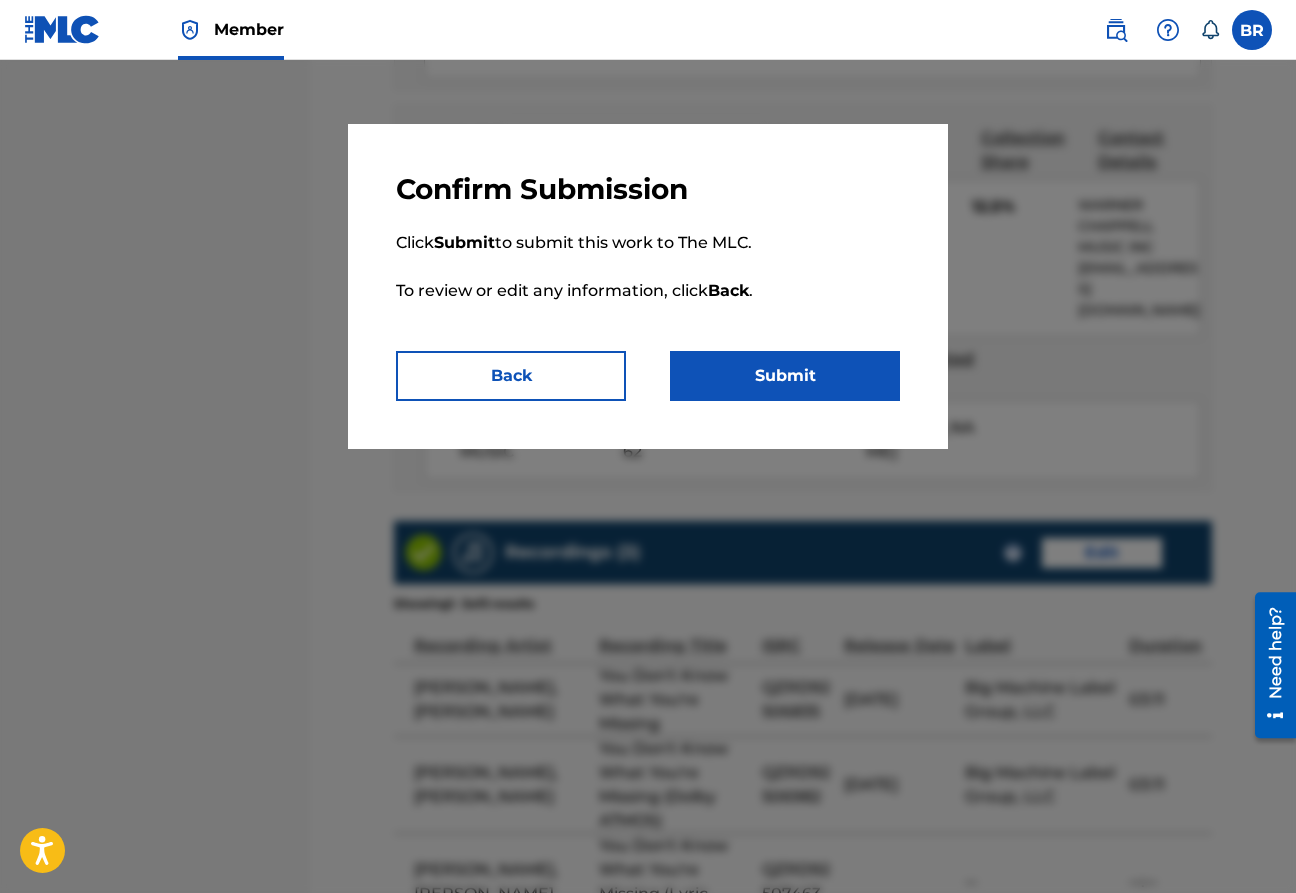 click on "Submit" at bounding box center (785, 376) 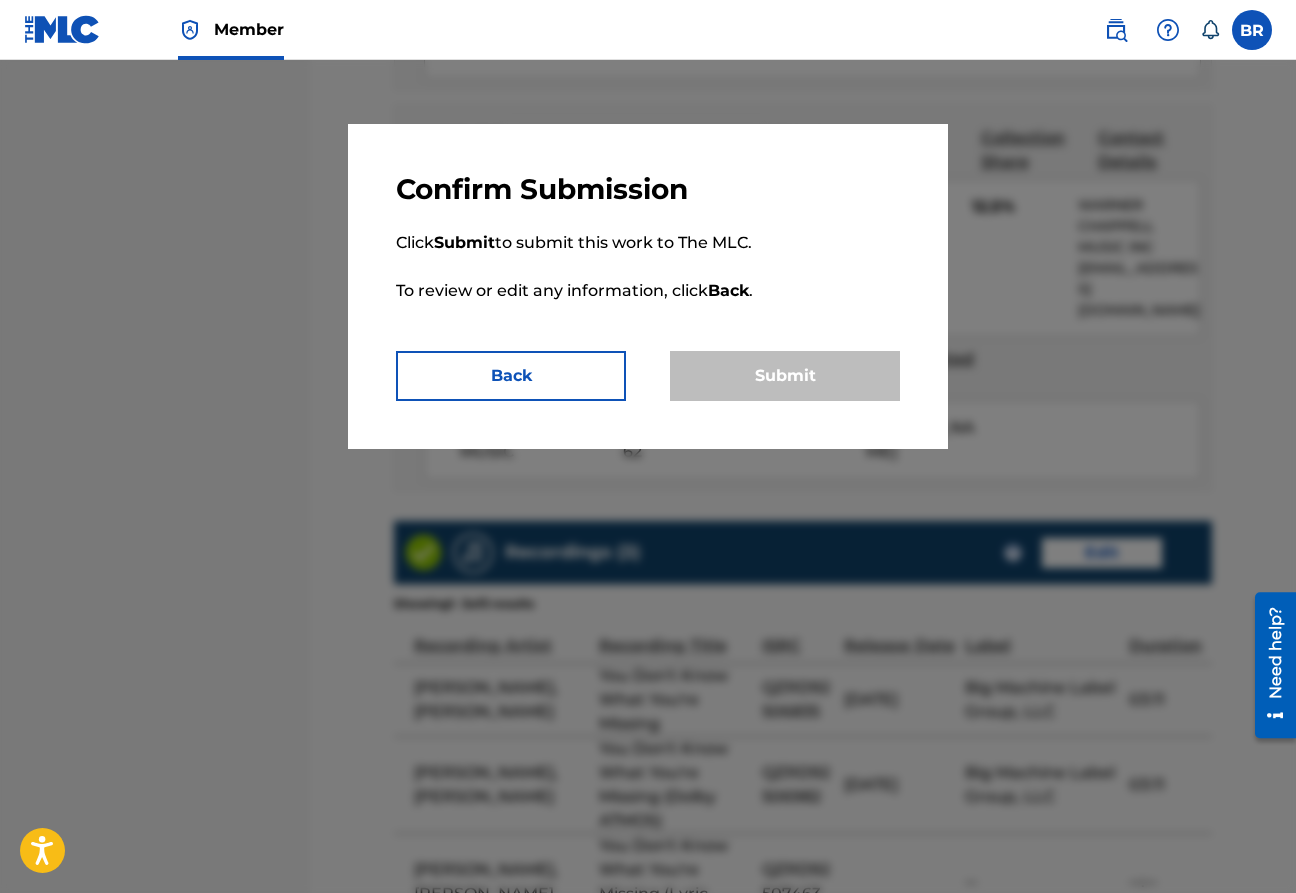 scroll, scrollTop: 0, scrollLeft: 0, axis: both 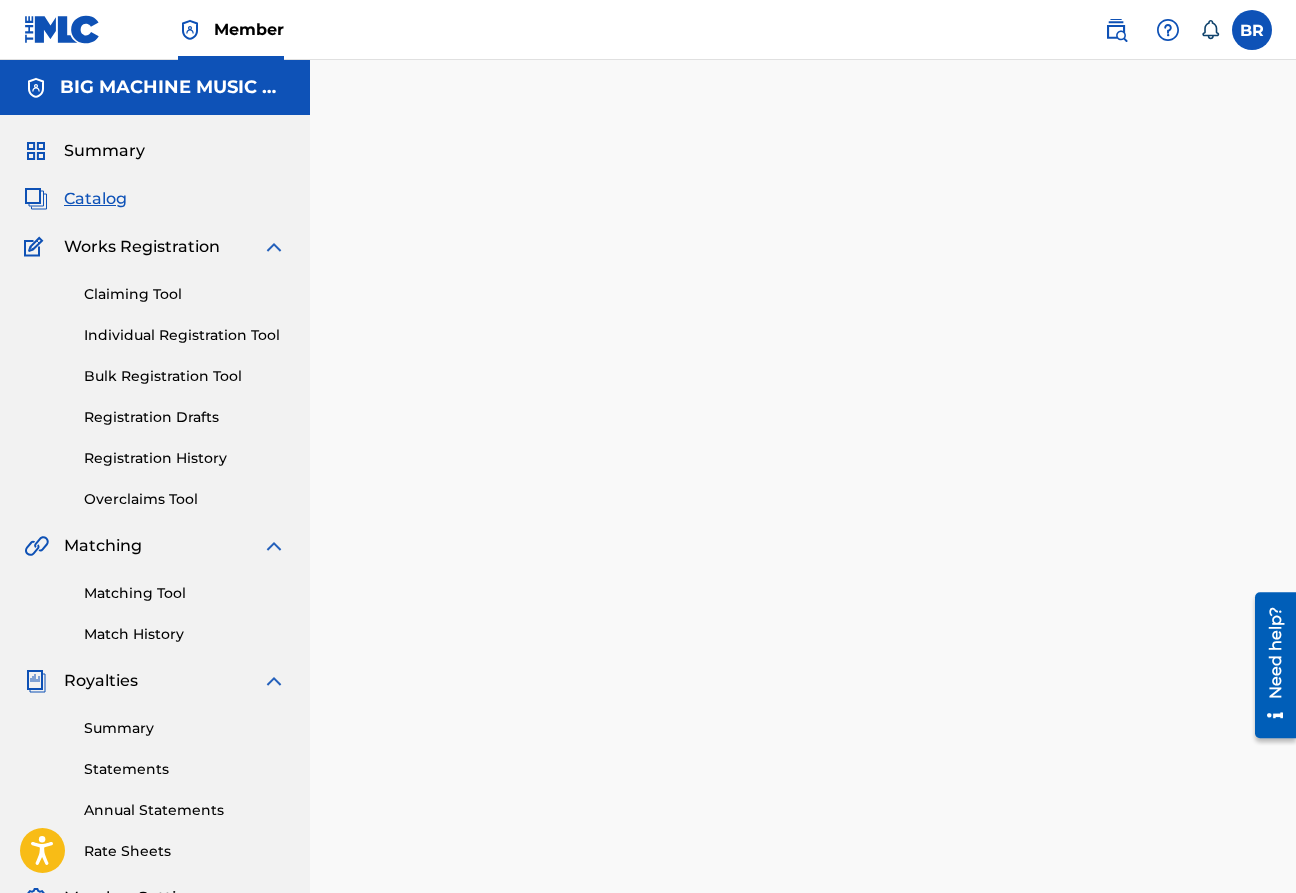 click on "Catalog" at bounding box center [95, 199] 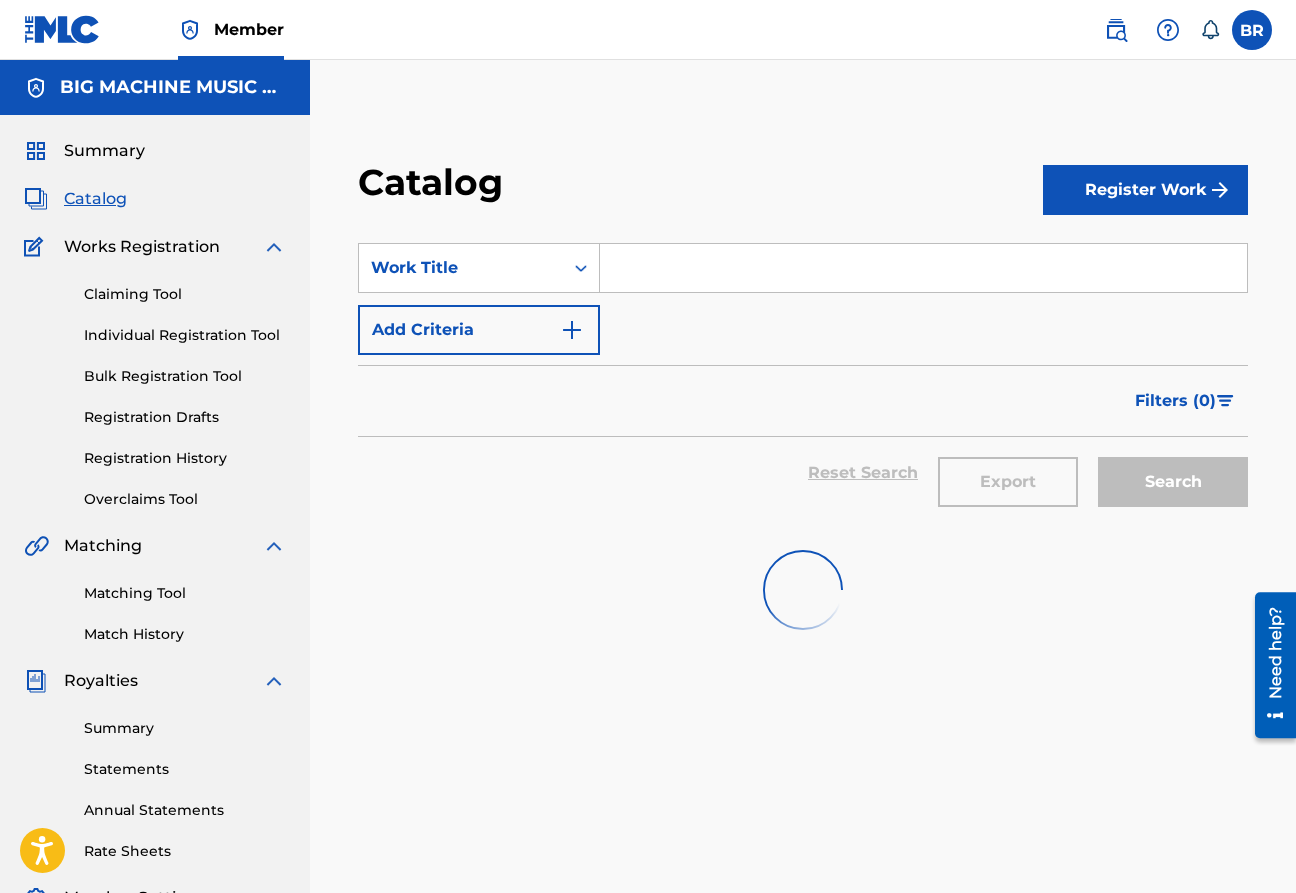 click at bounding box center [923, 268] 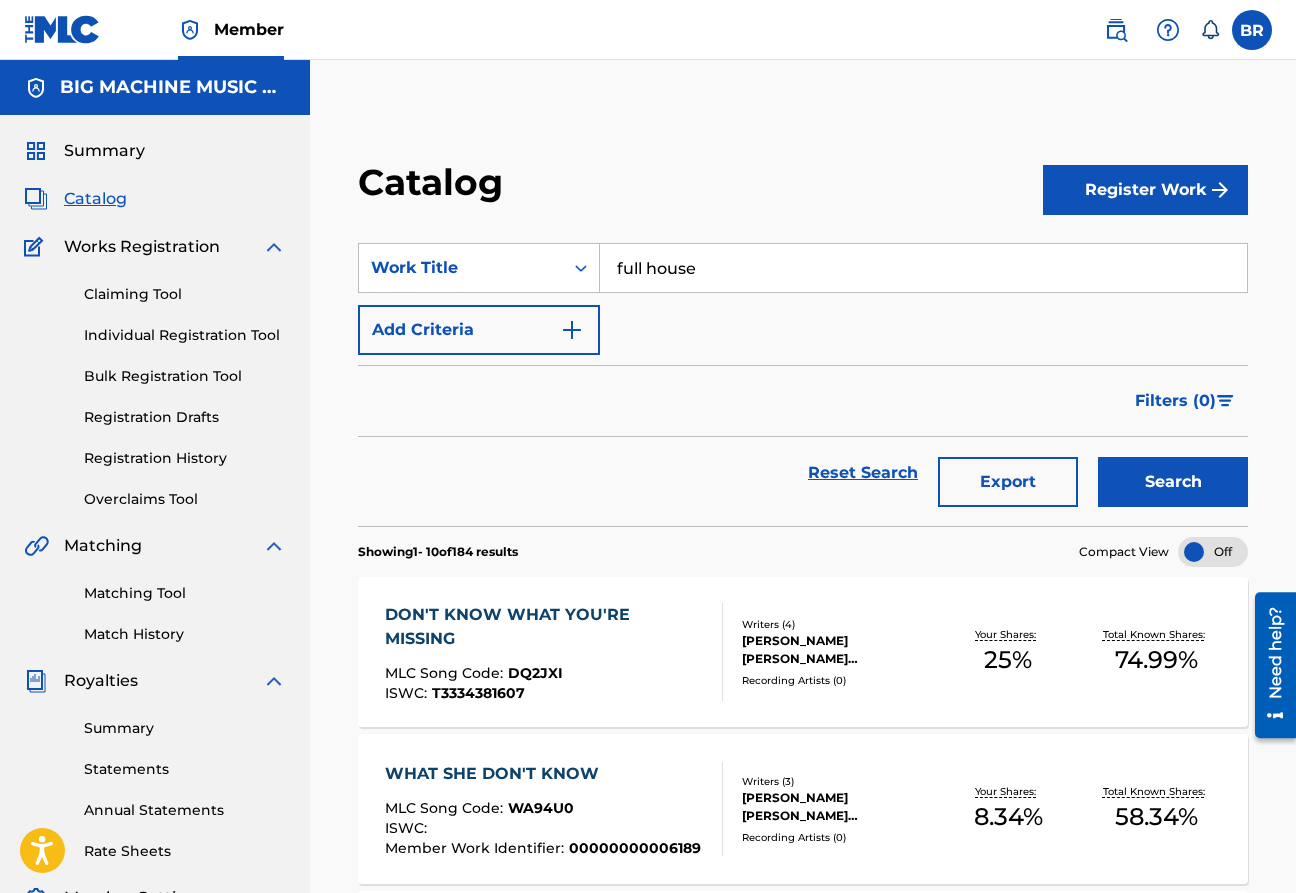 type on "full house" 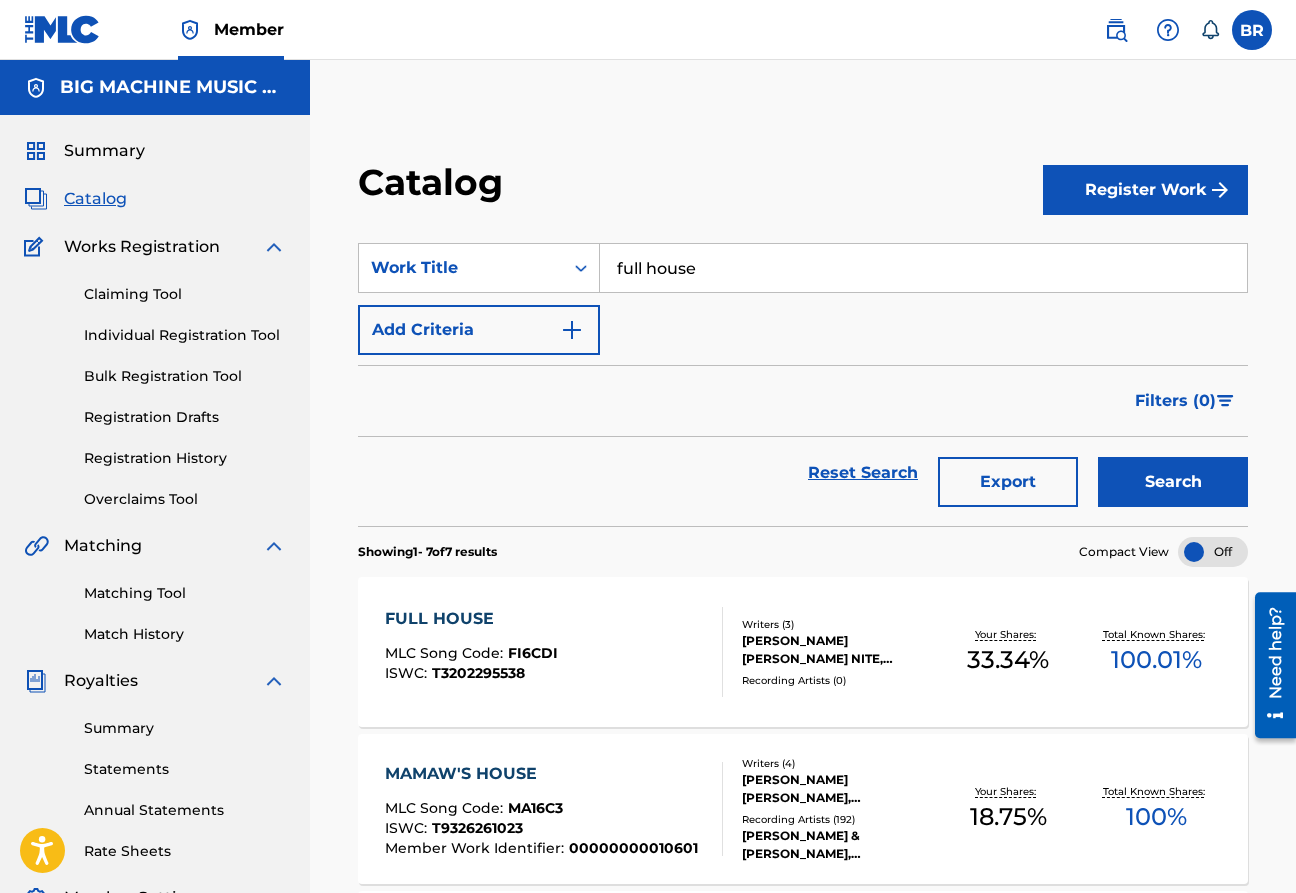 click on "FULL HOUSE" at bounding box center (471, 619) 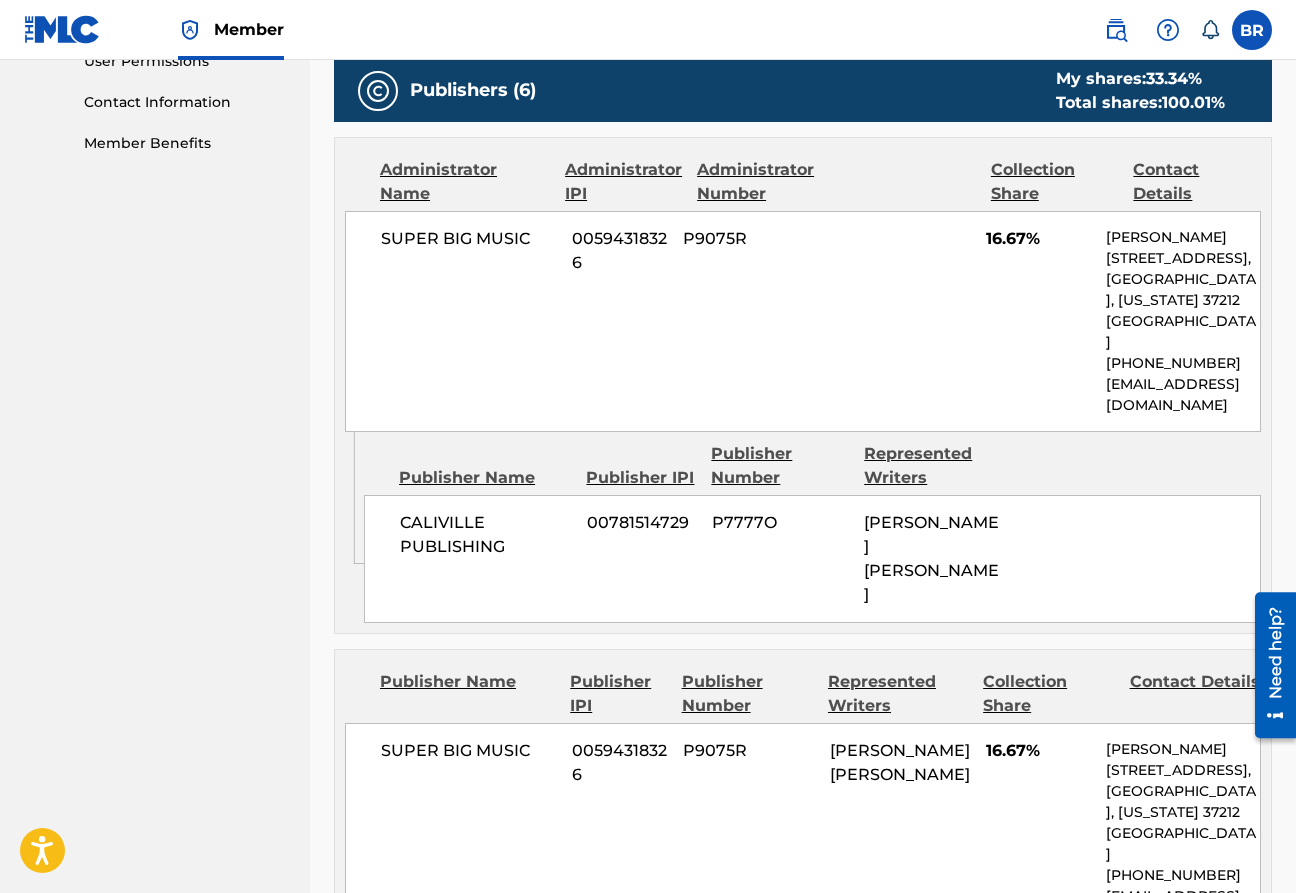 scroll, scrollTop: 0, scrollLeft: 0, axis: both 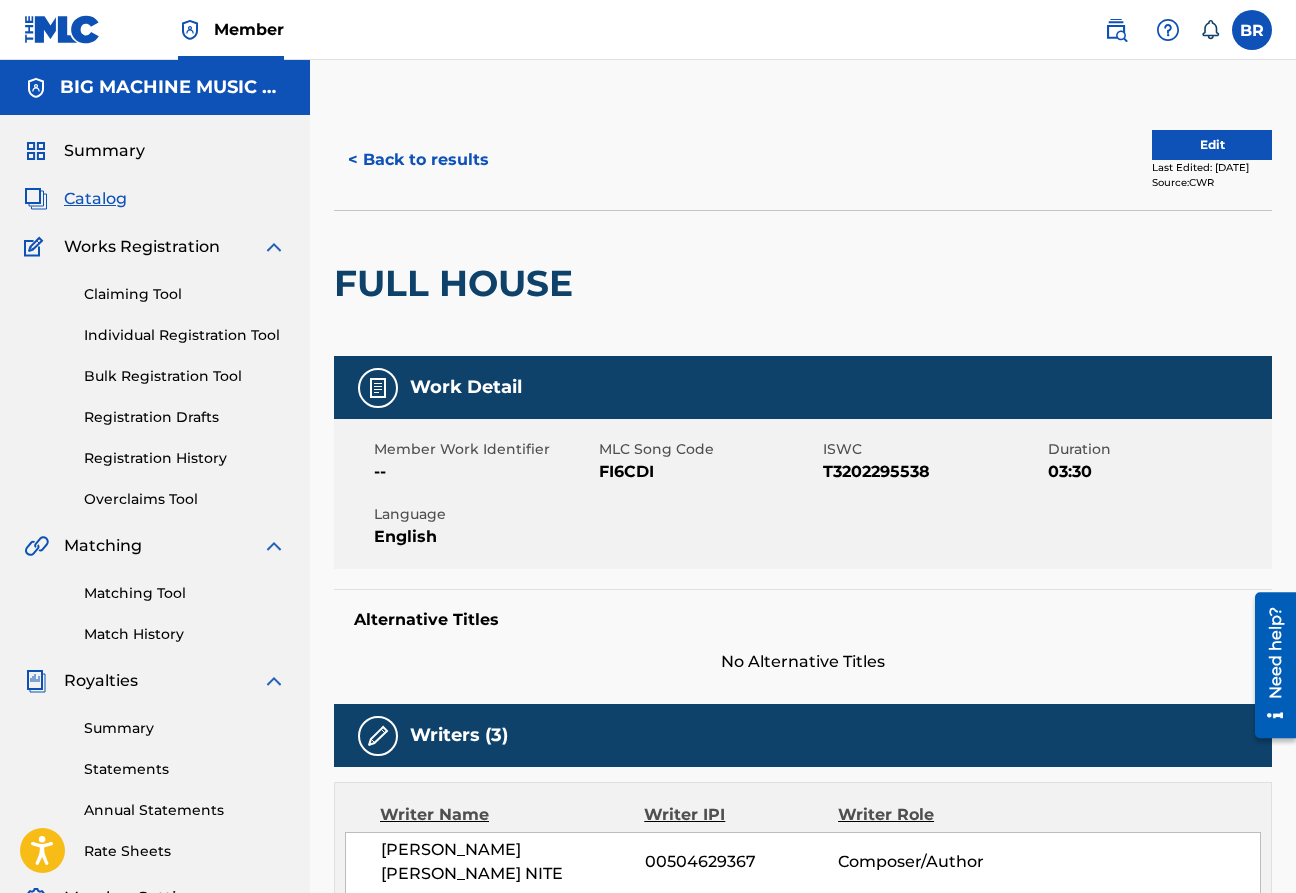 click on "Edit" at bounding box center (1212, 145) 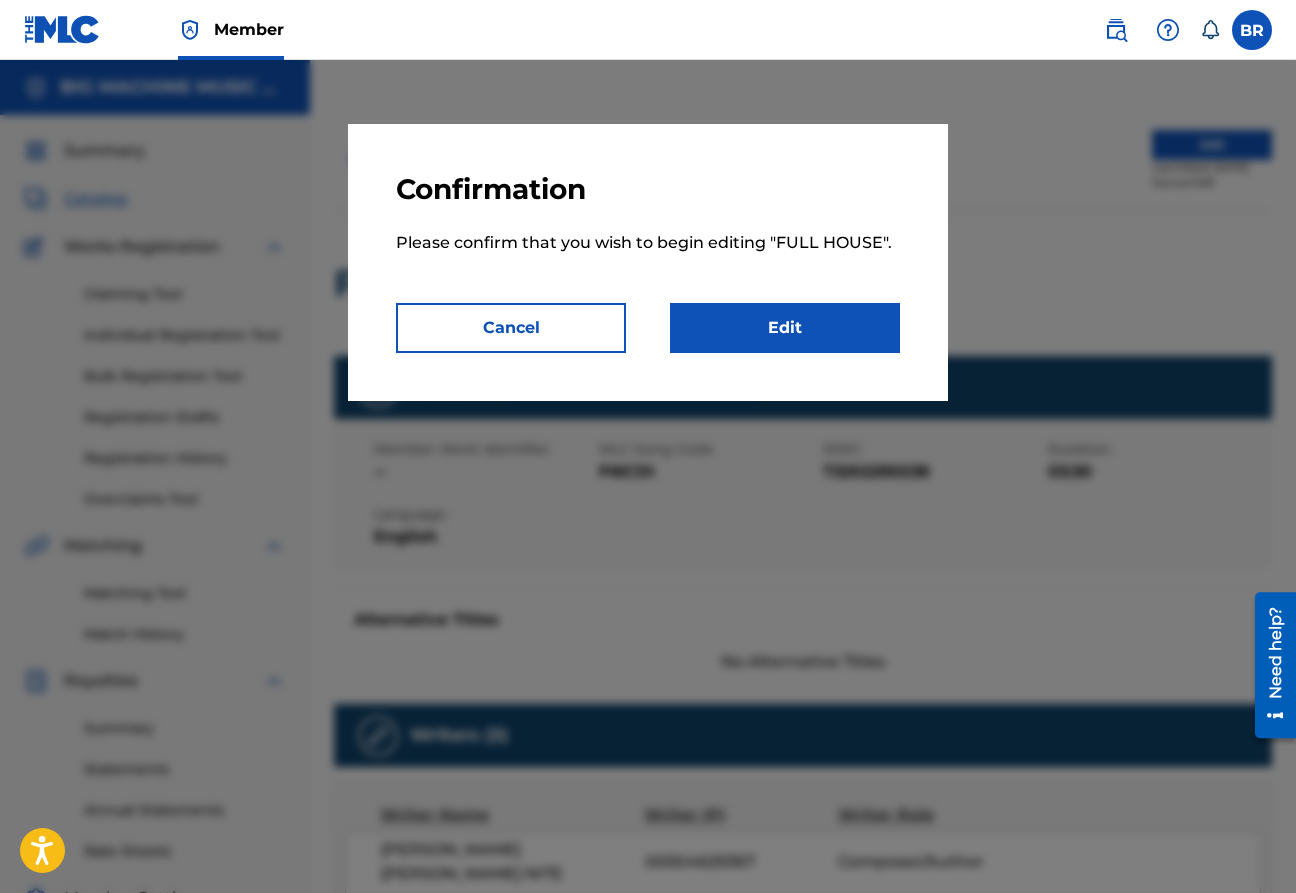 click on "Edit" at bounding box center (785, 328) 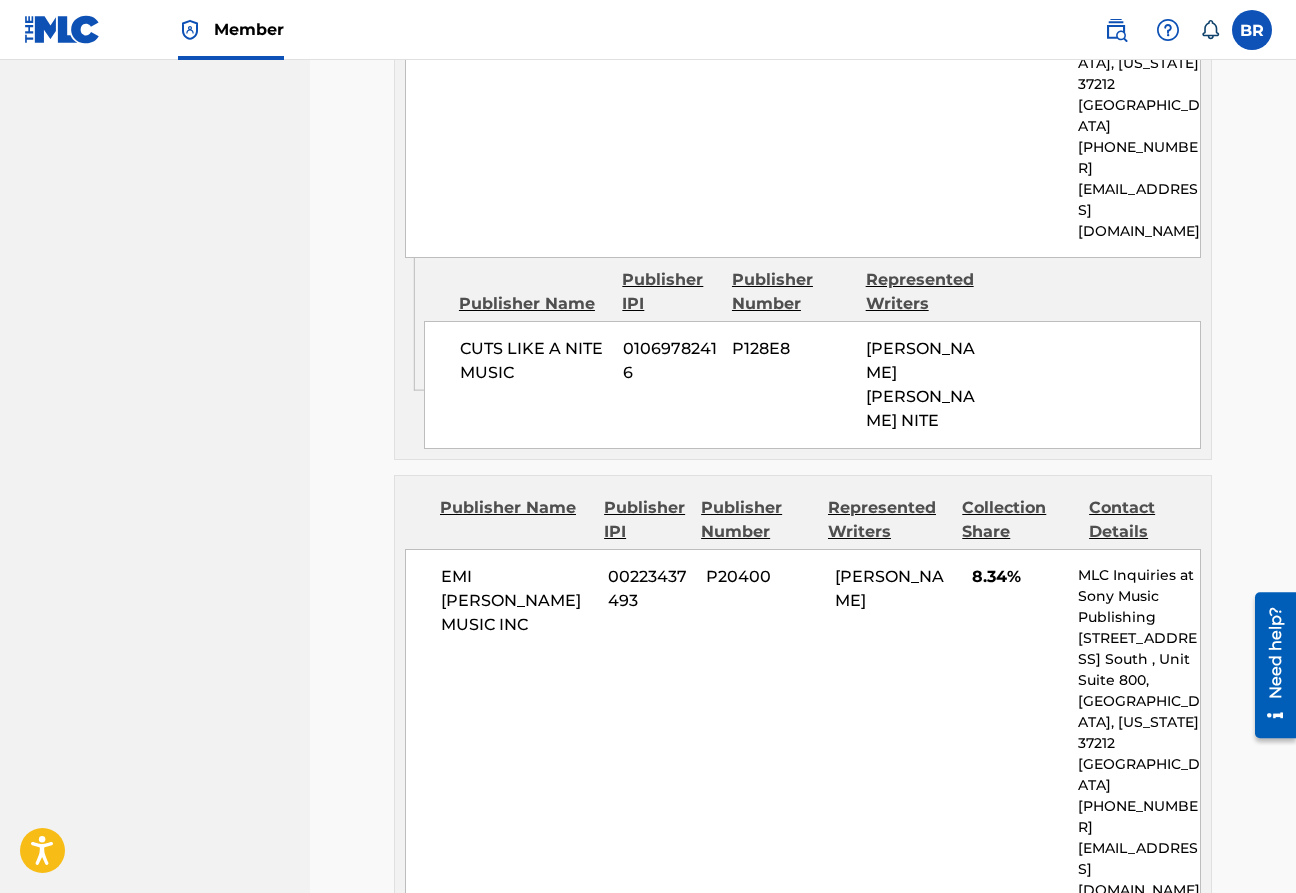 scroll, scrollTop: 2994, scrollLeft: 0, axis: vertical 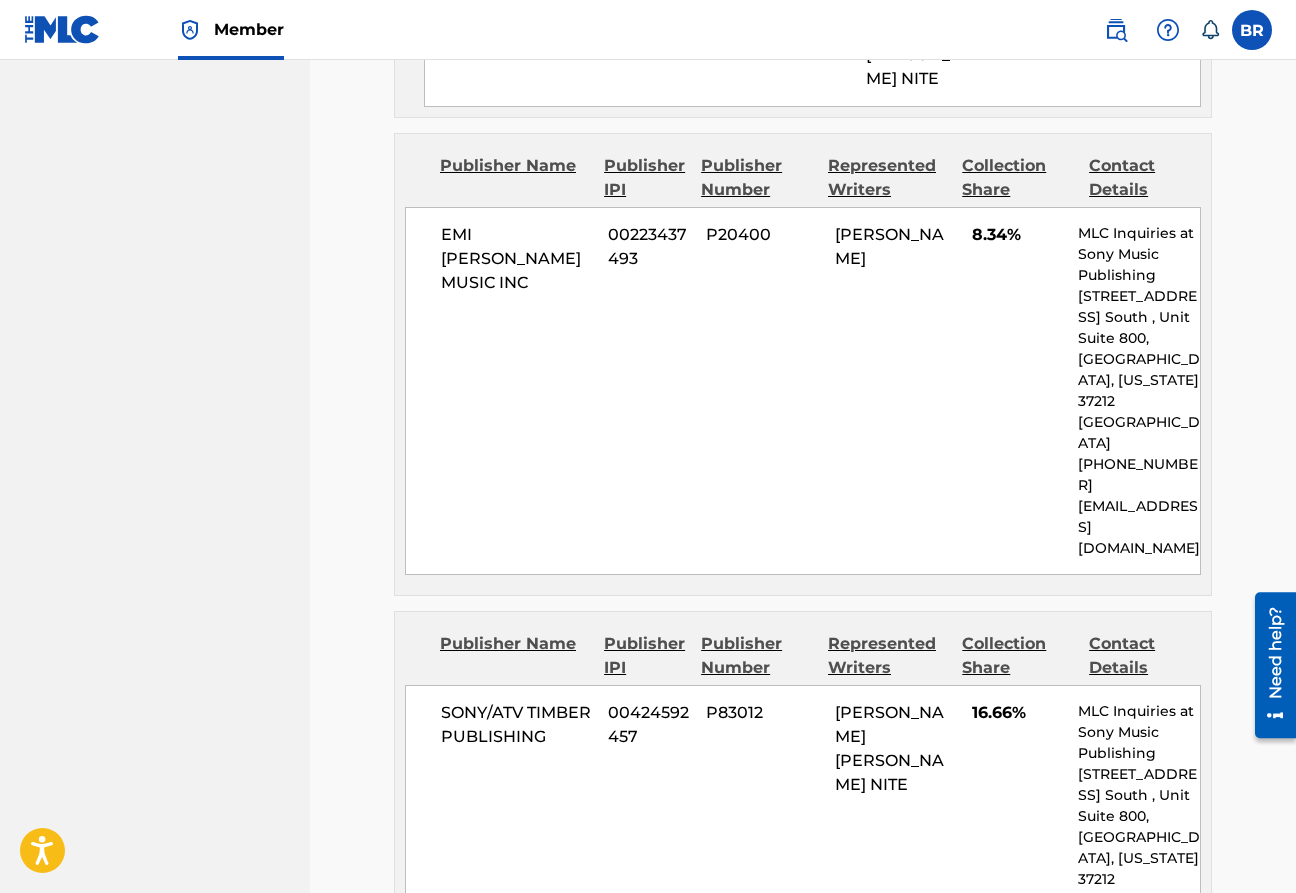 click on "Edit" at bounding box center [1102, 1136] 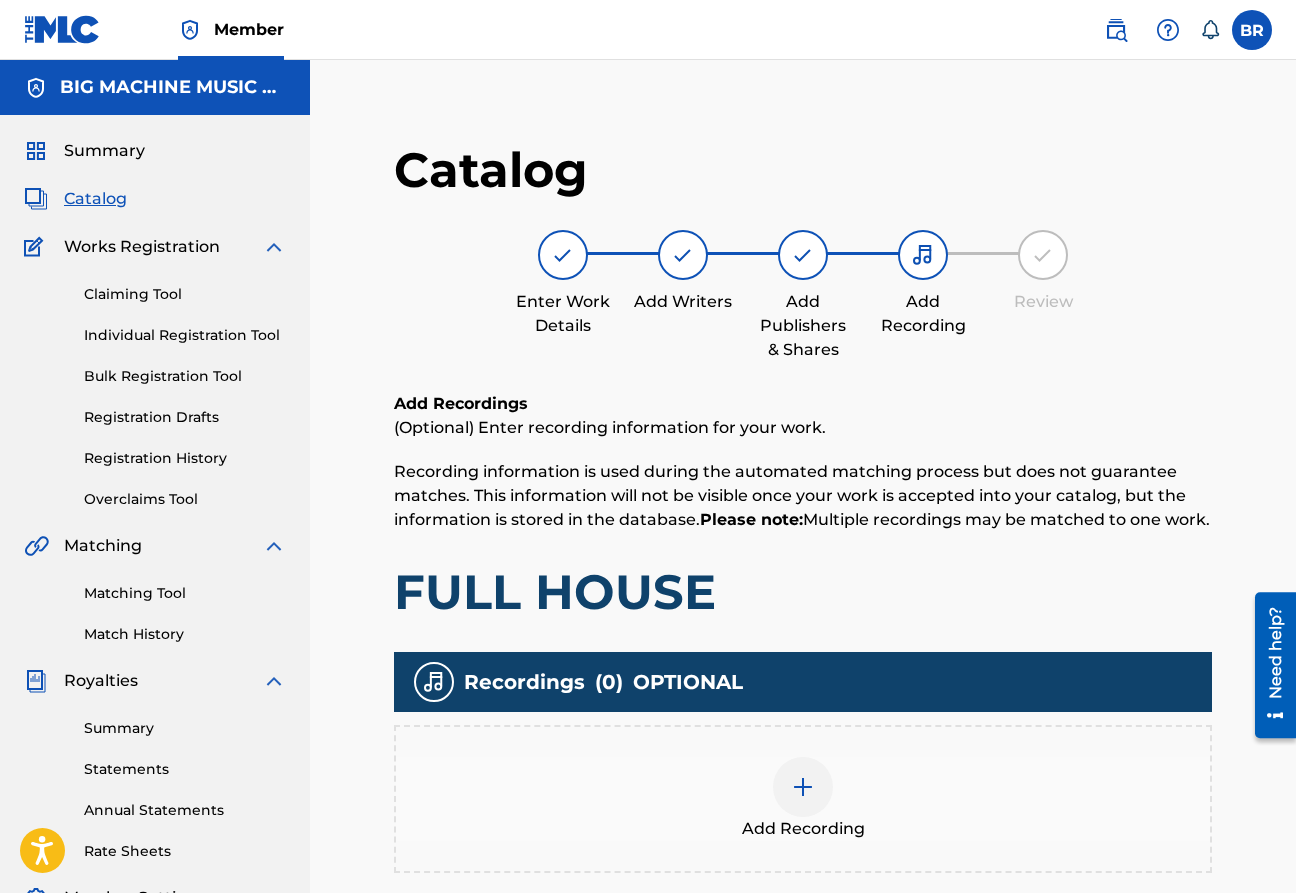 scroll, scrollTop: 347, scrollLeft: 0, axis: vertical 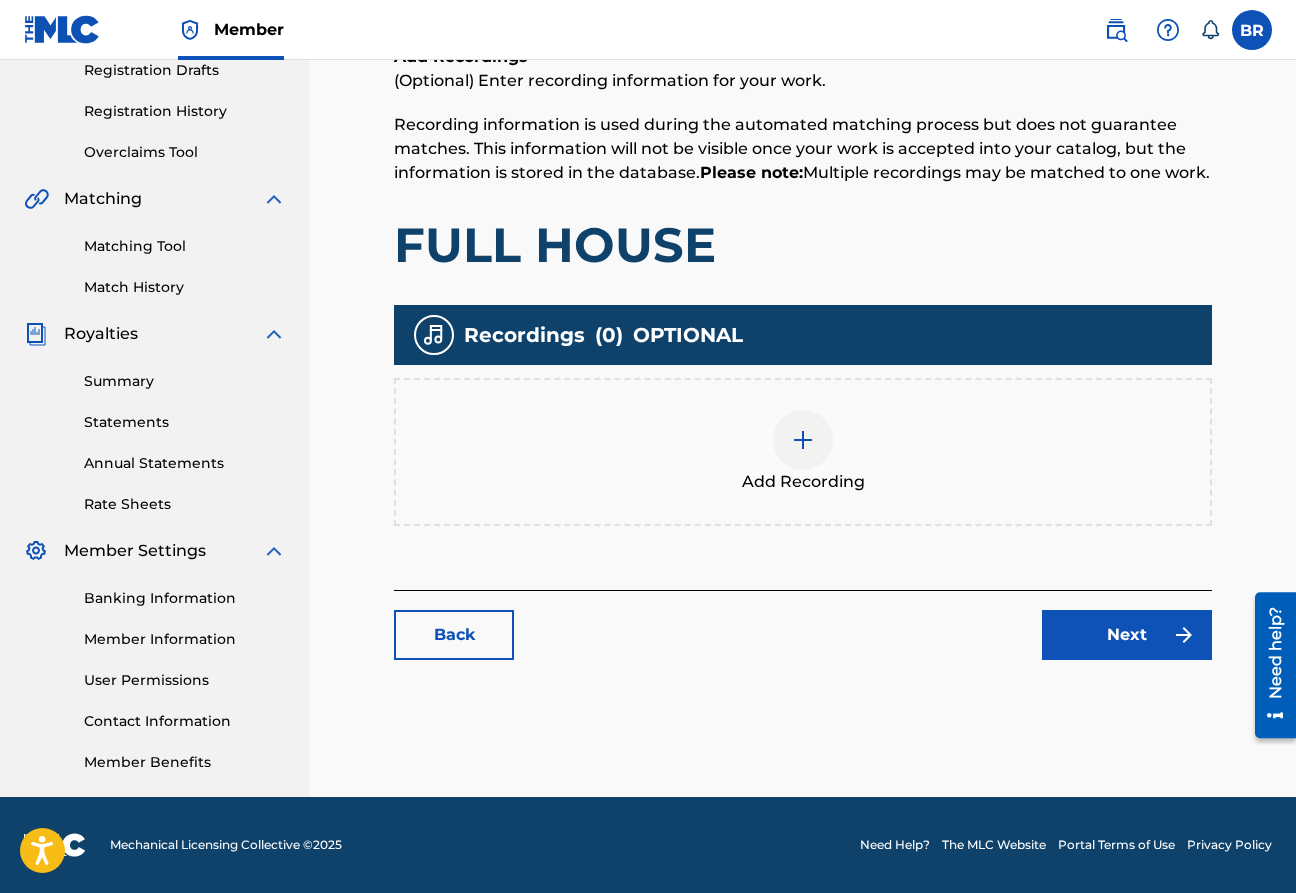 click on "Add Recording" at bounding box center (803, 482) 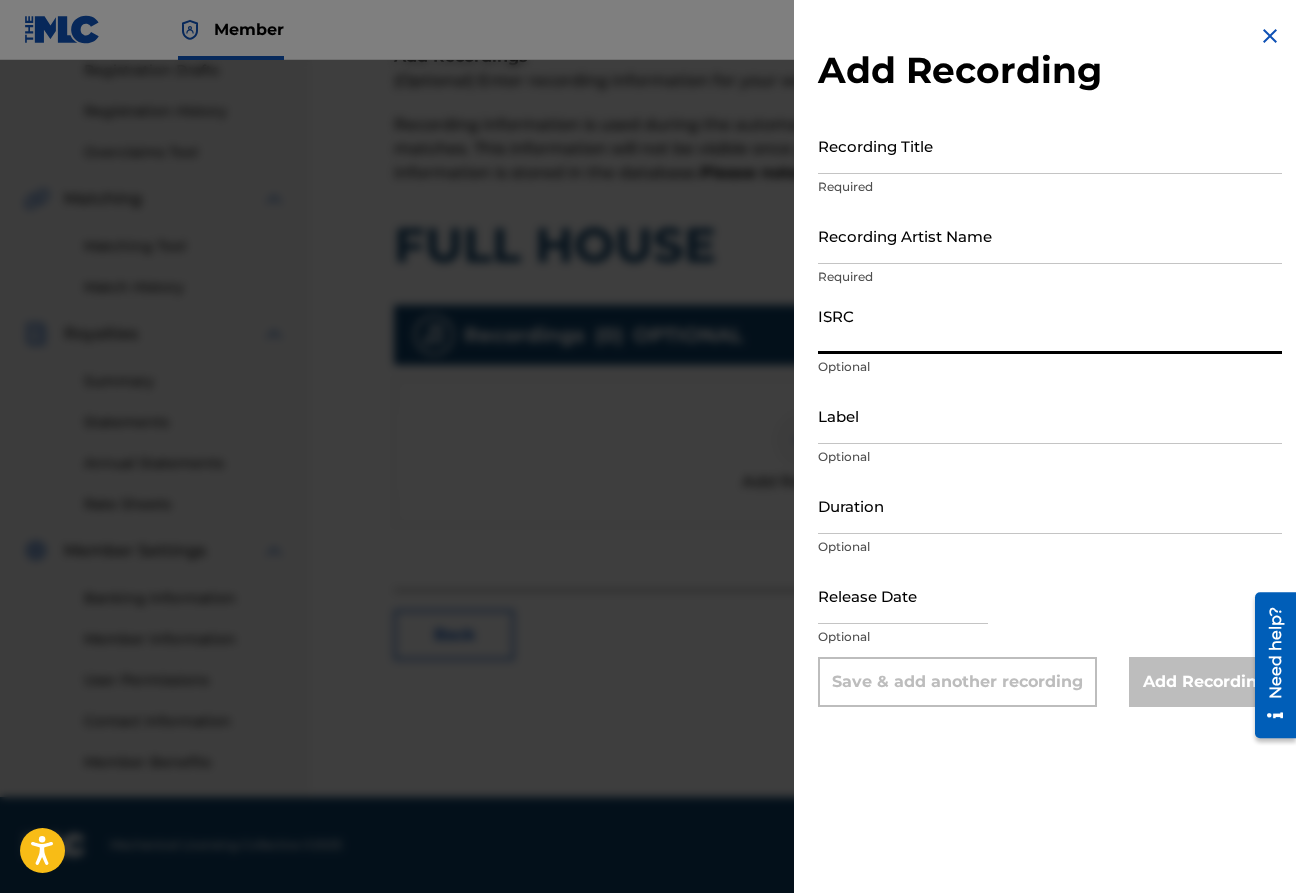 click on "ISRC" at bounding box center (1050, 325) 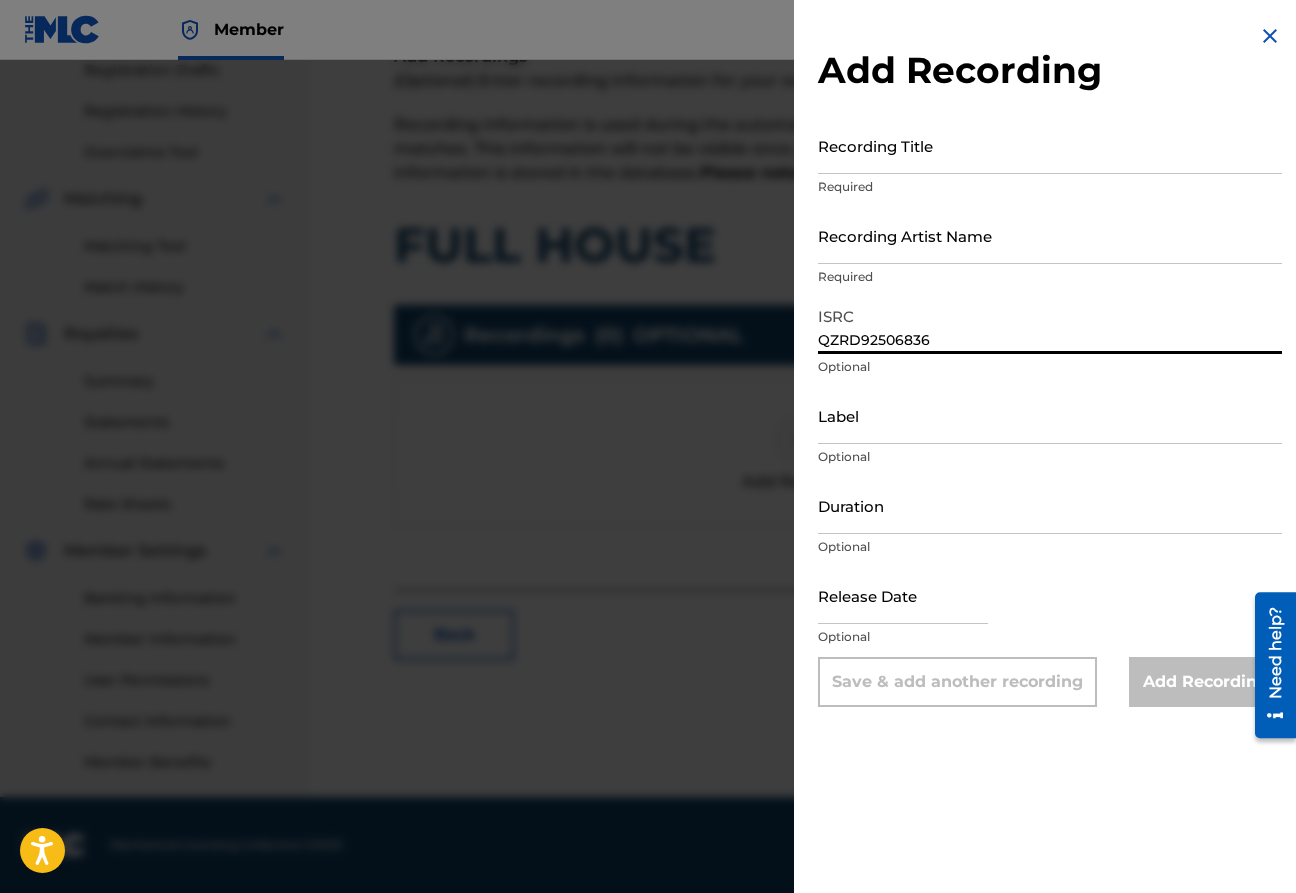 type on "QZRD92506836" 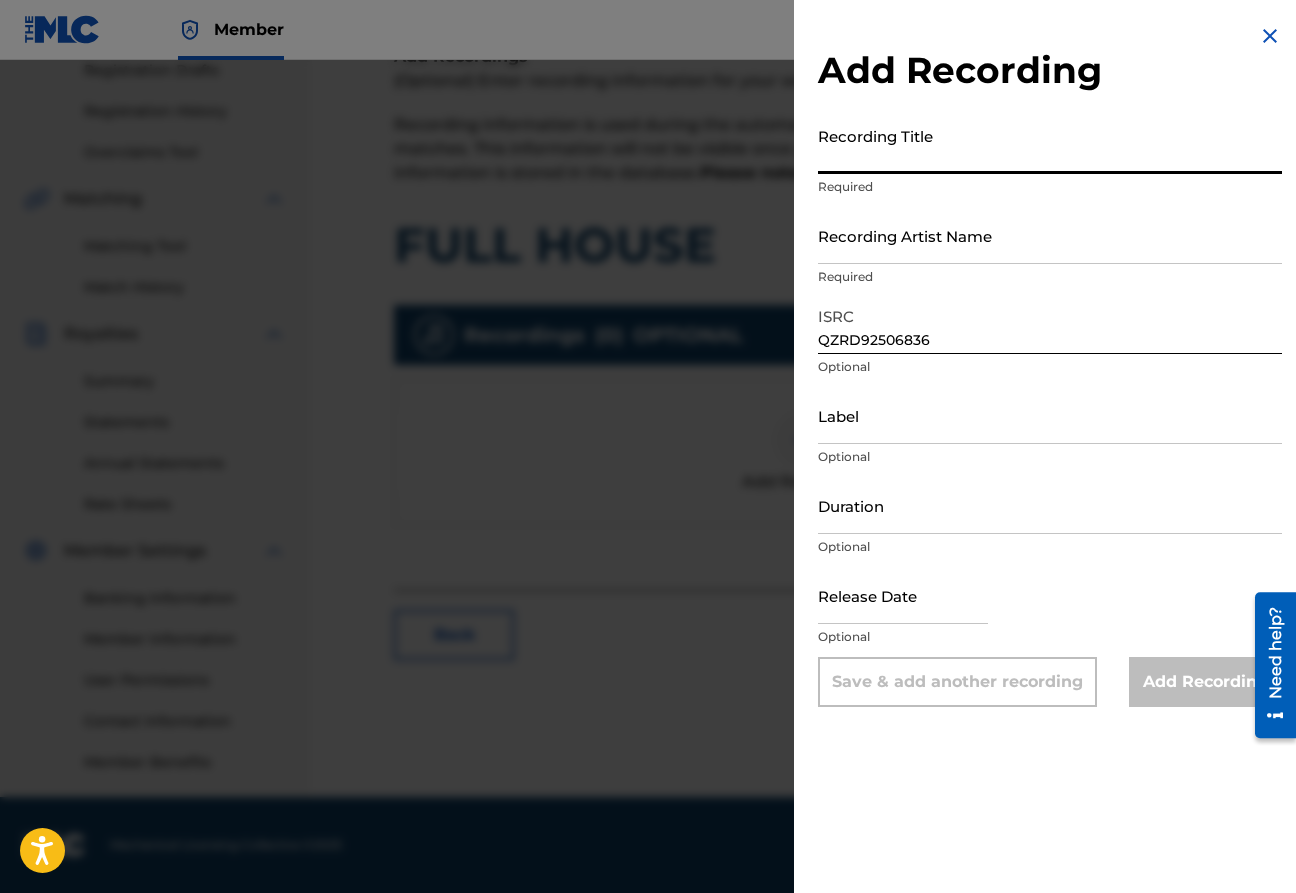 click on "Recording Title" at bounding box center (1050, 145) 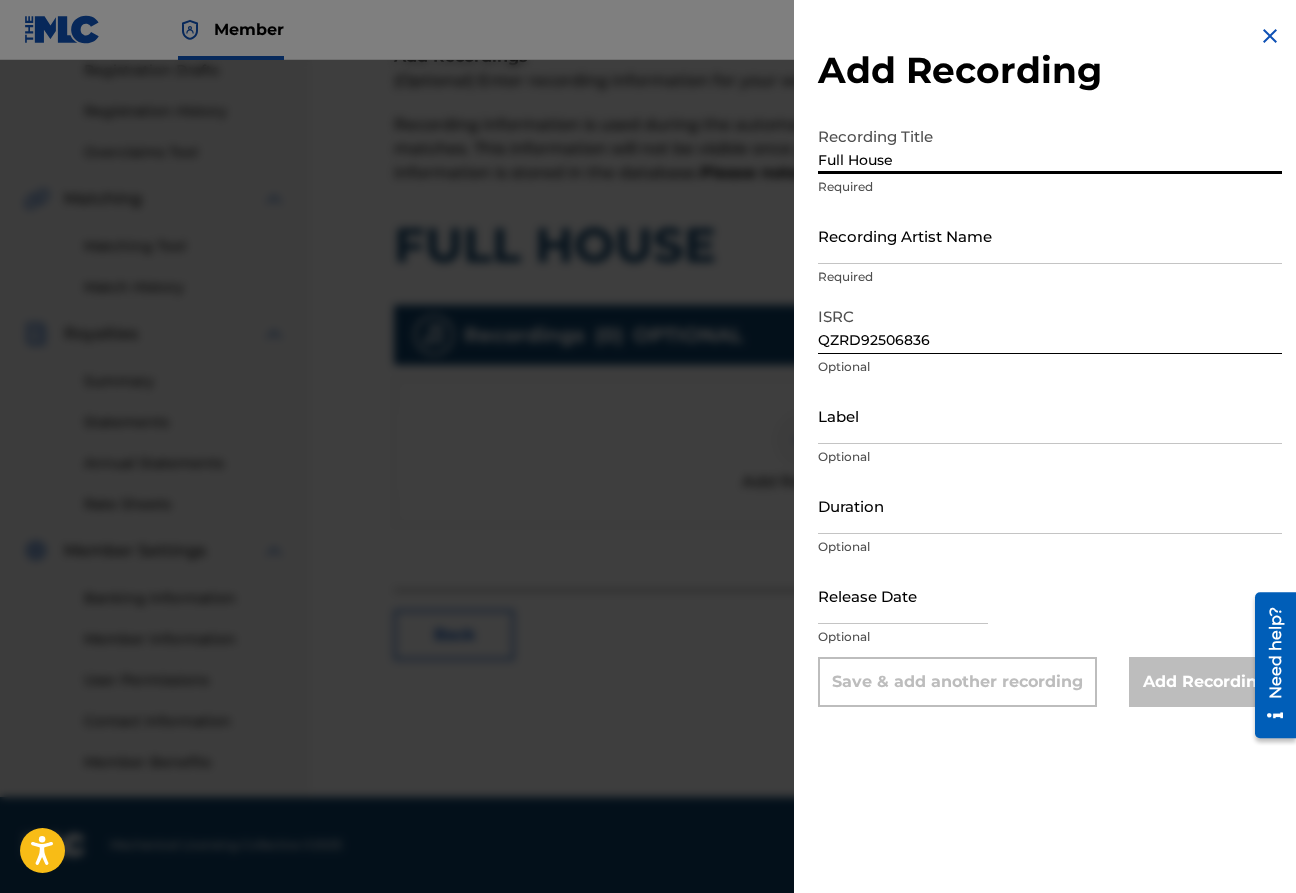 type on "Full House" 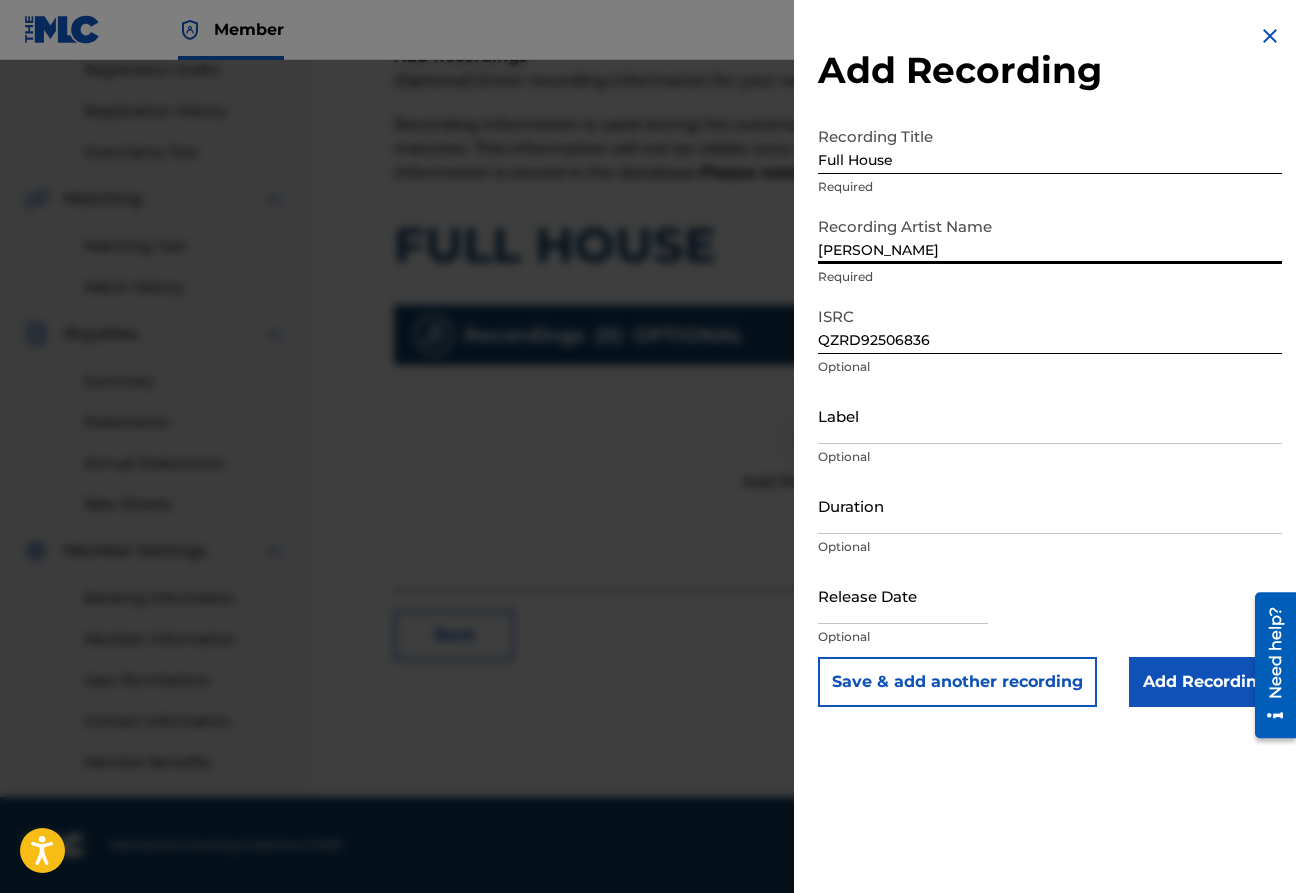 type on "[PERSON_NAME]" 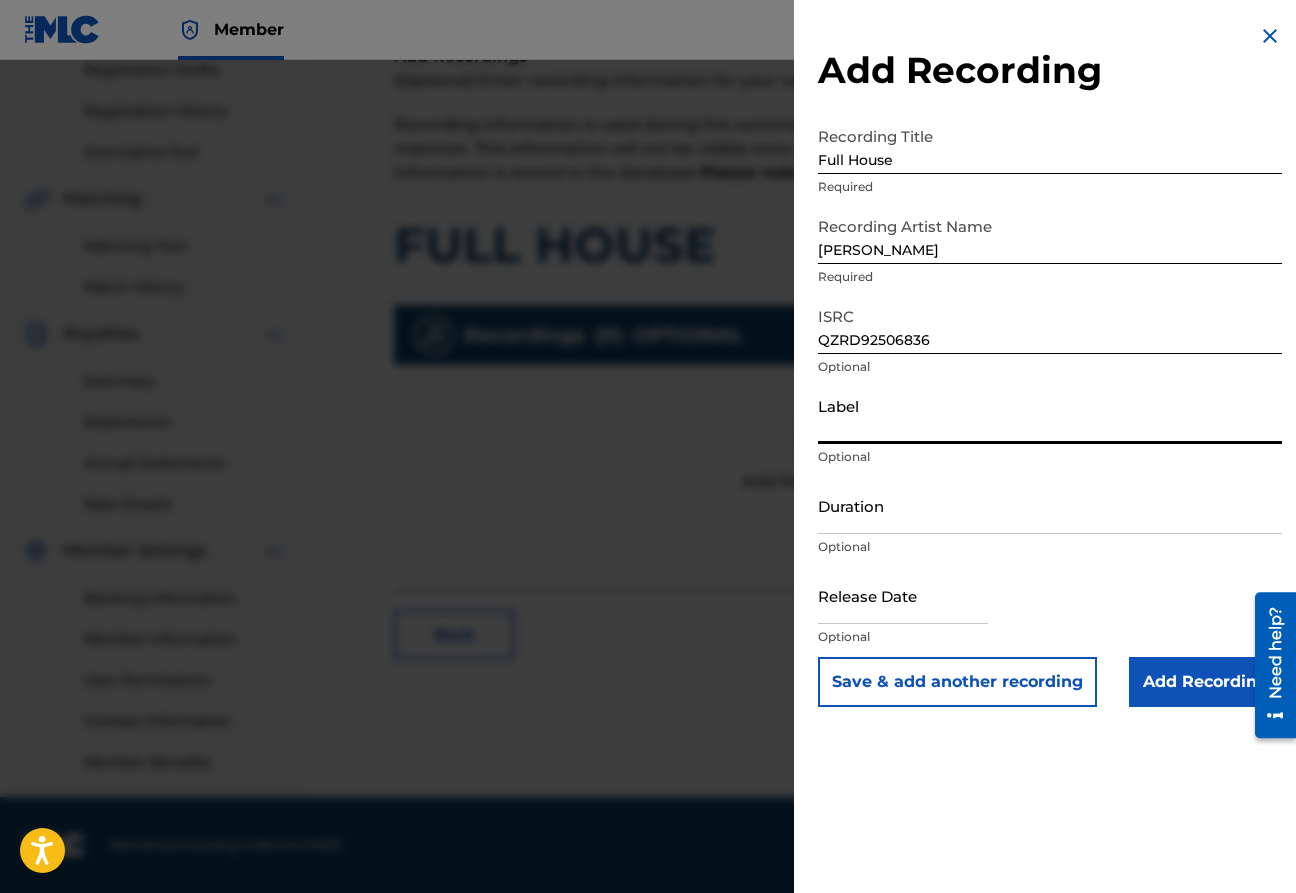 type on "Big Machine Label Group, LLC" 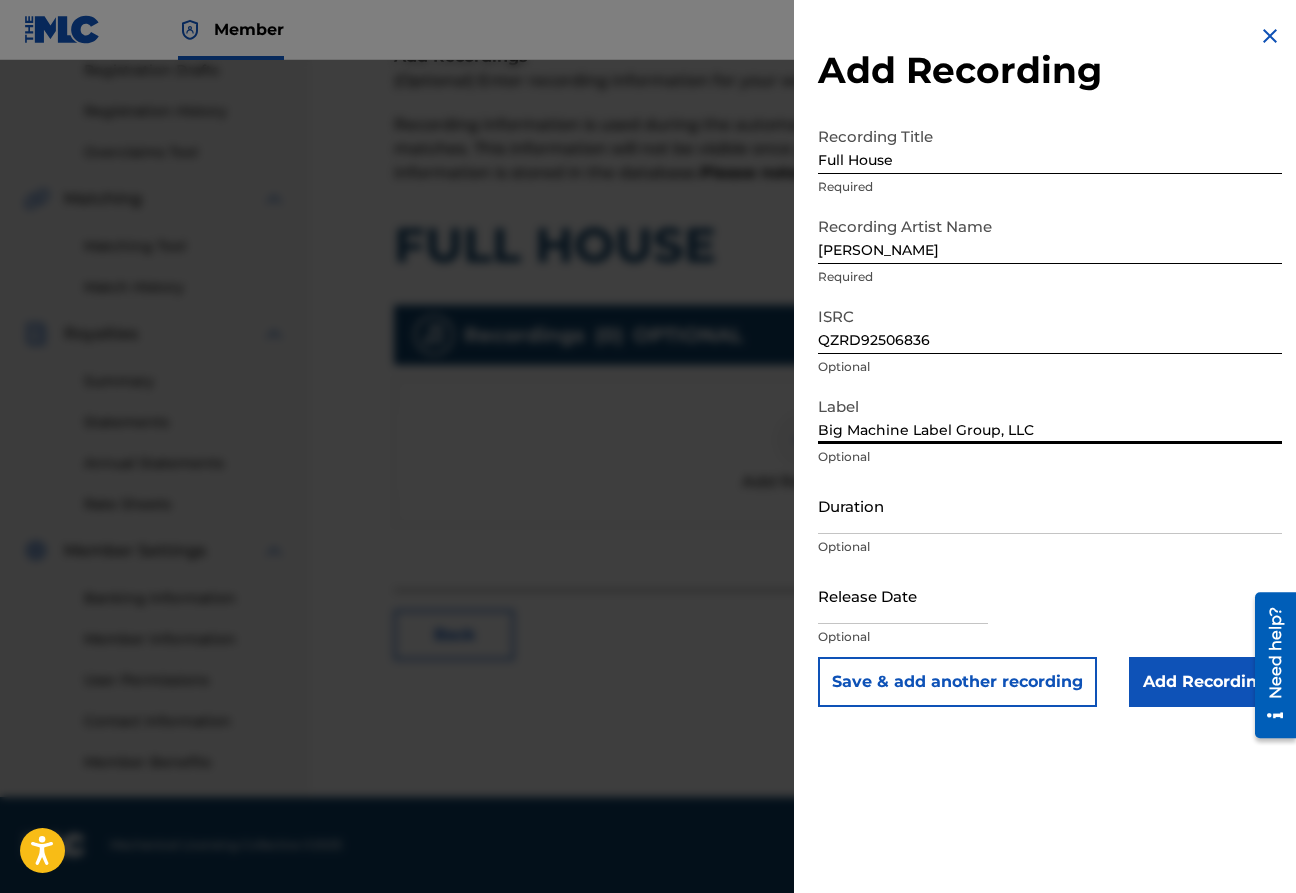 click on "Duration" at bounding box center (1050, 505) 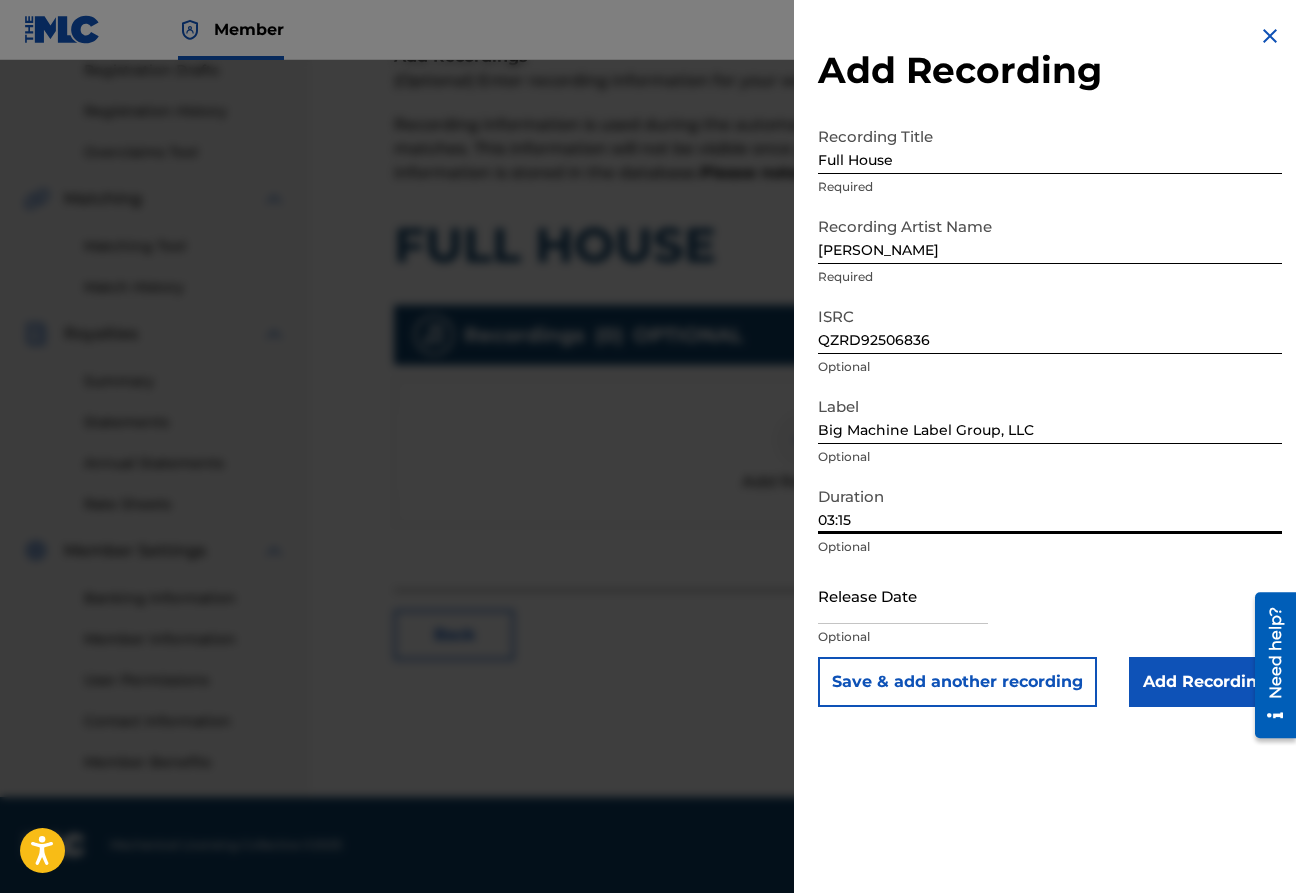 type on "03:15" 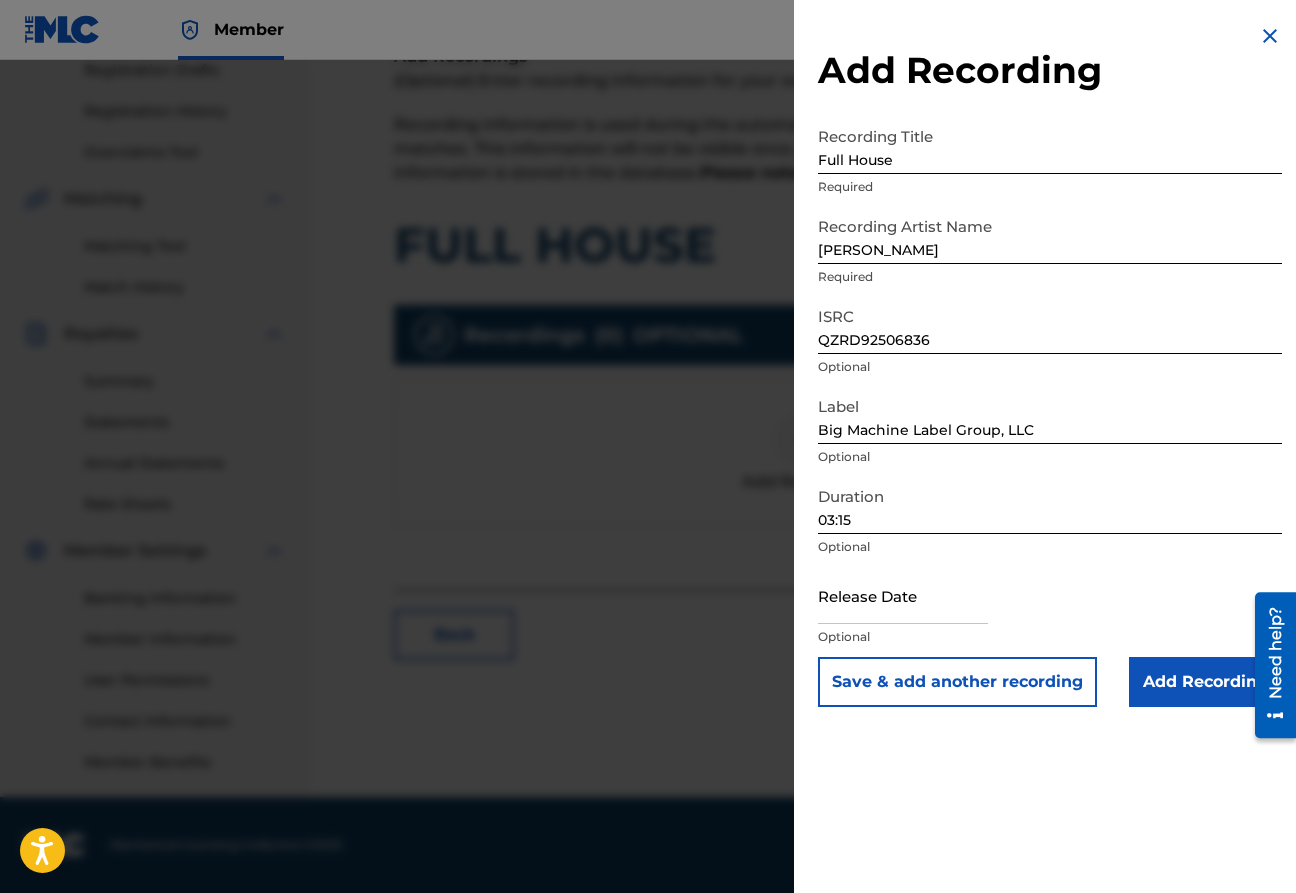 click at bounding box center (903, 595) 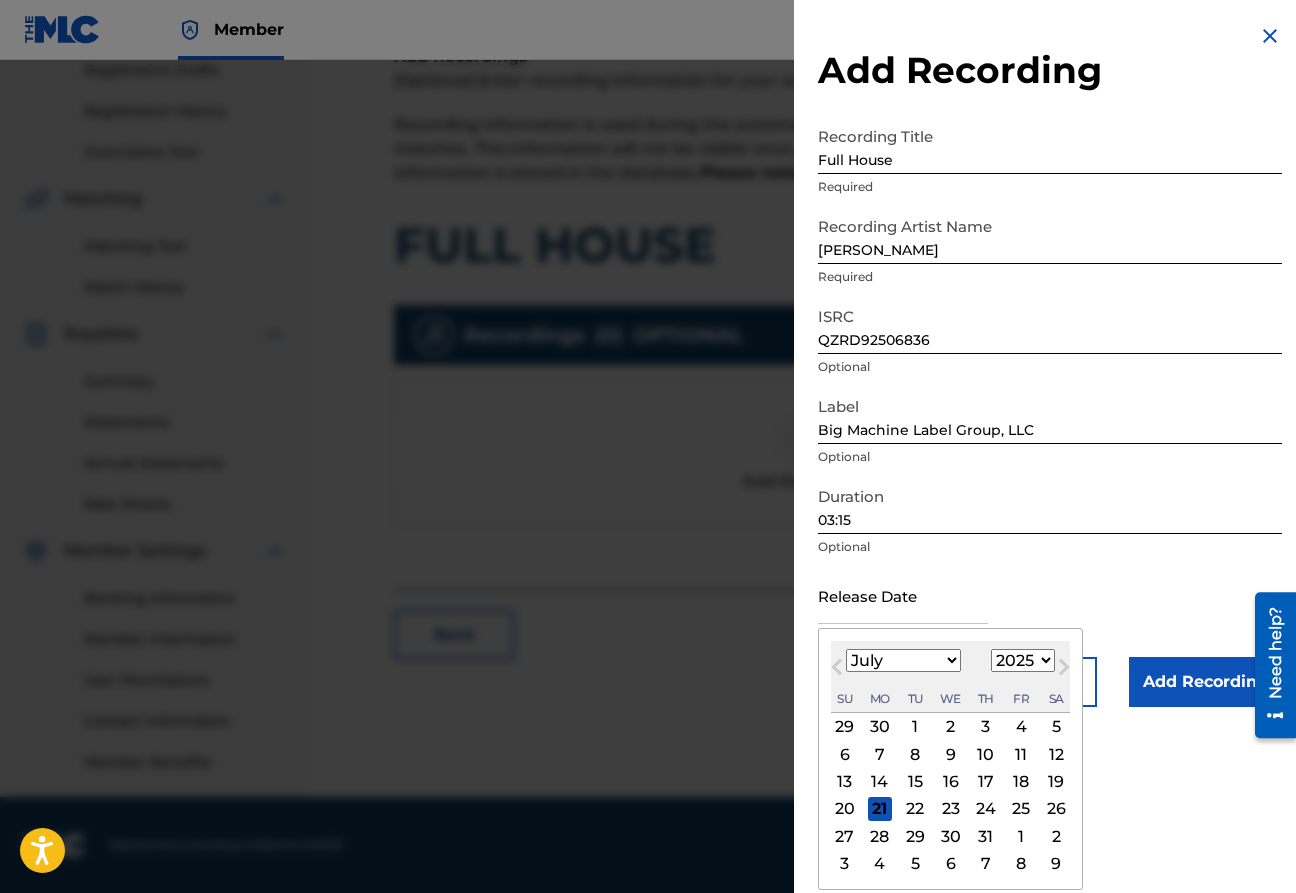 click on "January February March April May June July August September October November December" at bounding box center [903, 660] 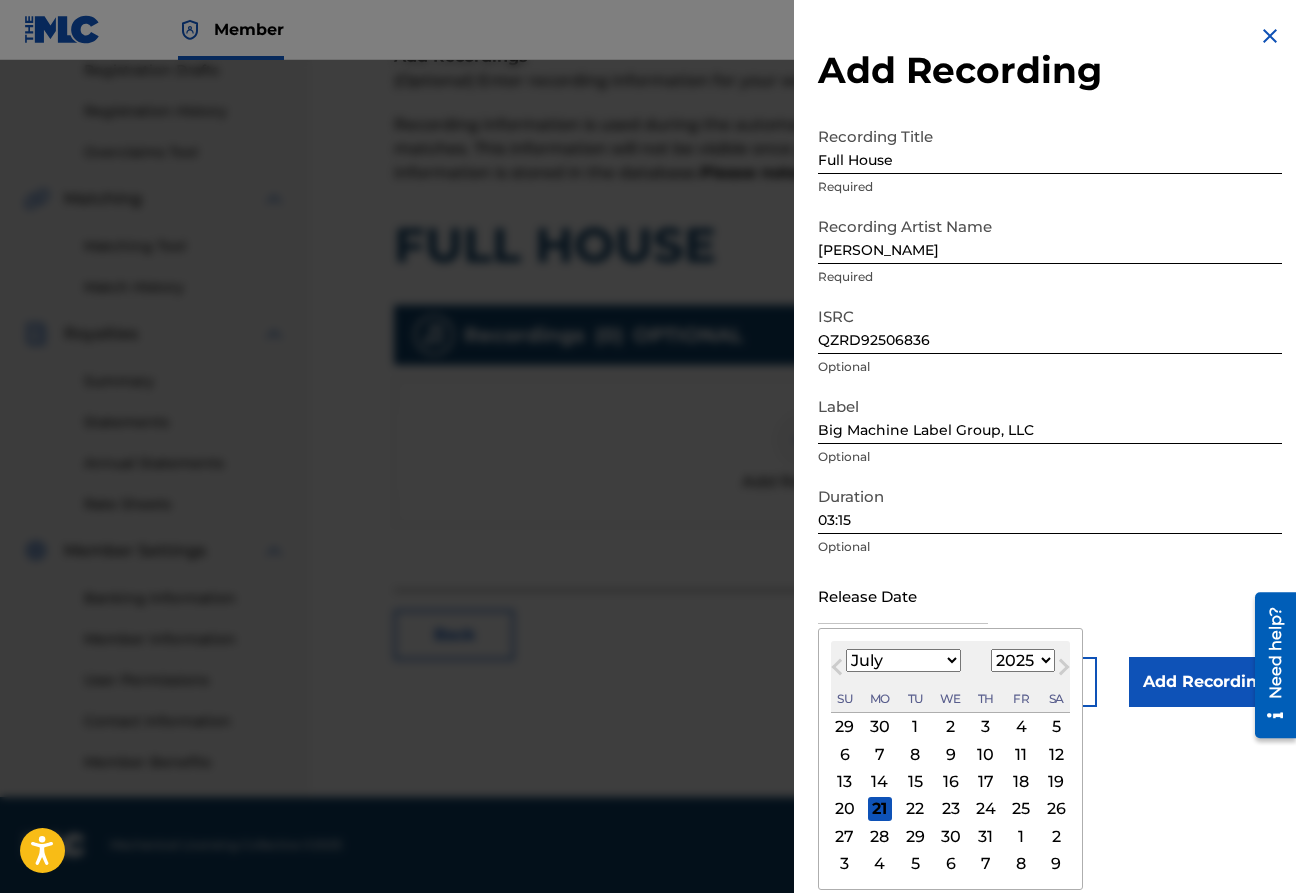 select on "5" 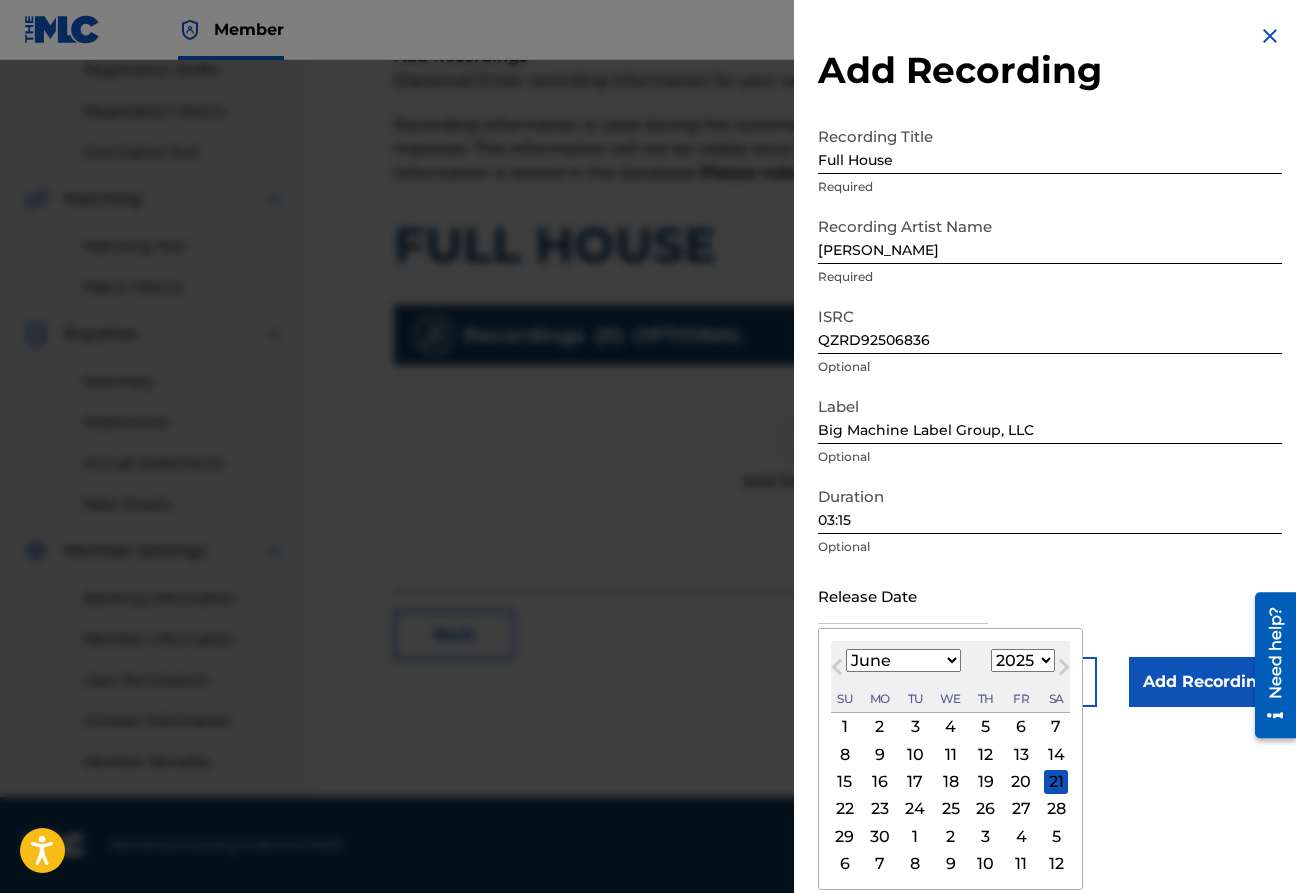click on "20" at bounding box center [1021, 782] 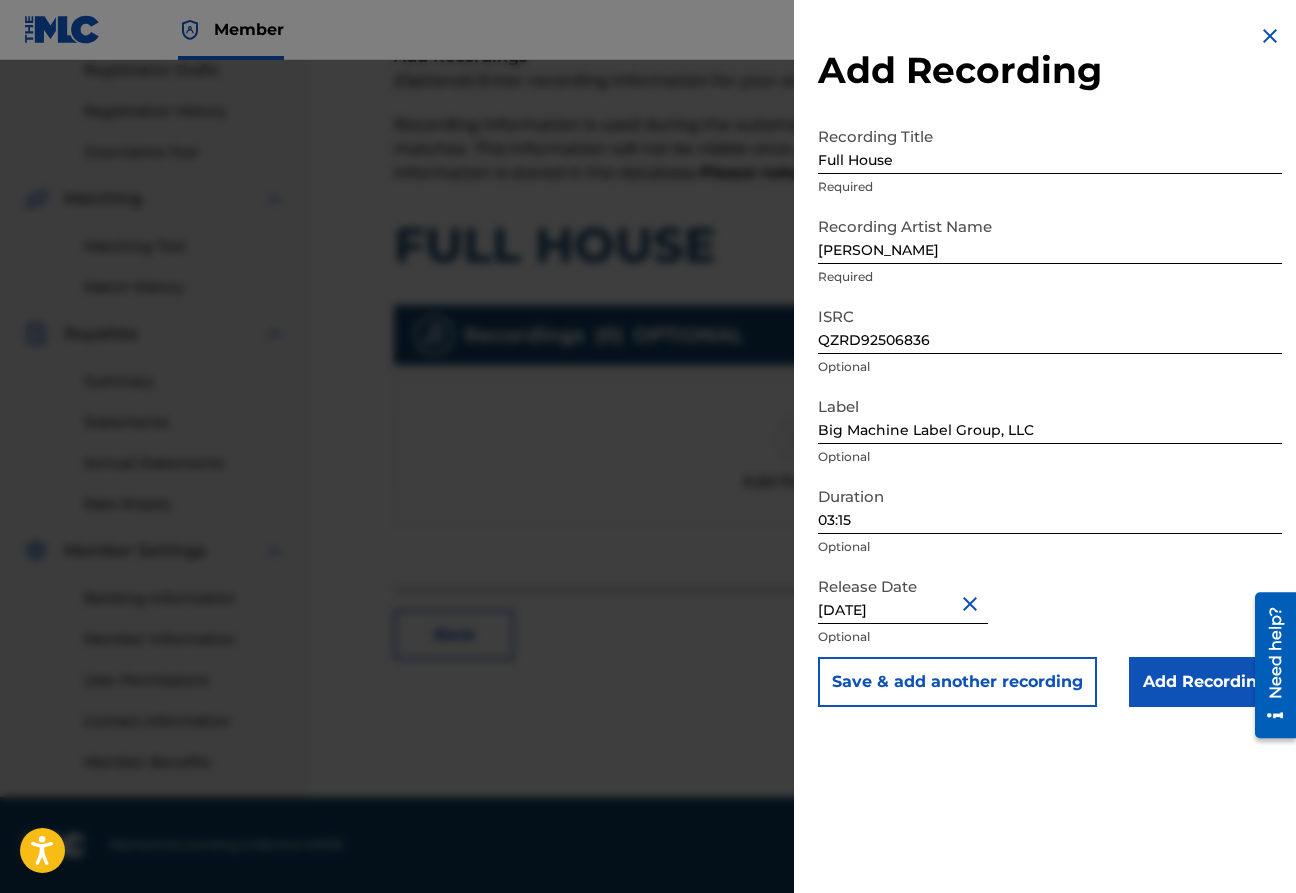 click on "Save & add another recording" at bounding box center (957, 682) 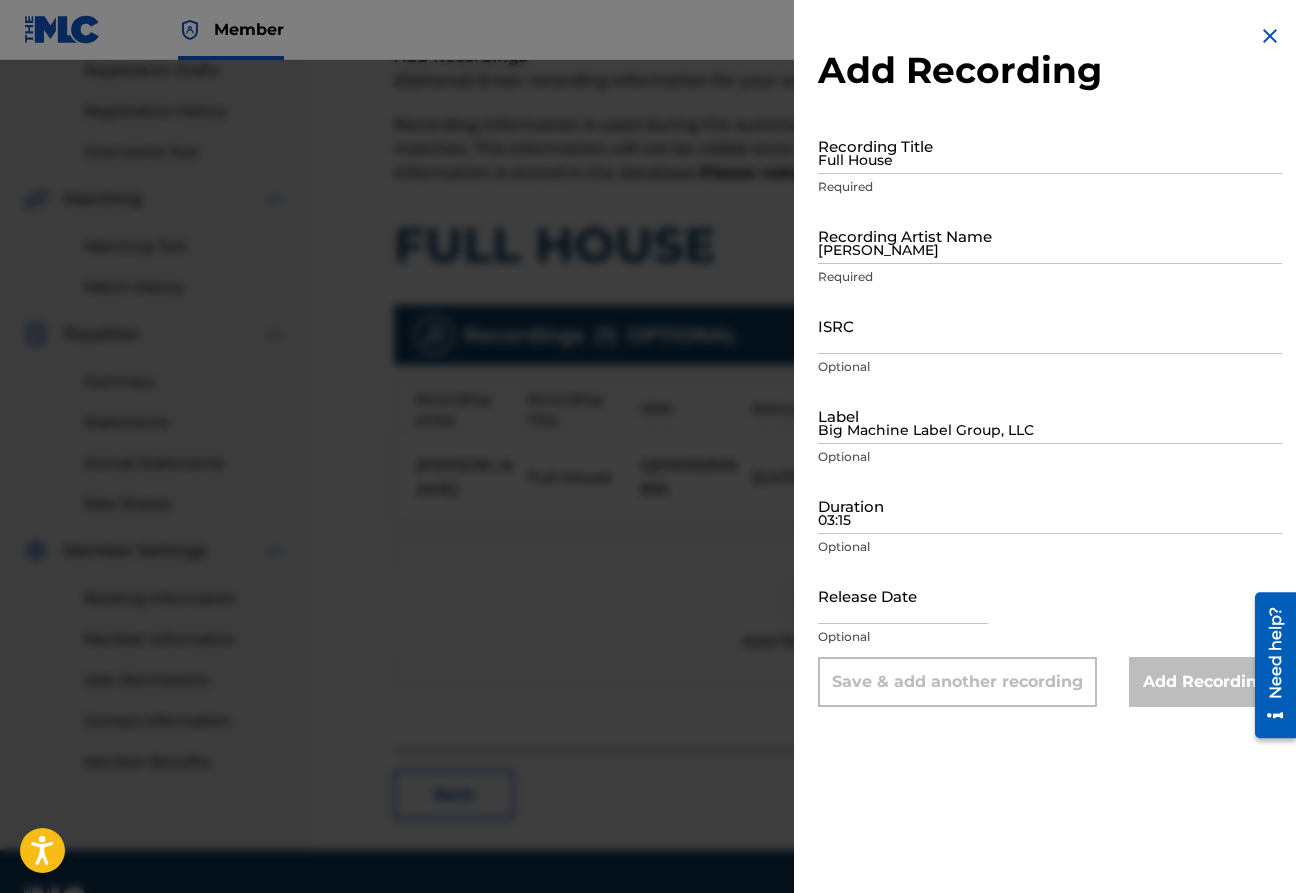 click on "ISRC" at bounding box center [1050, 325] 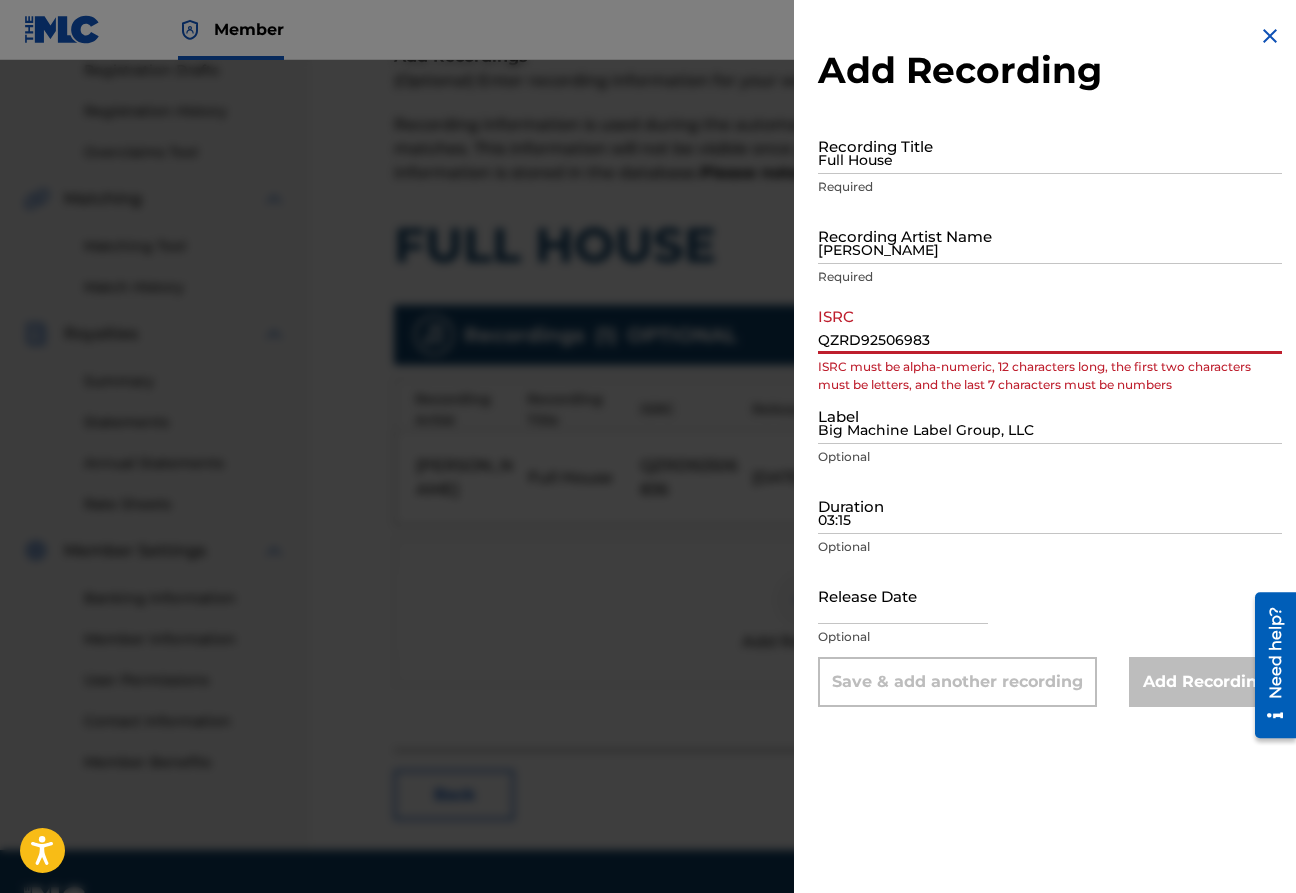 click on "QZRD92506983" at bounding box center [1050, 325] 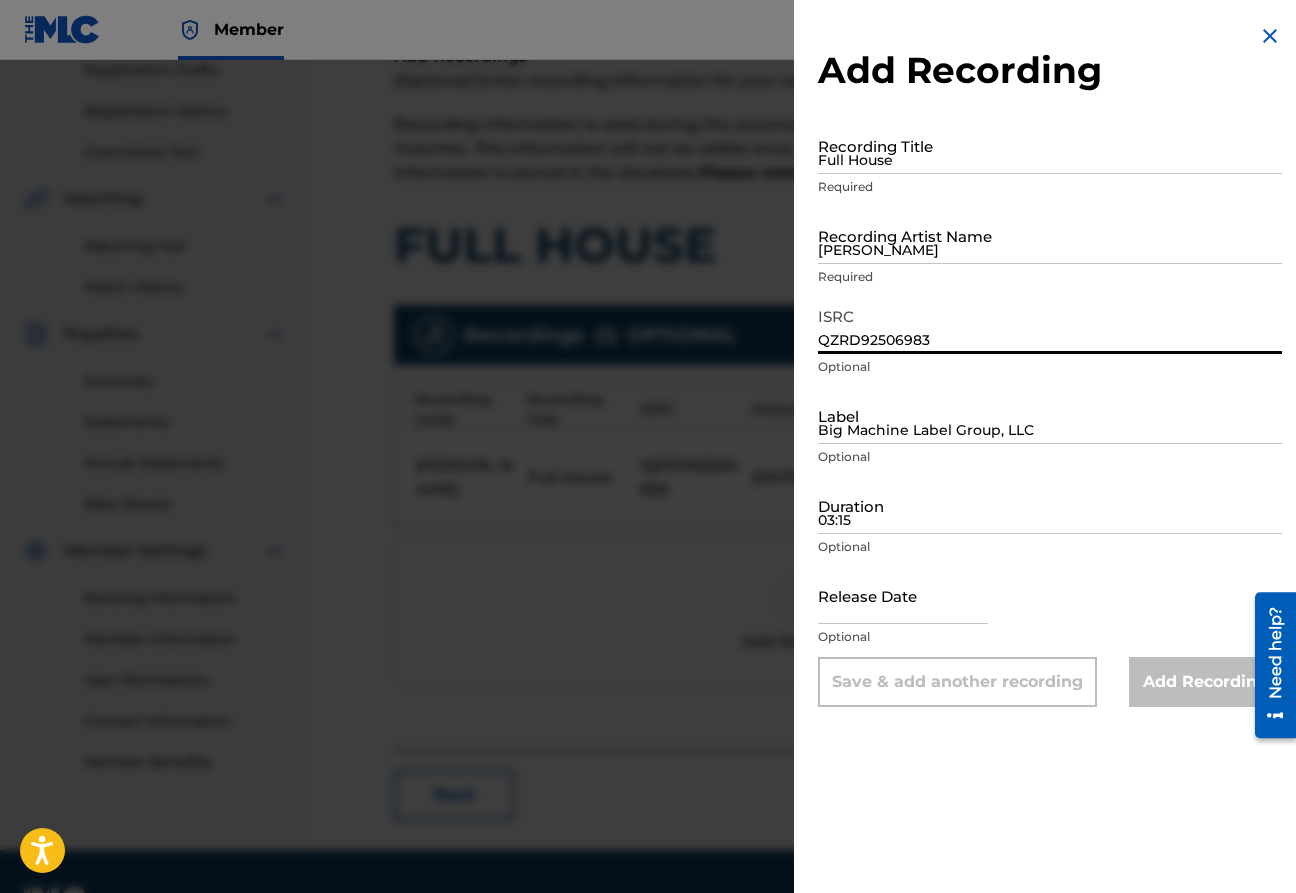 type on "QZRD92506983" 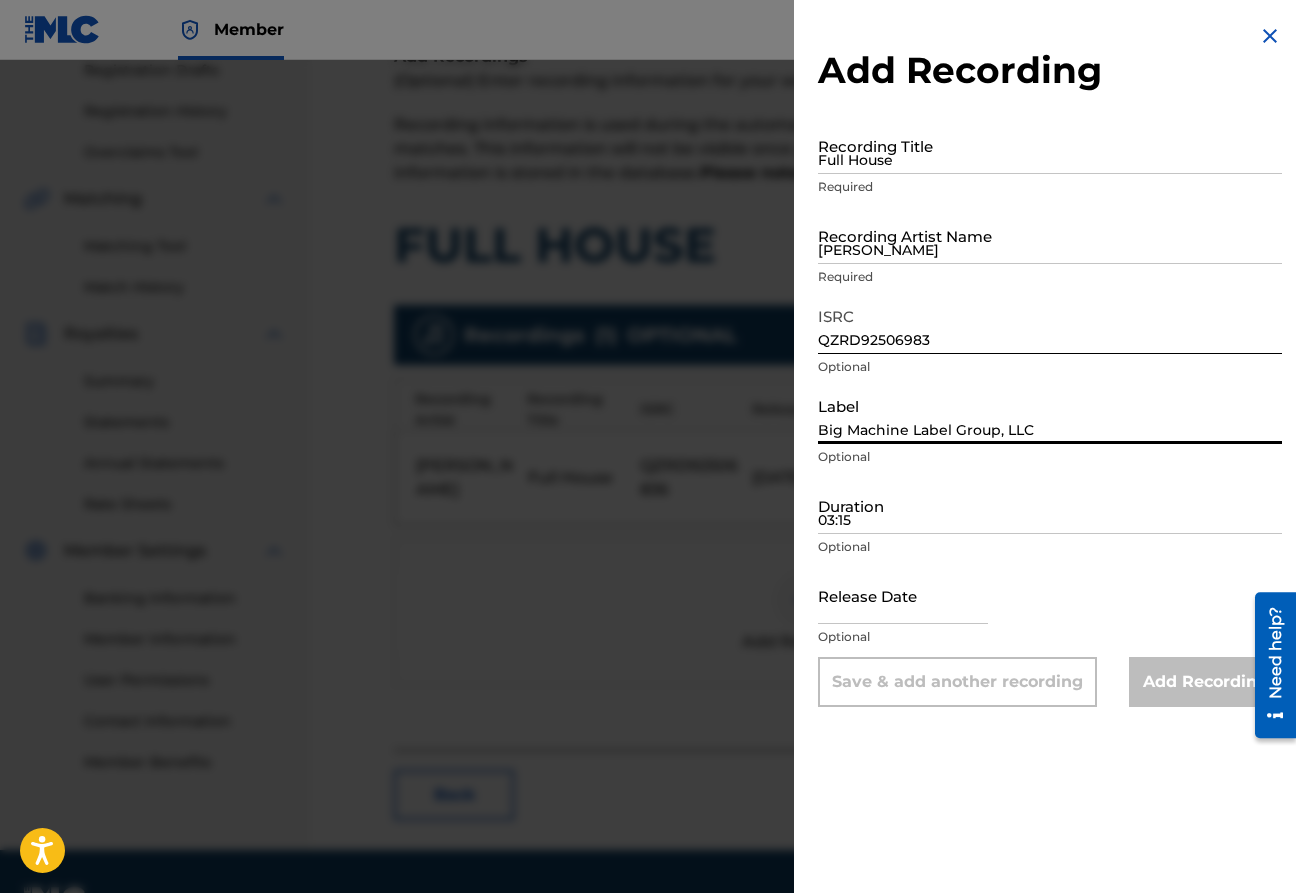 click on "Big Machine Label Group, LLC" at bounding box center (1050, 415) 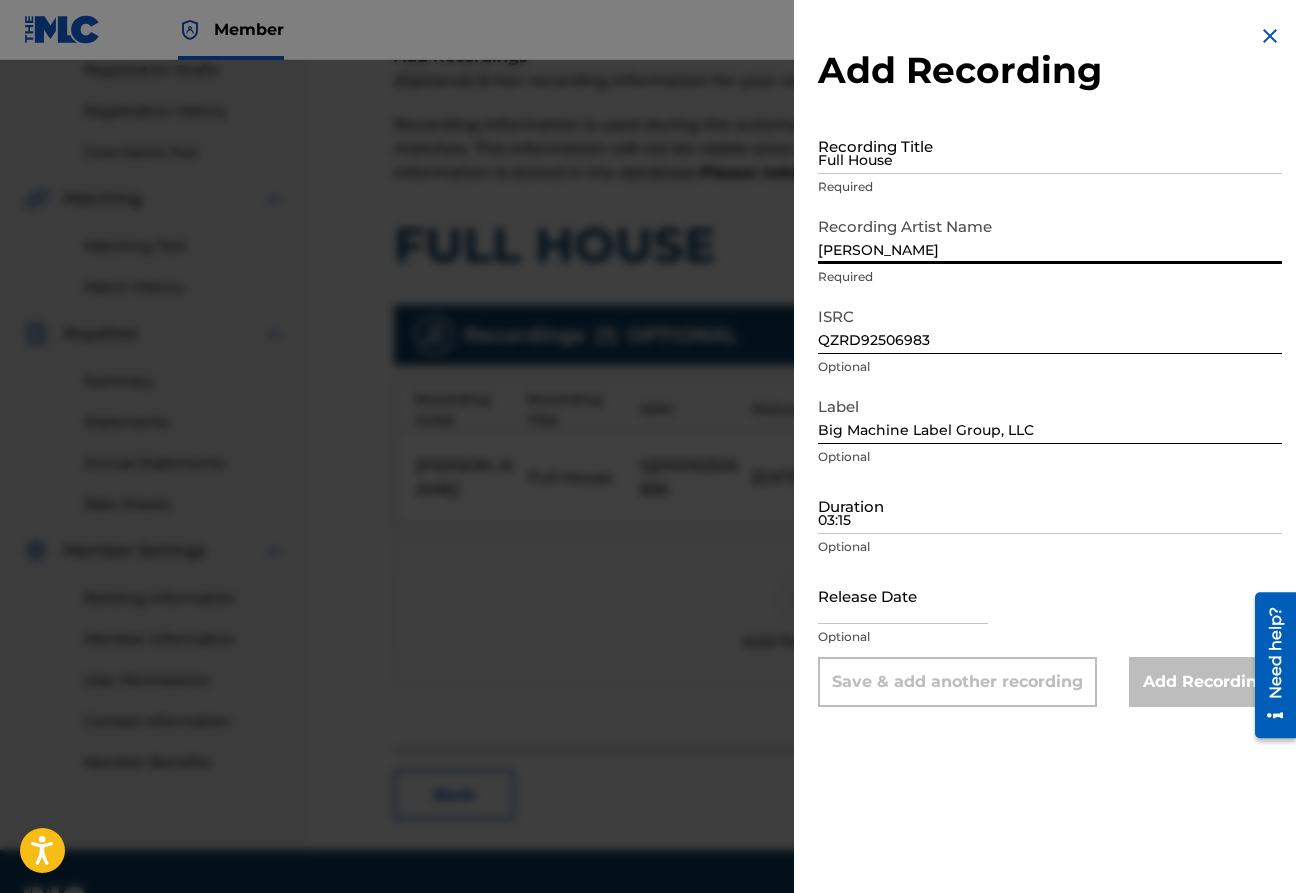 type on "[PERSON_NAME]" 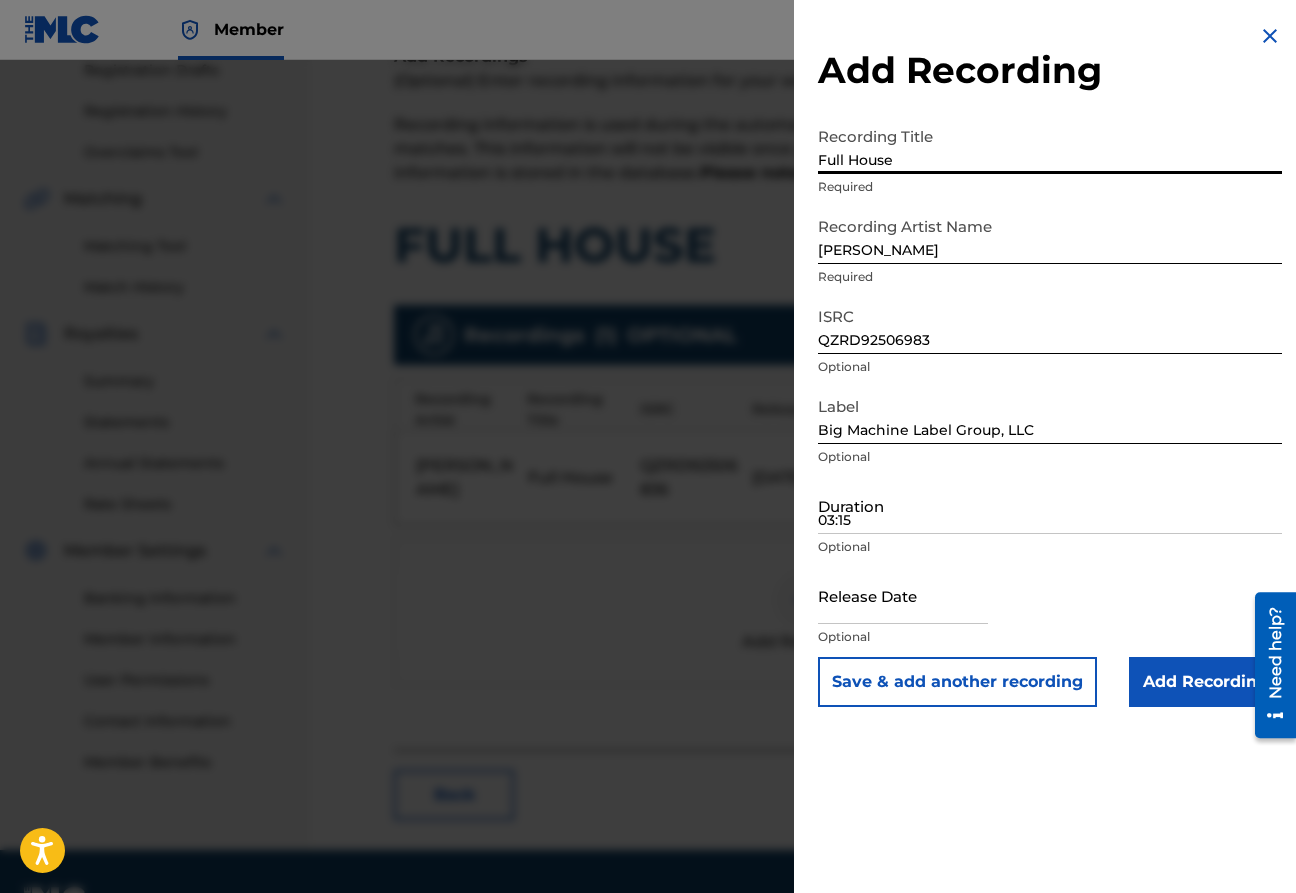 type on "Full House" 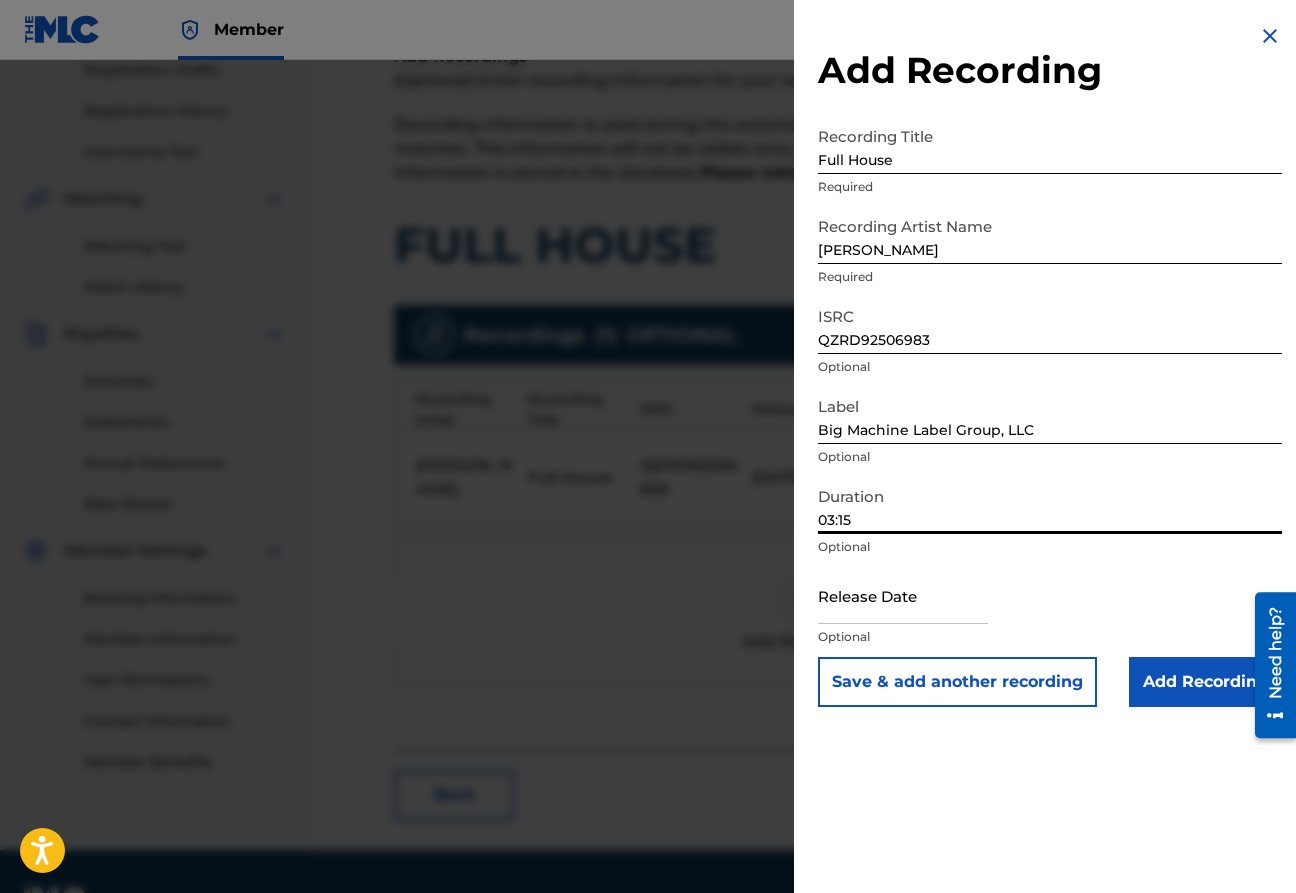 type on "03:15" 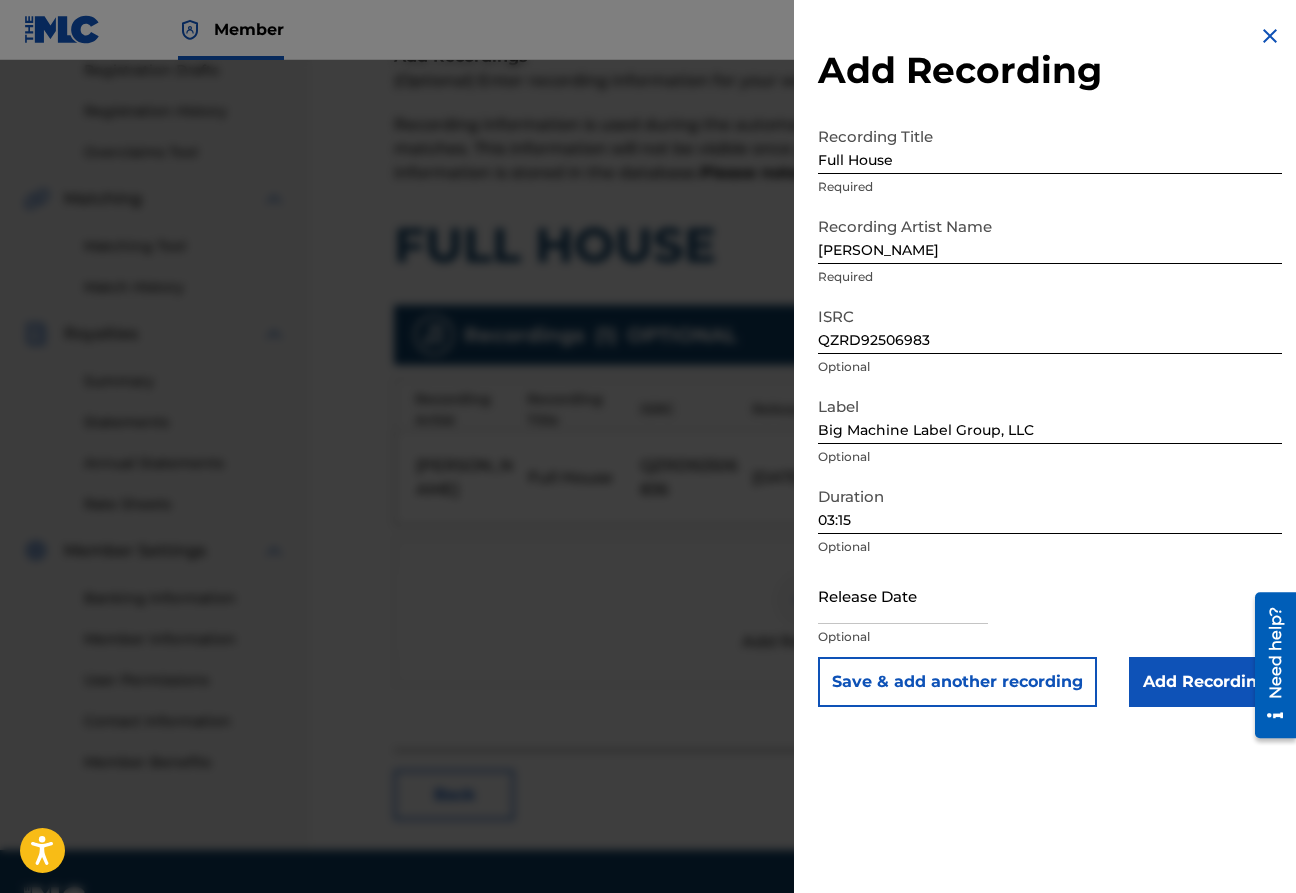 click at bounding box center (903, 595) 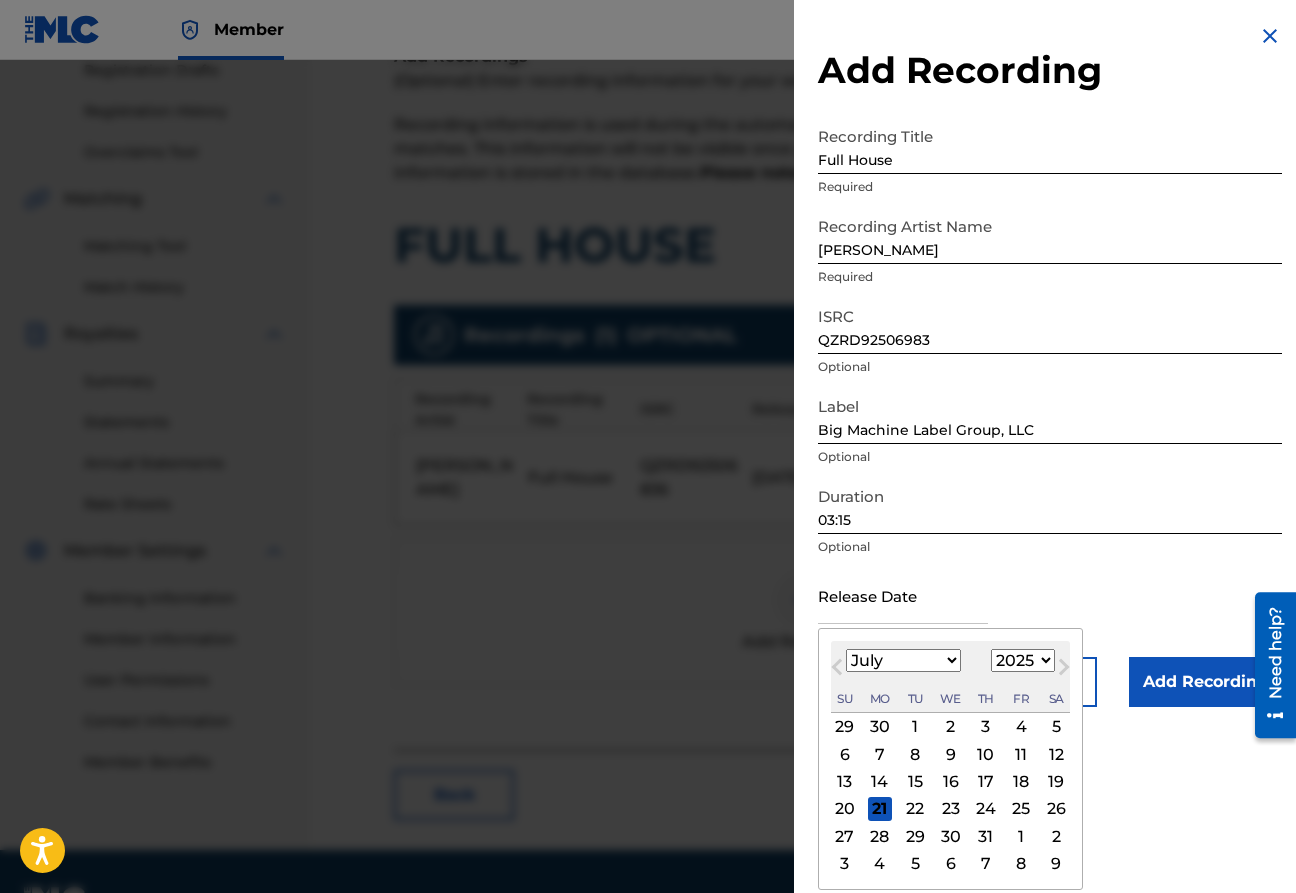click on "January February March April May June July August September October November December" at bounding box center (903, 660) 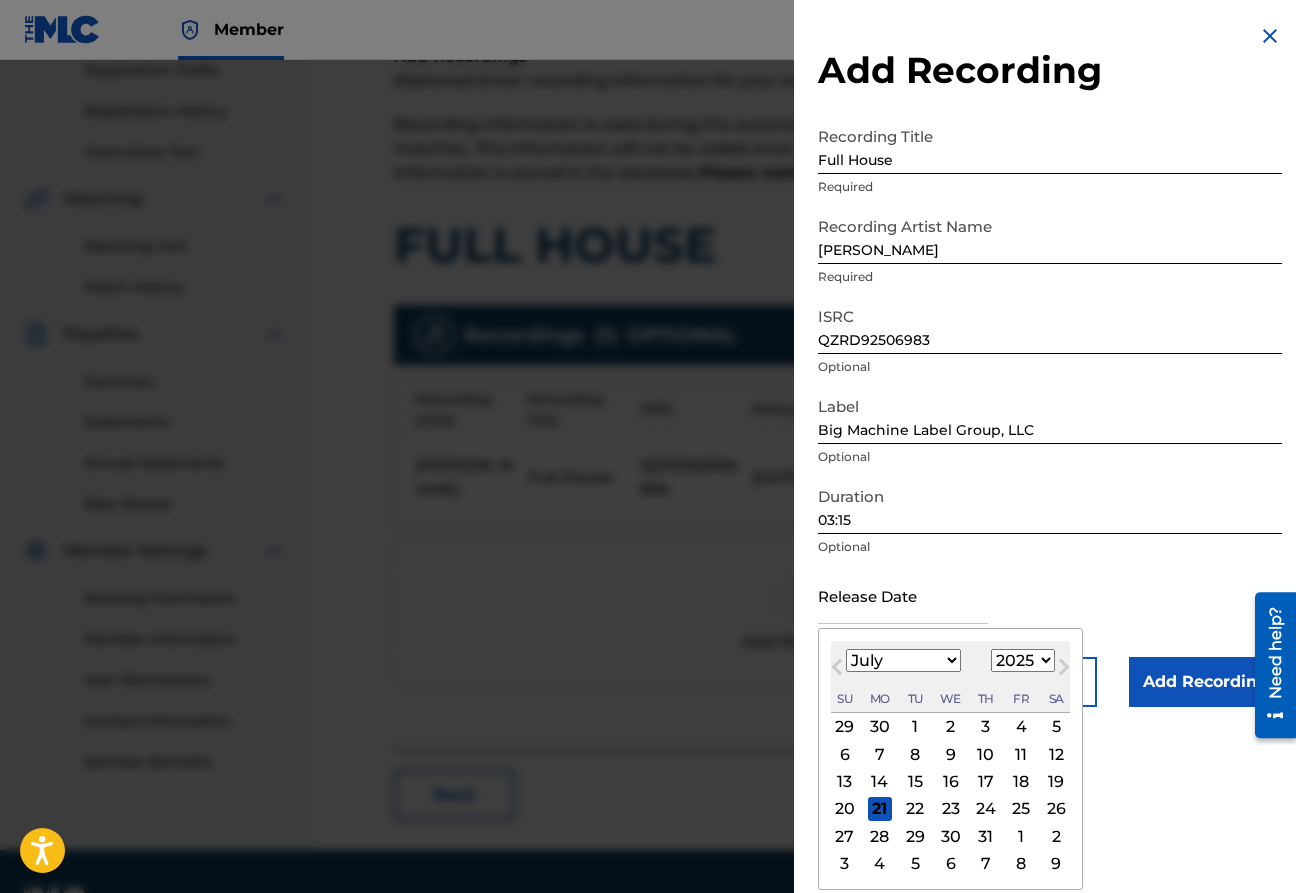 select on "5" 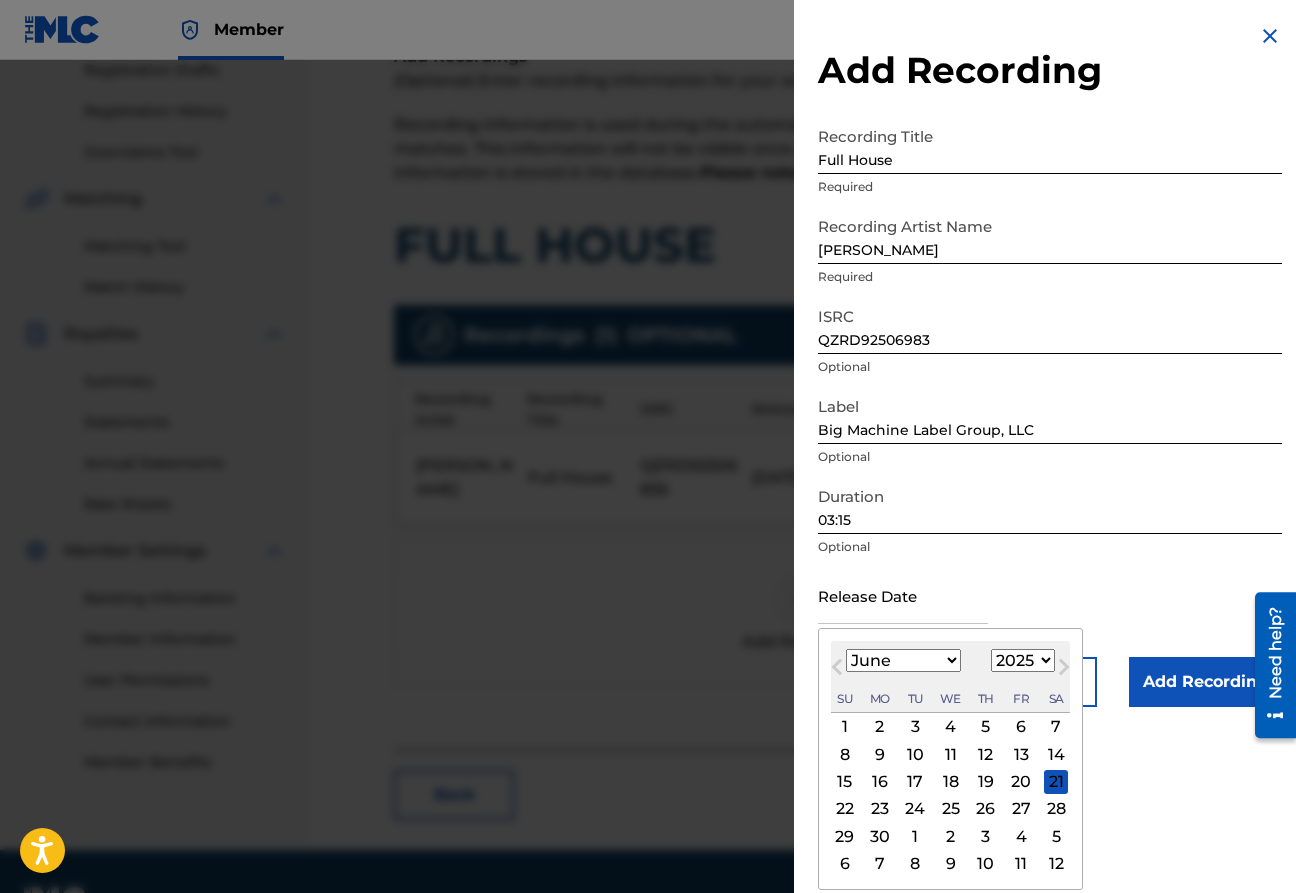 click on "20" at bounding box center [1021, 782] 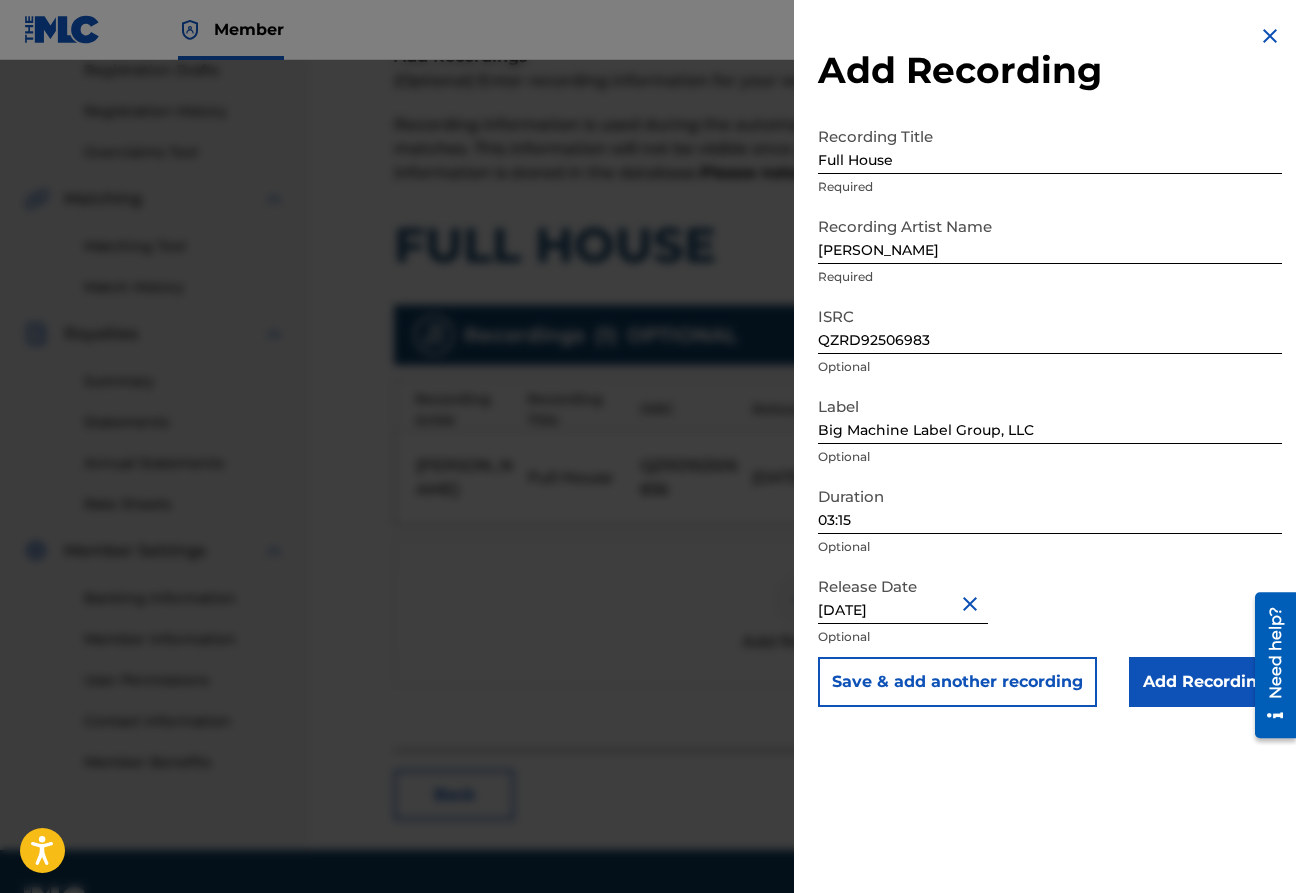 click on "Save & add another recording" at bounding box center (957, 682) 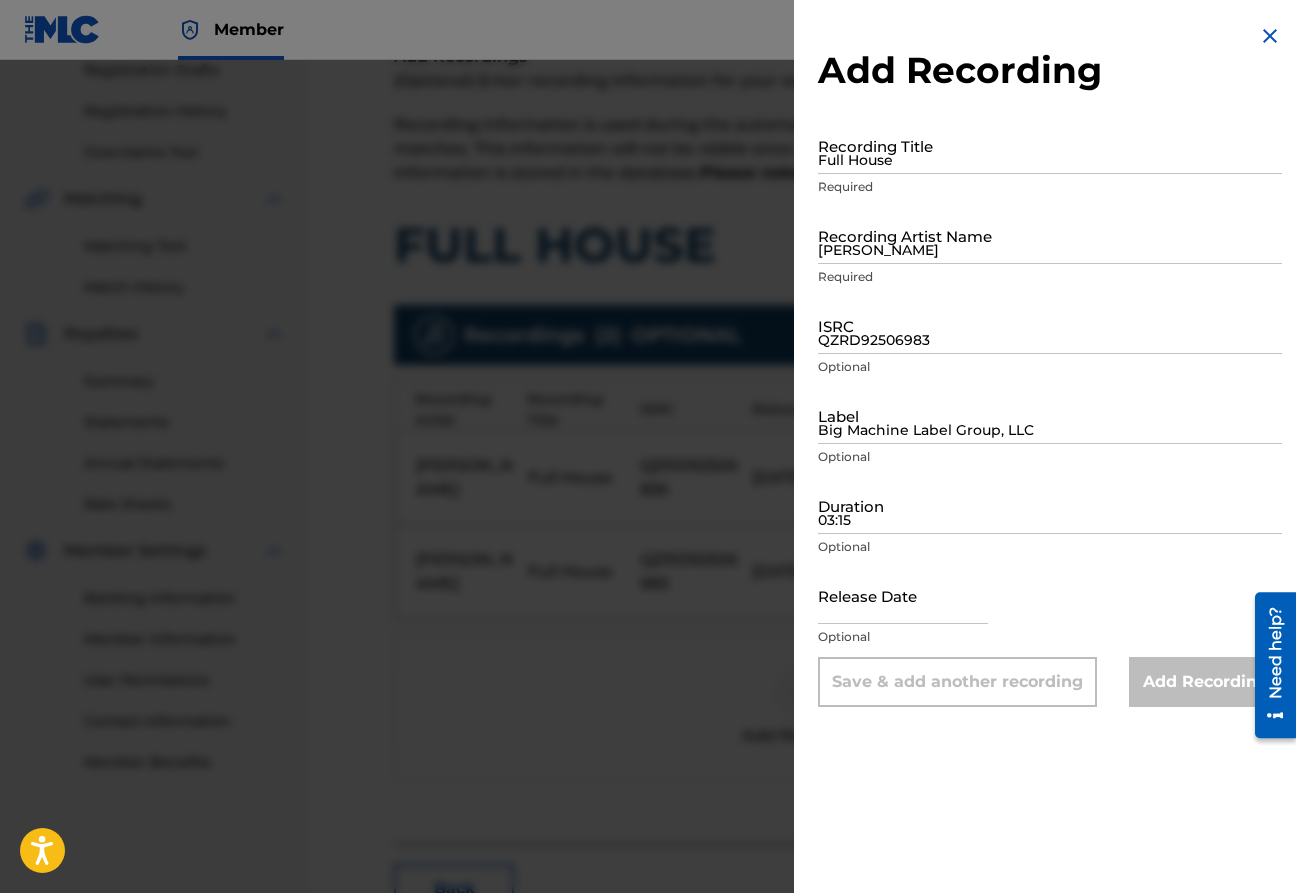 click at bounding box center [648, 506] 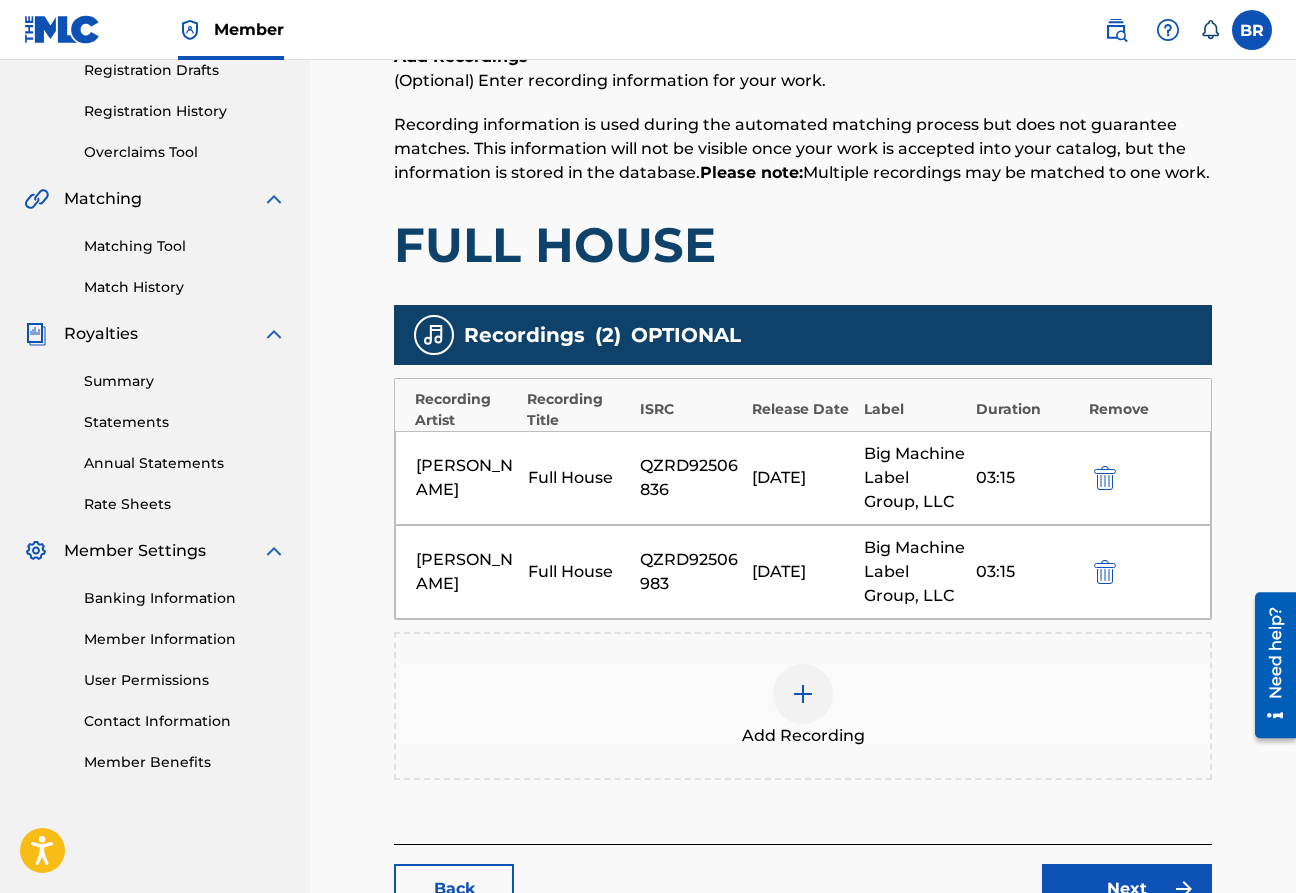 click at bounding box center (803, 694) 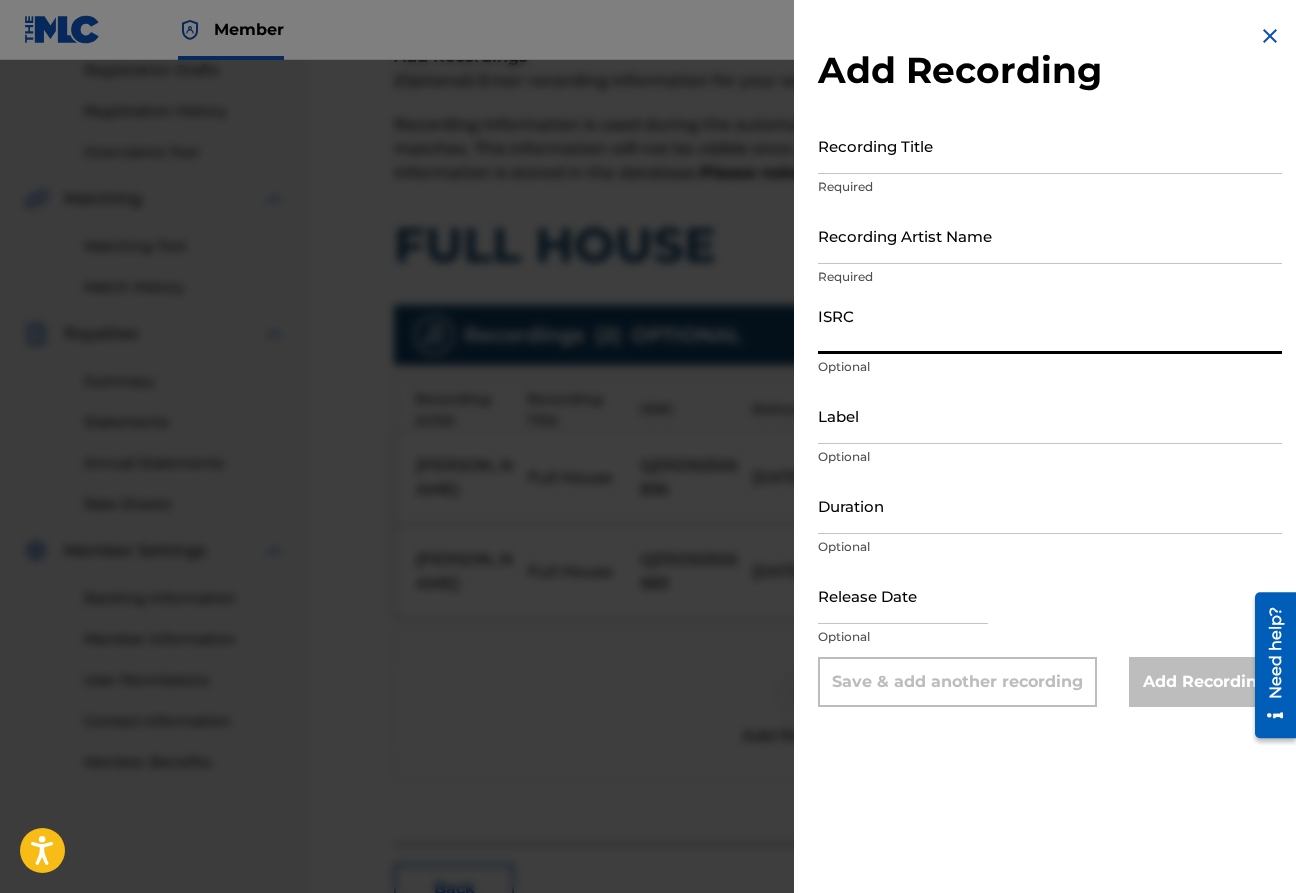 click on "ISRC" at bounding box center (1050, 325) 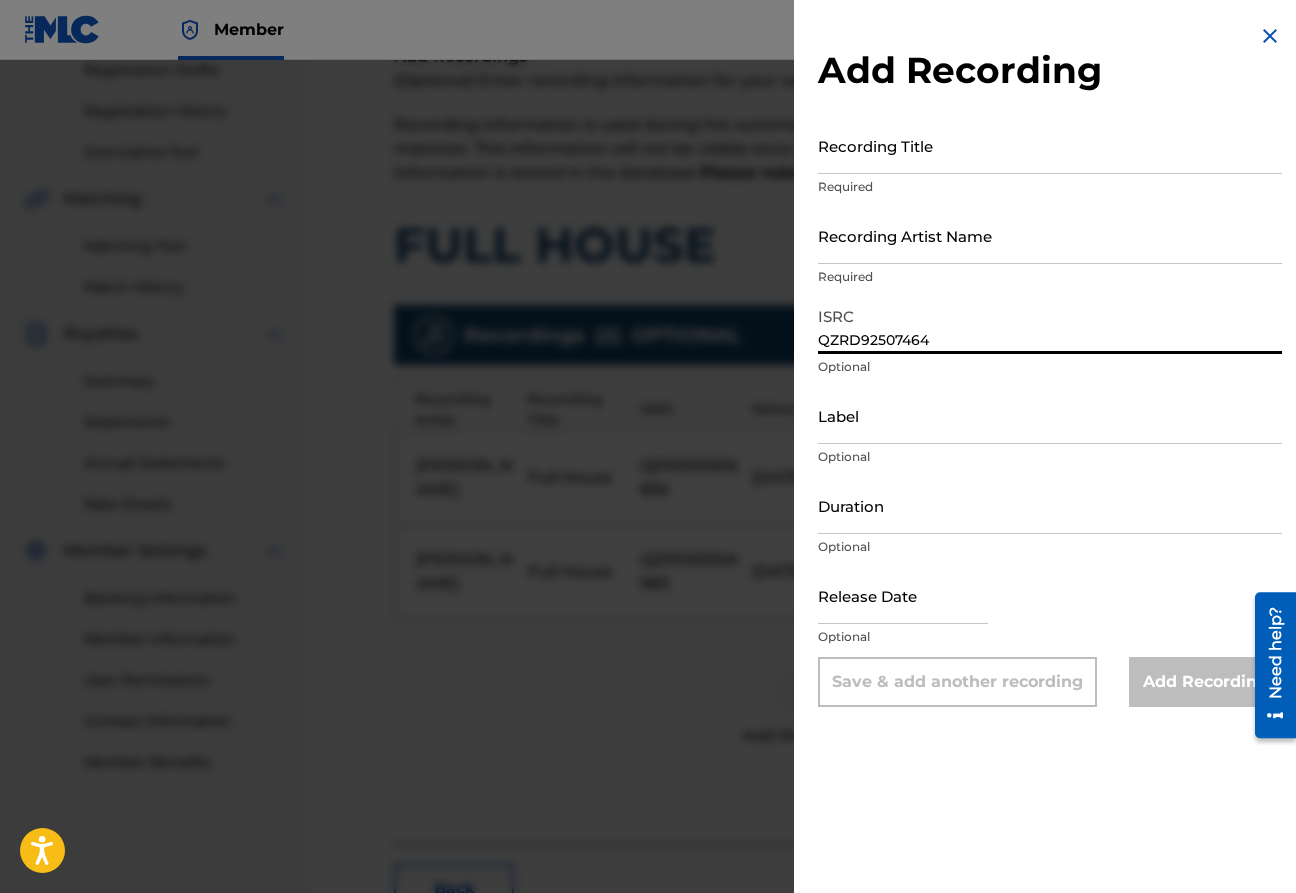type on "QZRD92507464" 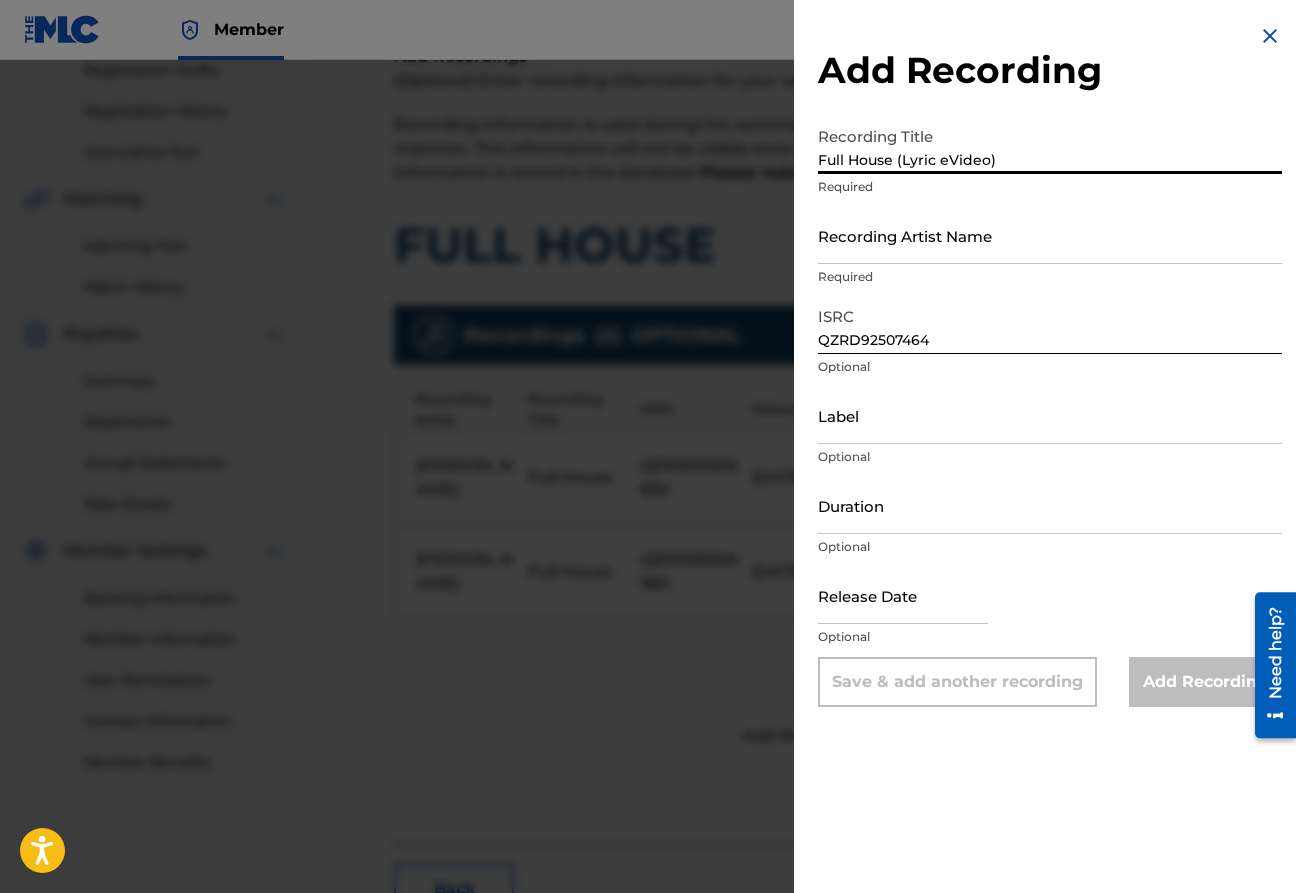 type on "Full House (Lyric eVideo)" 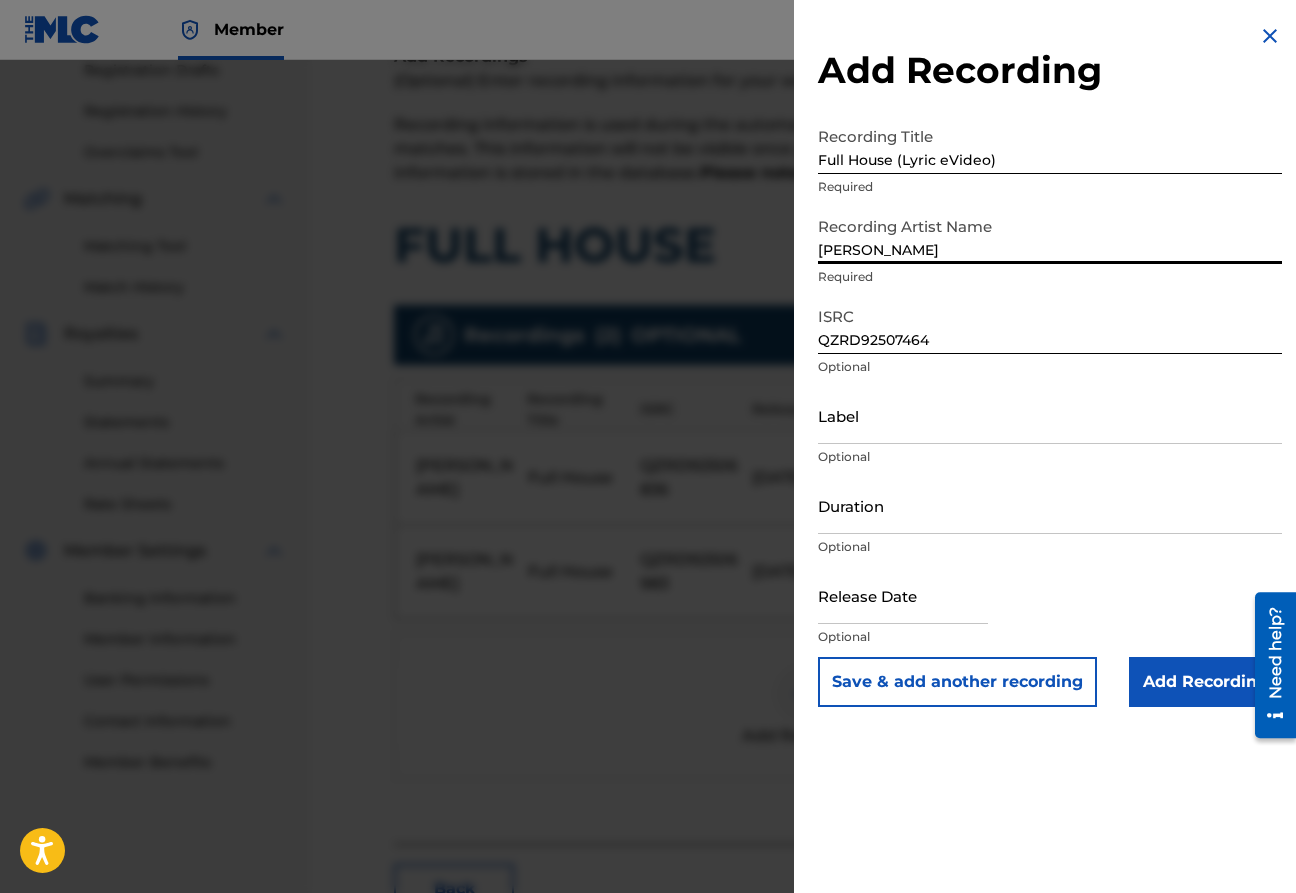 type on "[PERSON_NAME]" 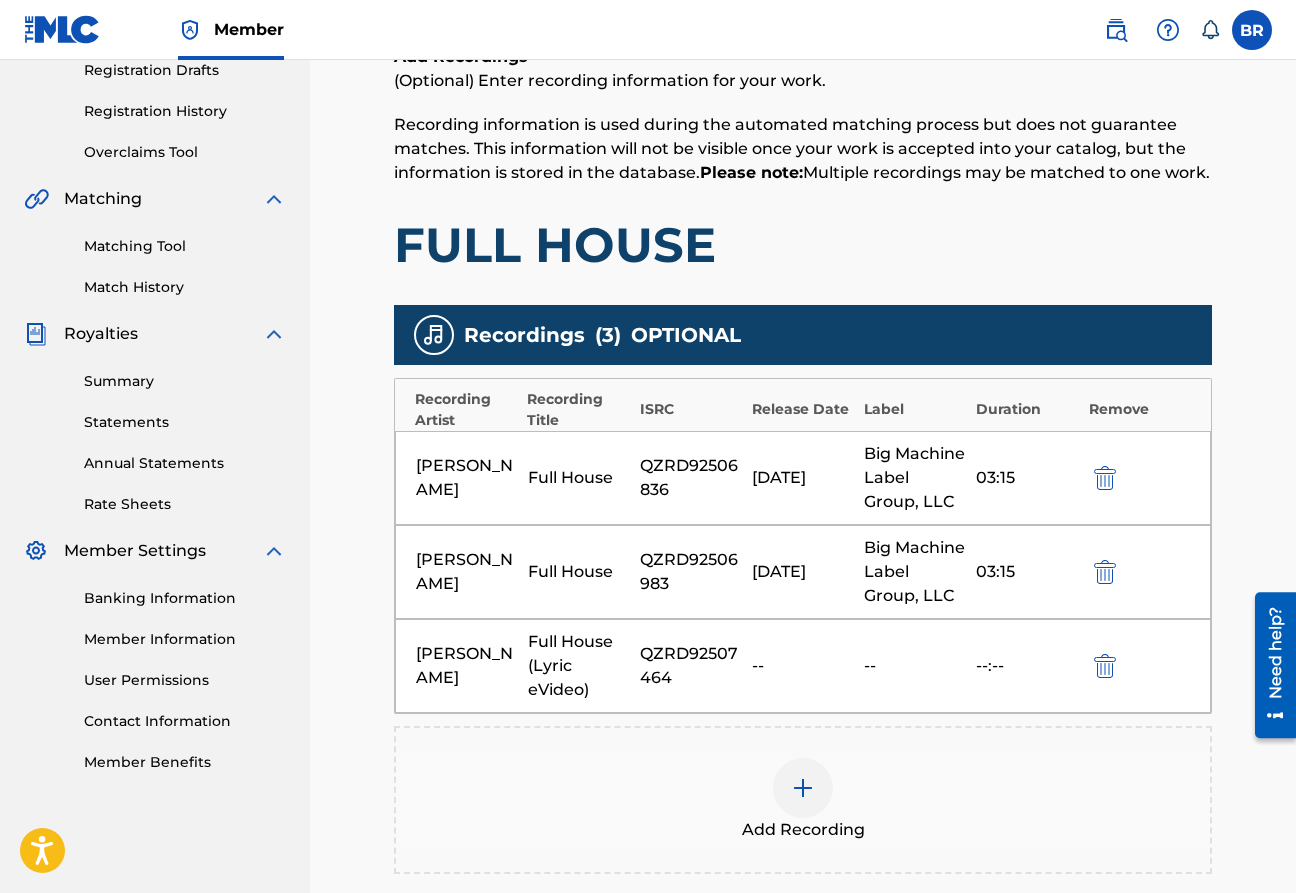 scroll, scrollTop: 588, scrollLeft: 0, axis: vertical 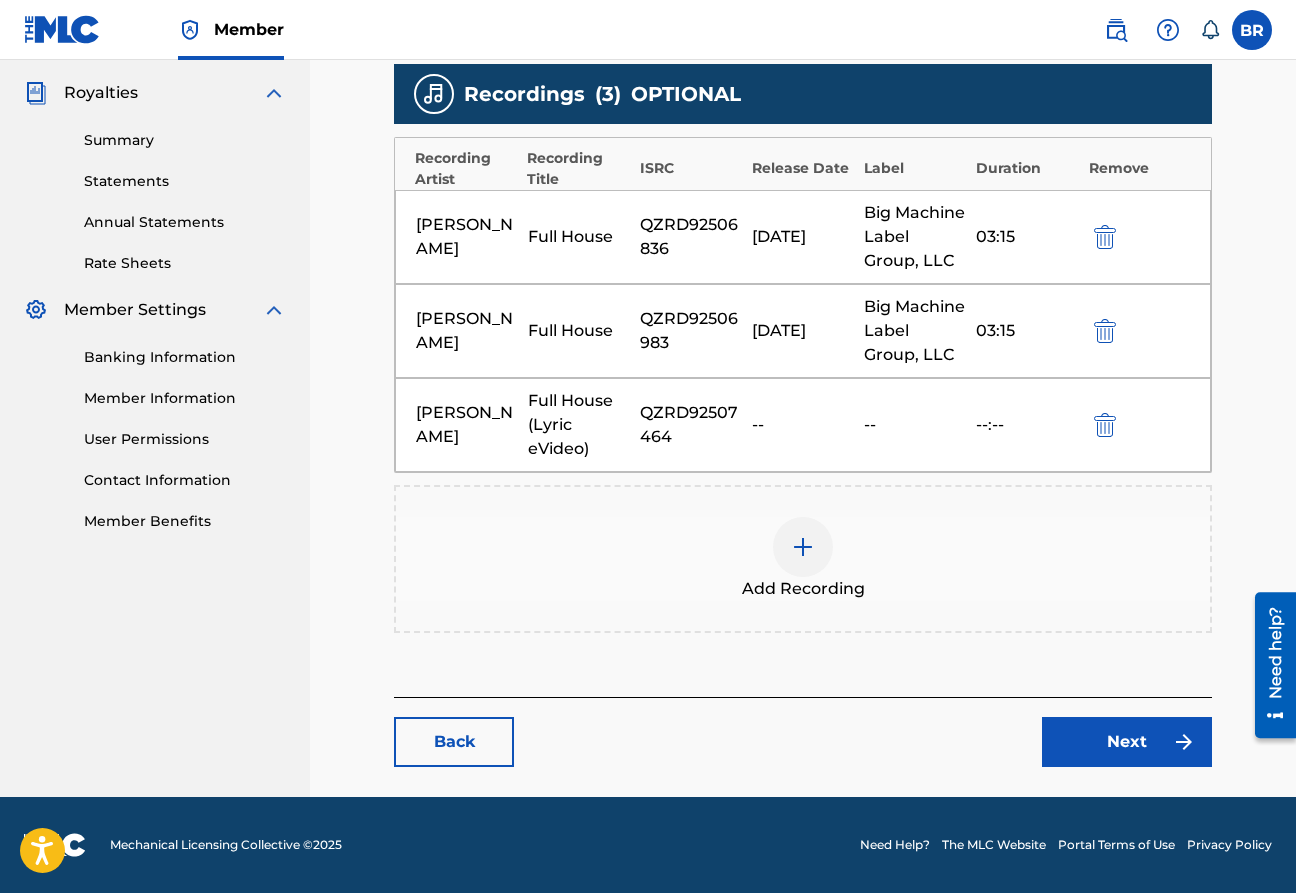 click on "Next" at bounding box center (1127, 742) 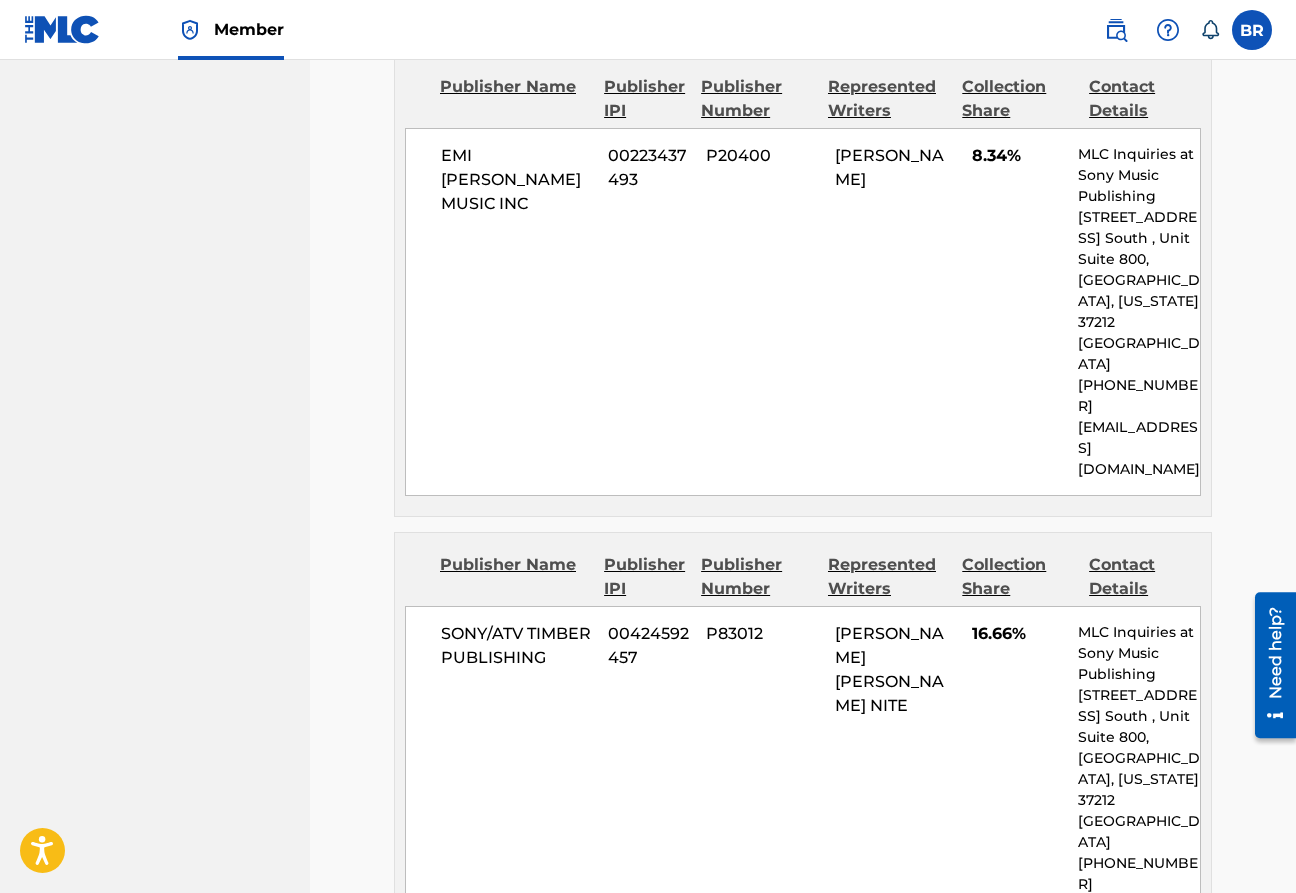scroll, scrollTop: 3160, scrollLeft: 0, axis: vertical 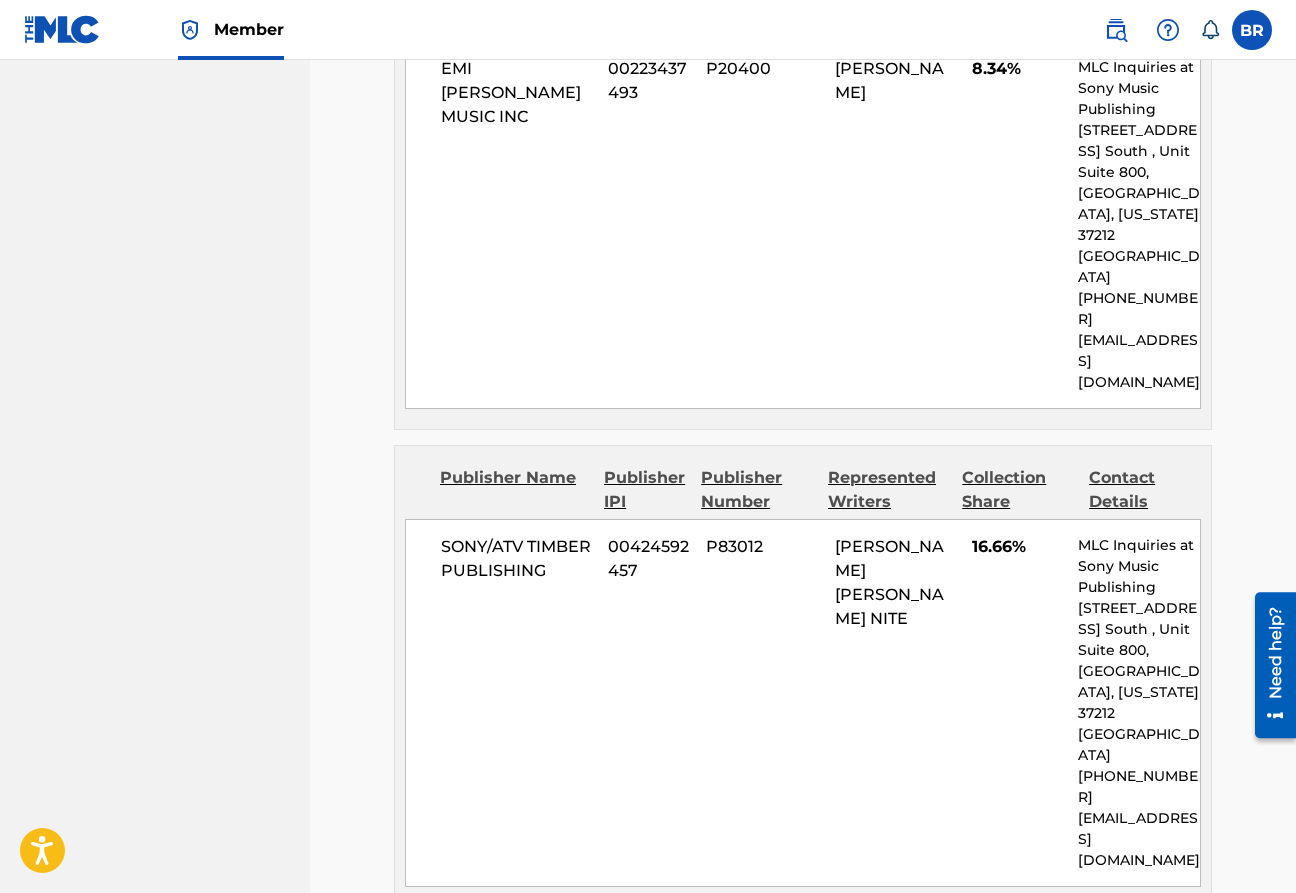 click on "Submit" at bounding box center (1127, 1306) 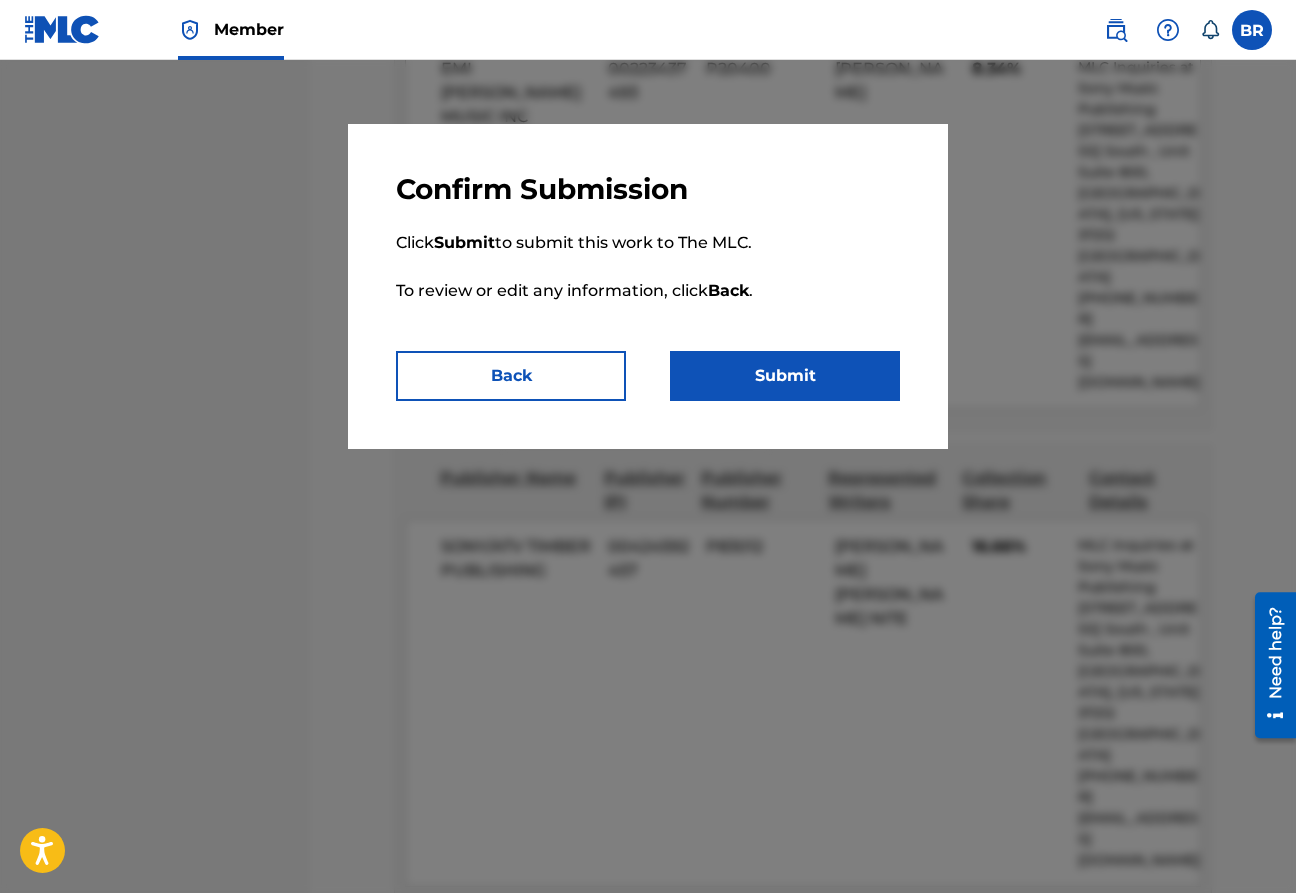 click on "Submit" at bounding box center (785, 376) 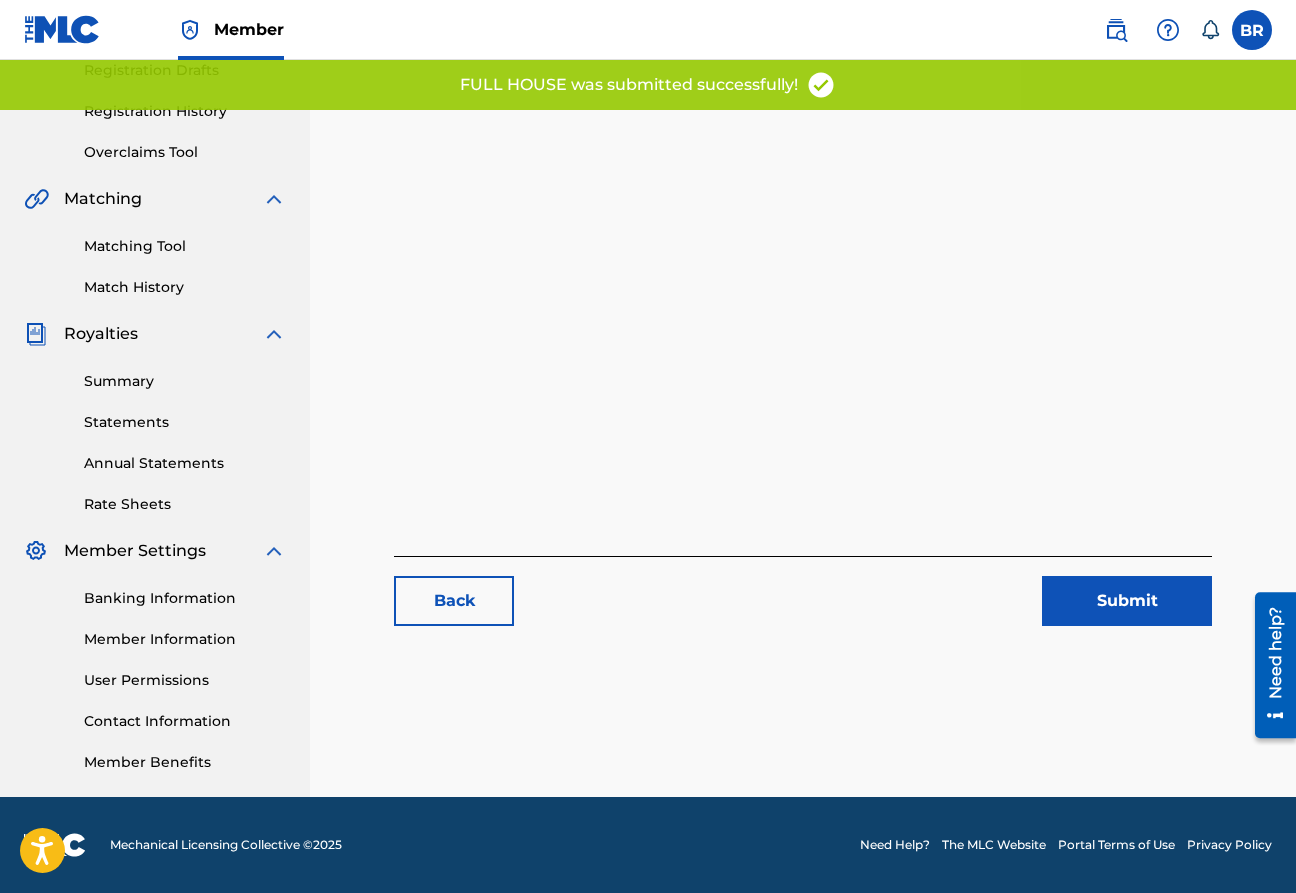 scroll, scrollTop: 0, scrollLeft: 0, axis: both 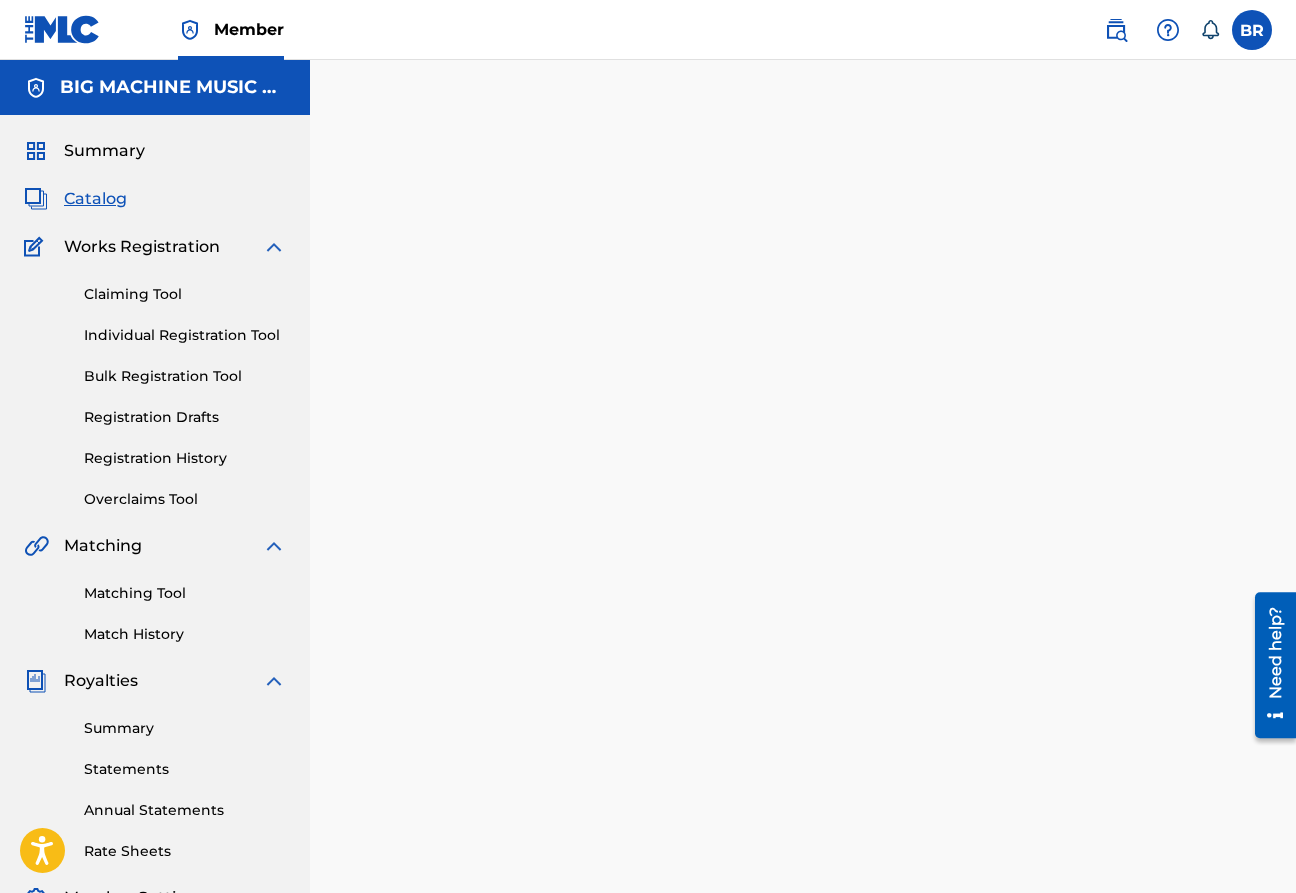 click on "Catalog" at bounding box center (95, 199) 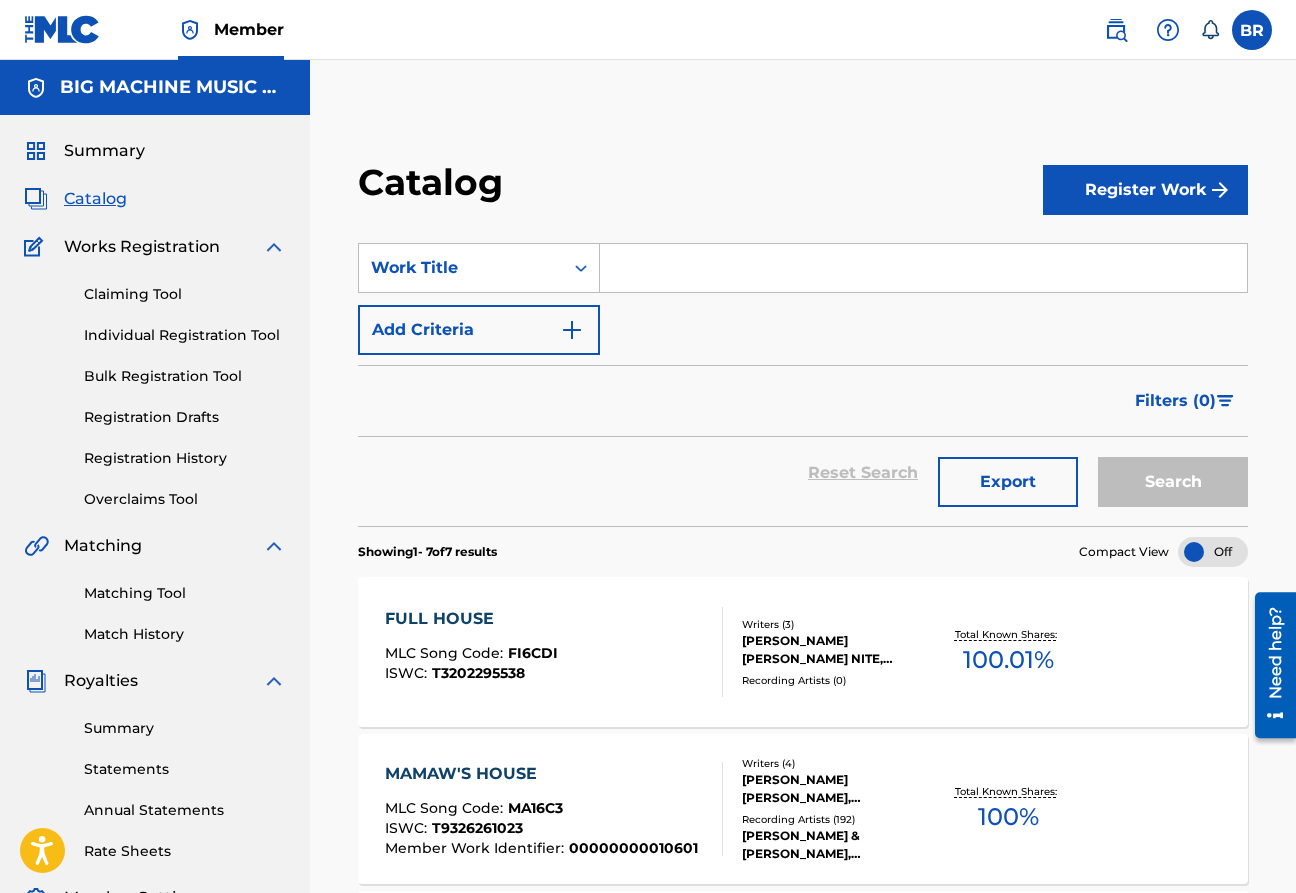 click at bounding box center (923, 268) 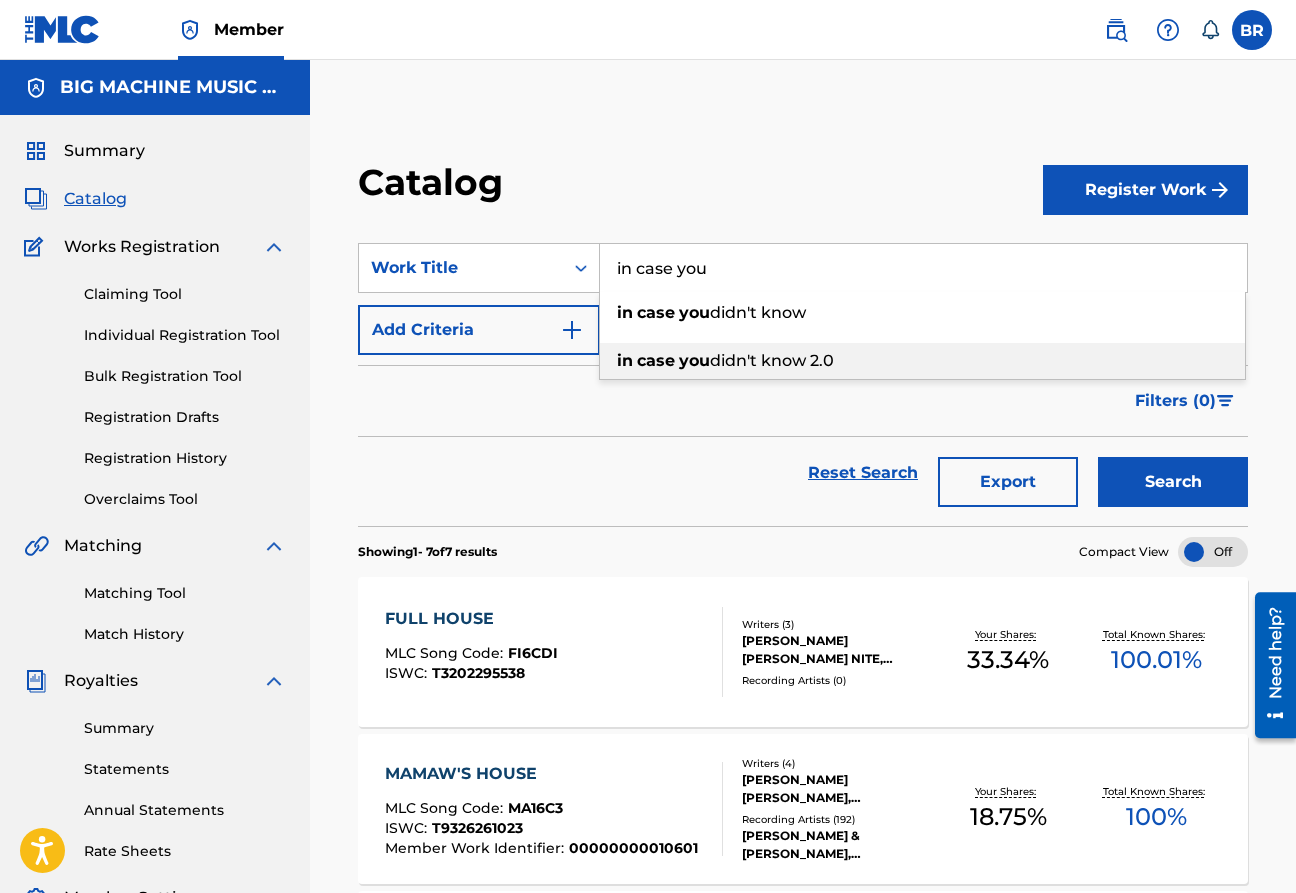 click at bounding box center [677, 360] 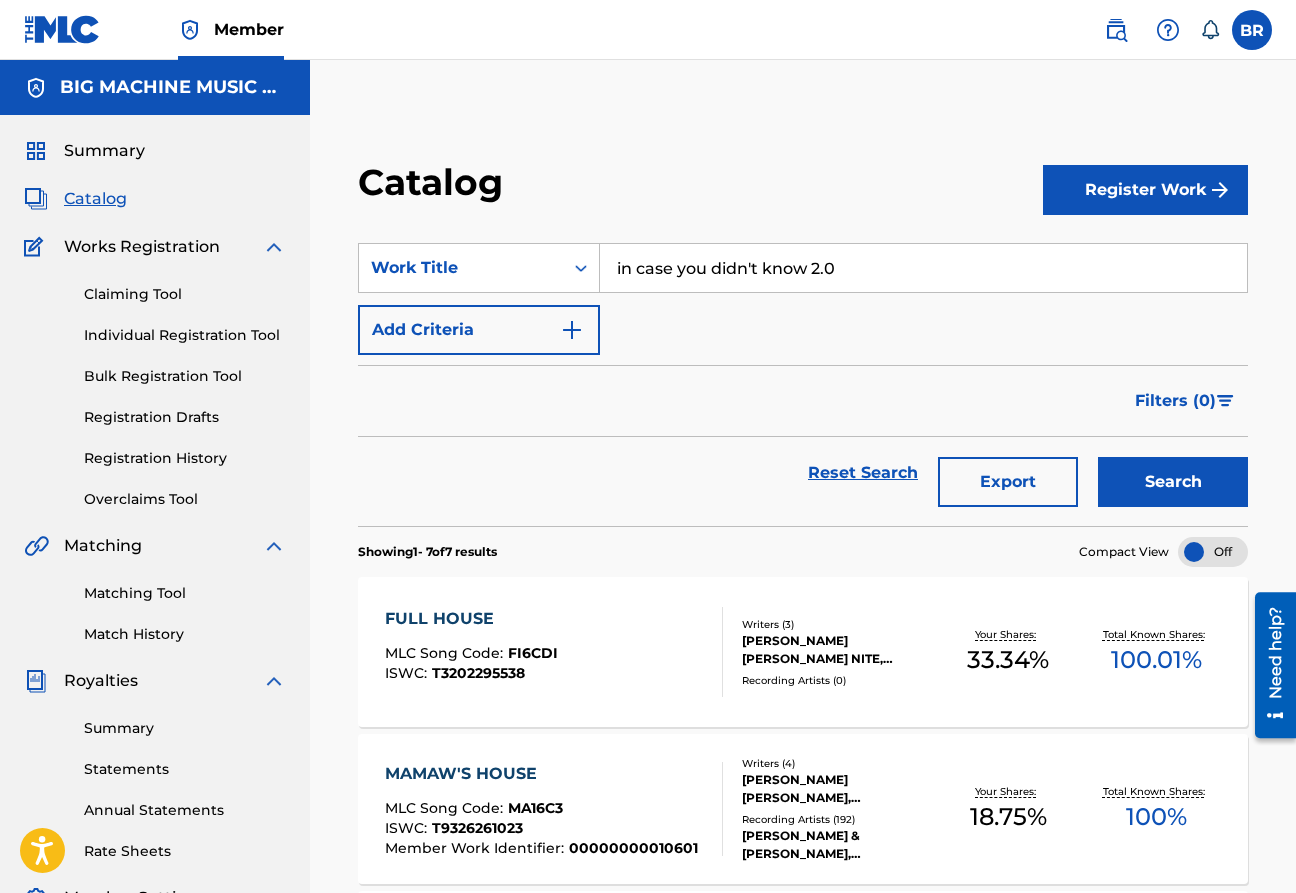 click on "Search" at bounding box center (1173, 482) 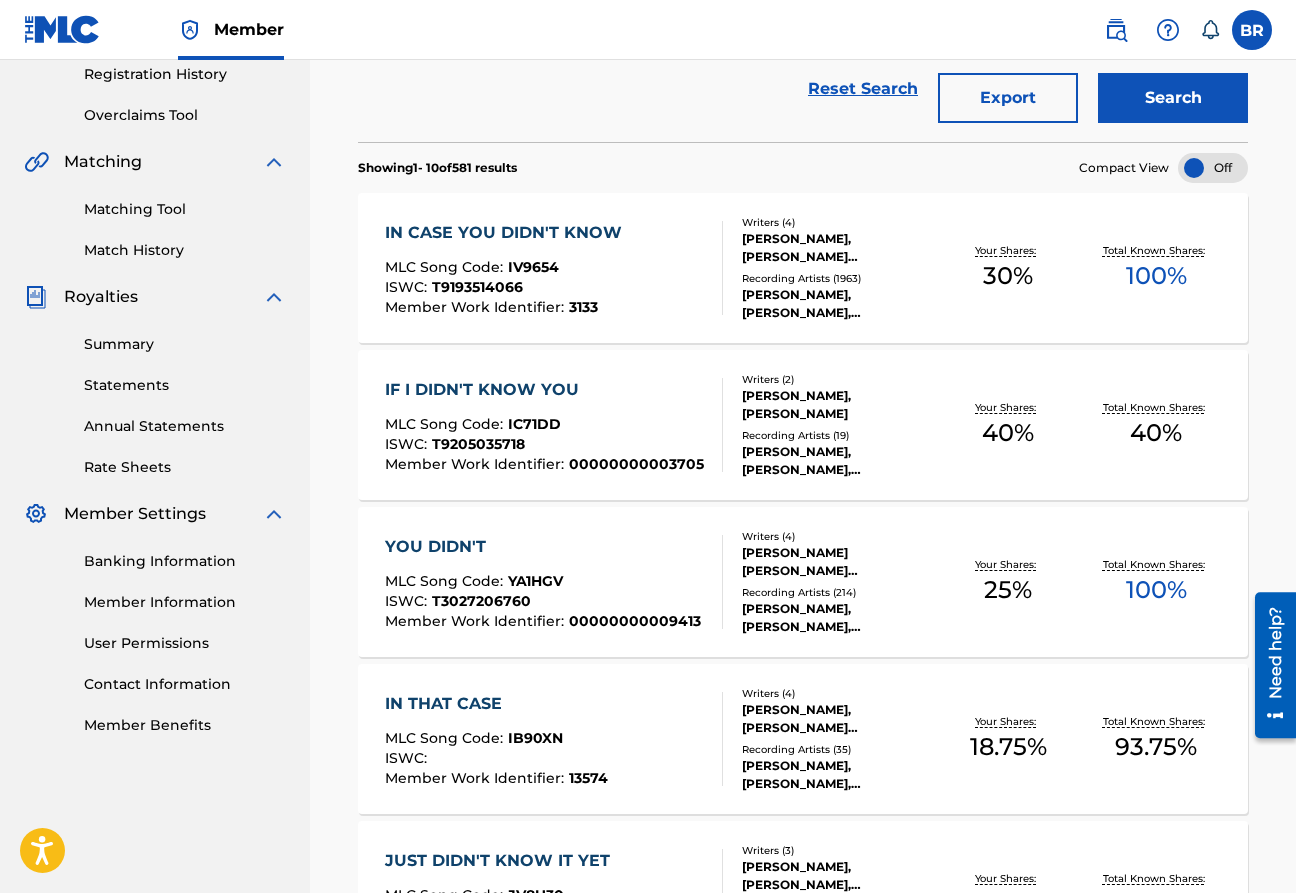 scroll, scrollTop: 0, scrollLeft: 0, axis: both 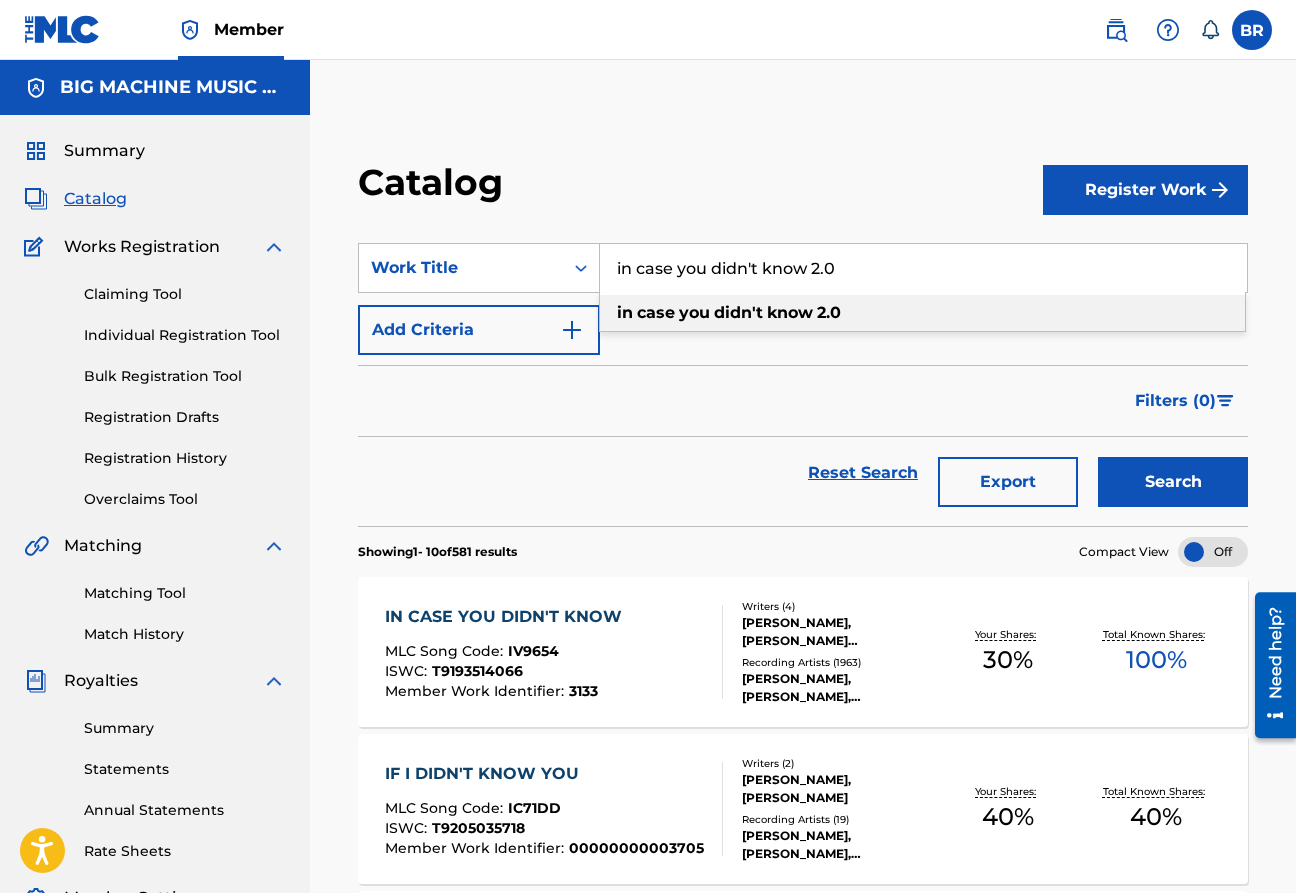 click on "didn't" at bounding box center (738, 312) 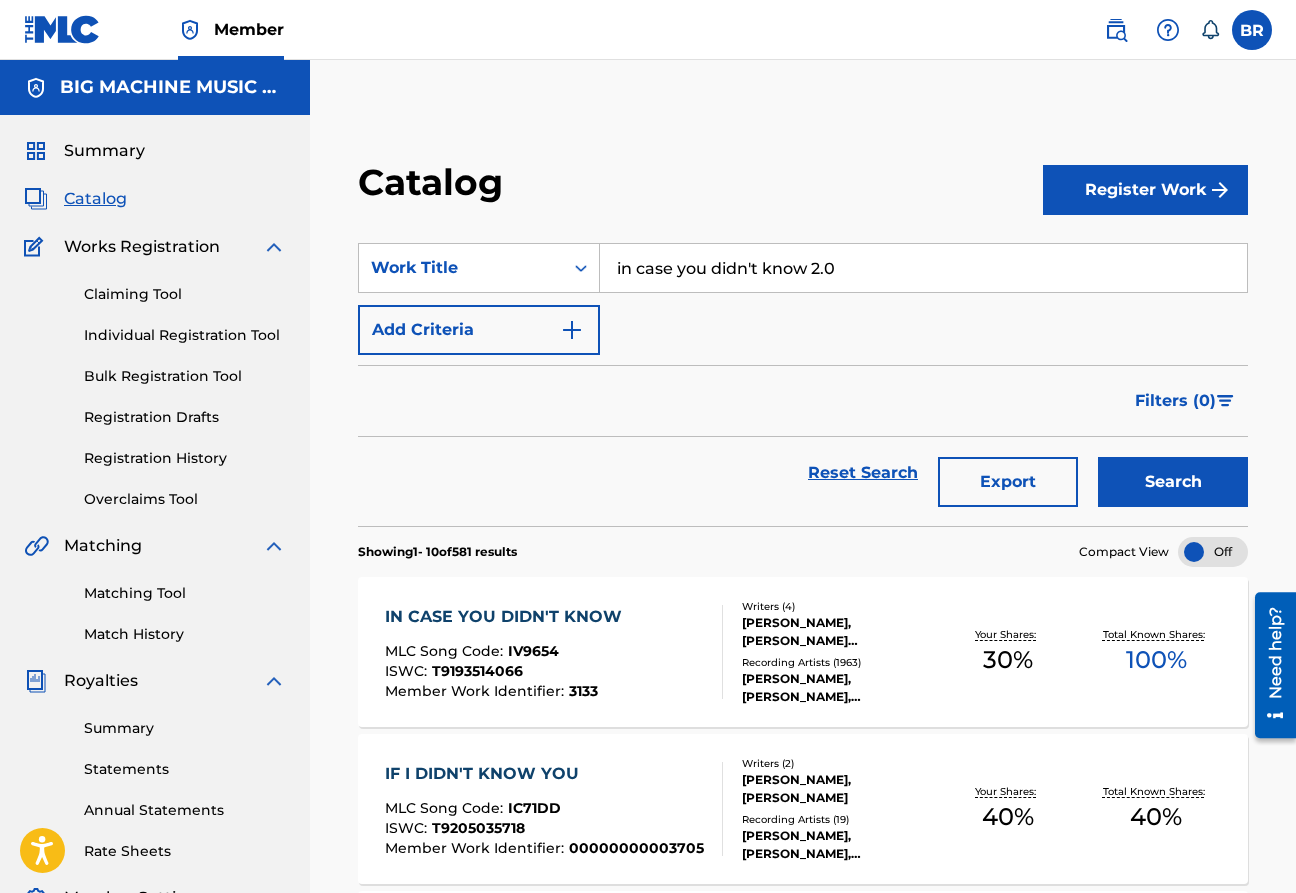 click on "Search" at bounding box center (1173, 482) 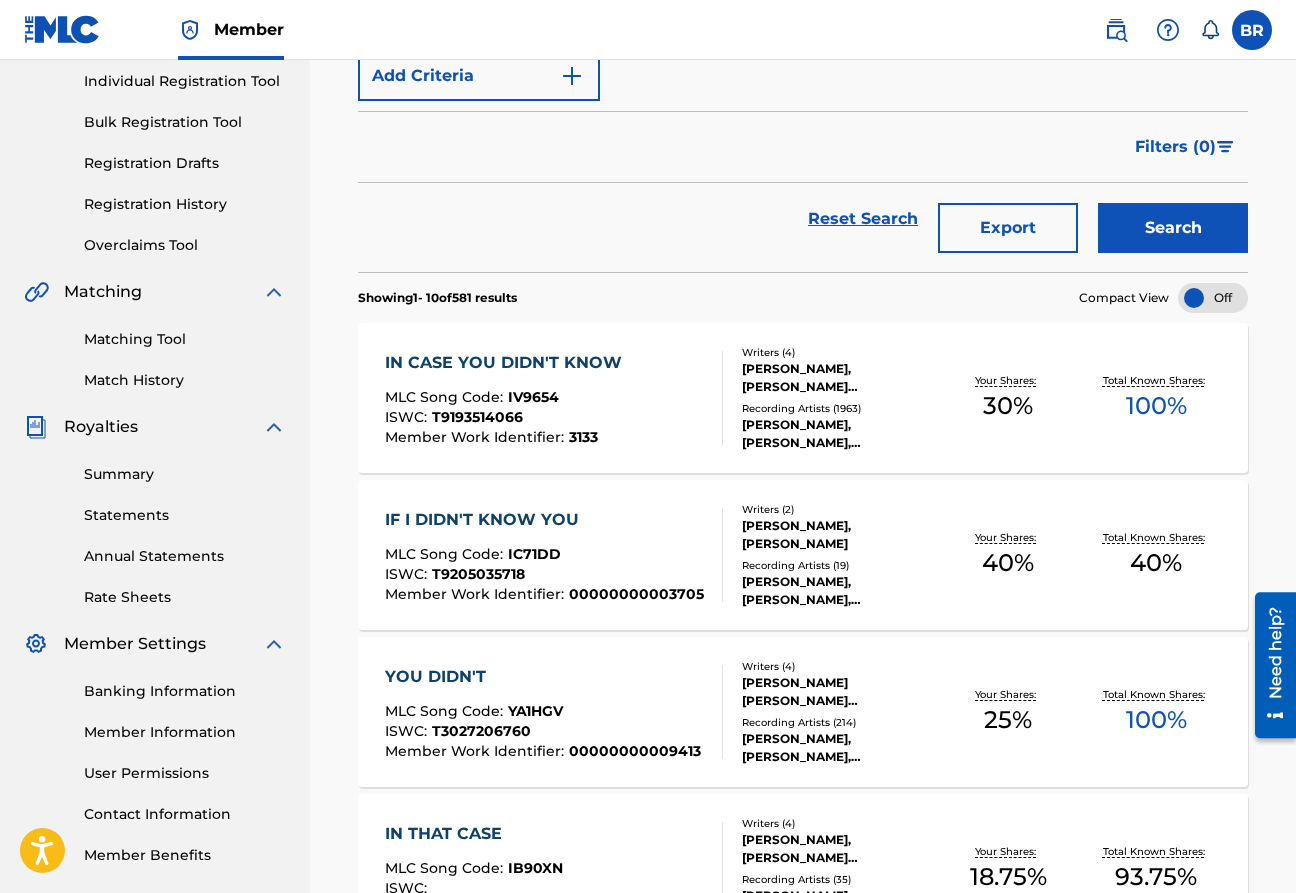 scroll, scrollTop: 0, scrollLeft: 0, axis: both 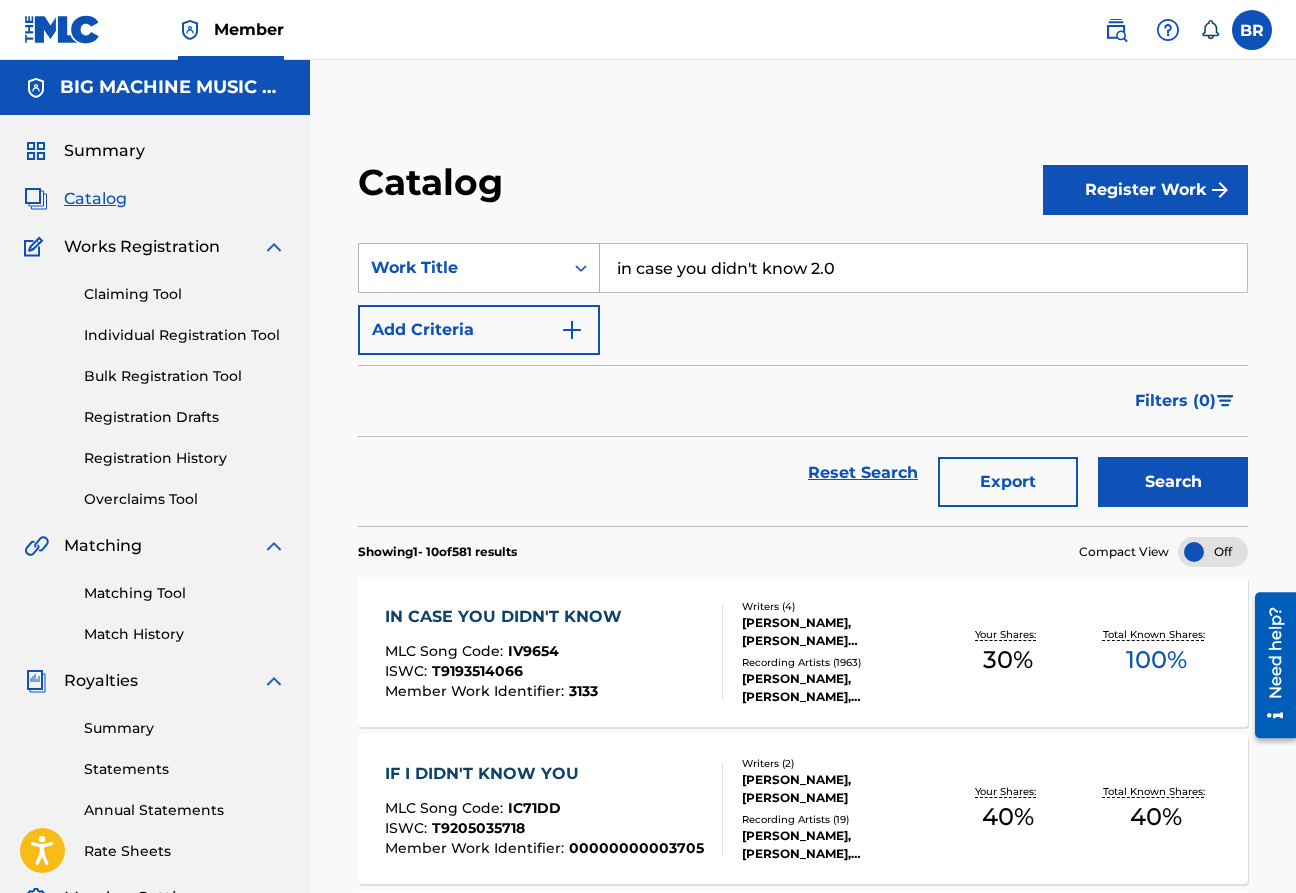 click on "Work Title" at bounding box center [461, 268] 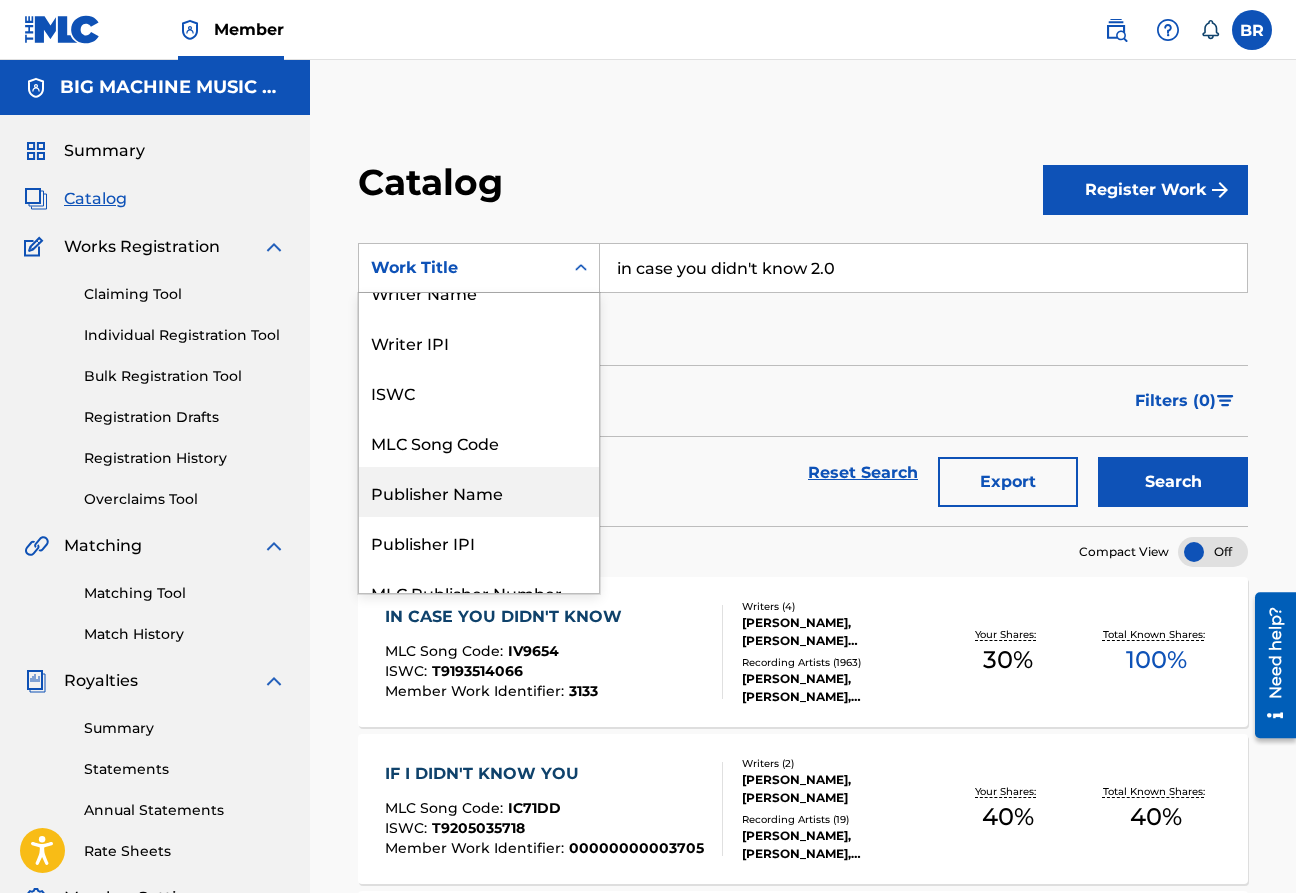 scroll, scrollTop: 17, scrollLeft: 0, axis: vertical 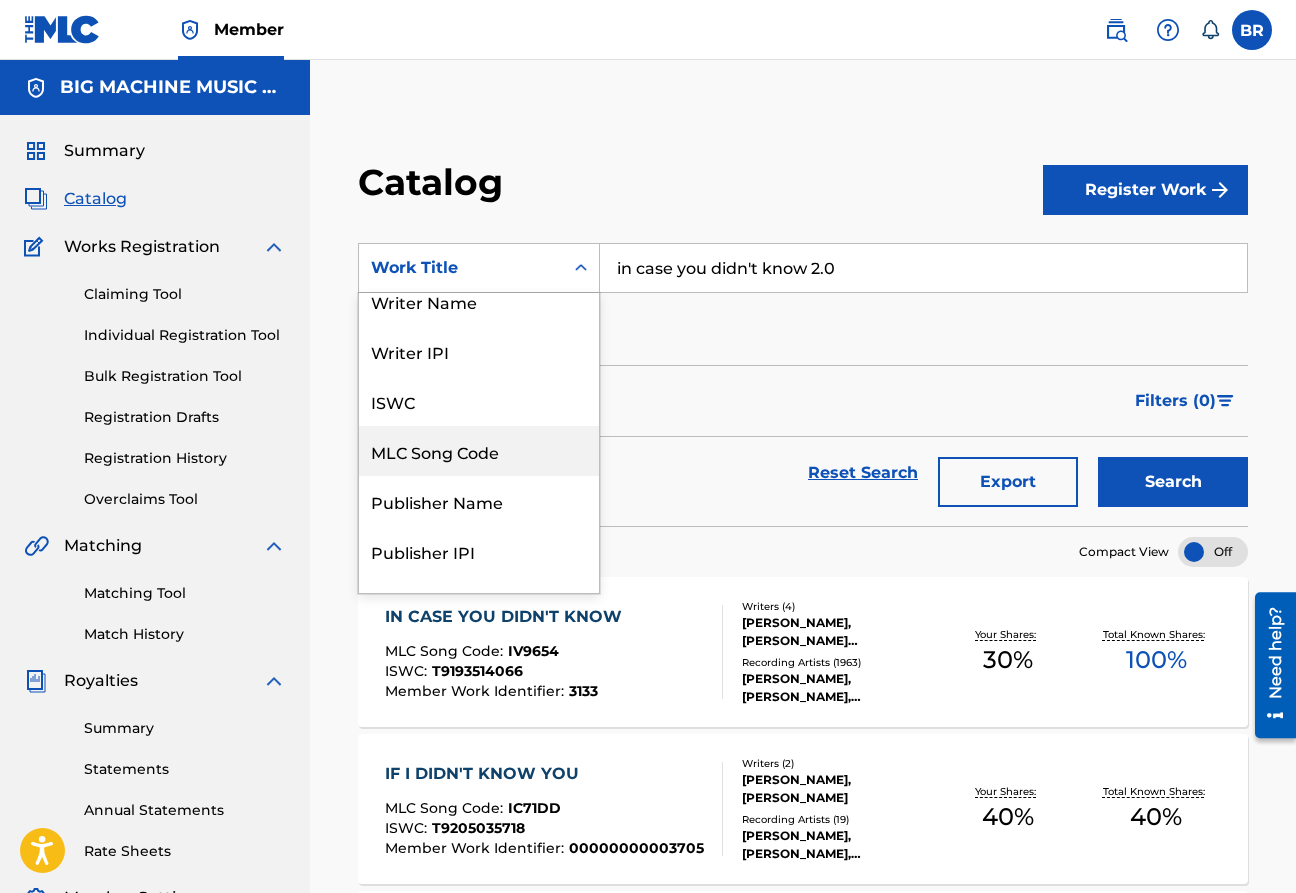 click on "MLC Song Code" at bounding box center (479, 451) 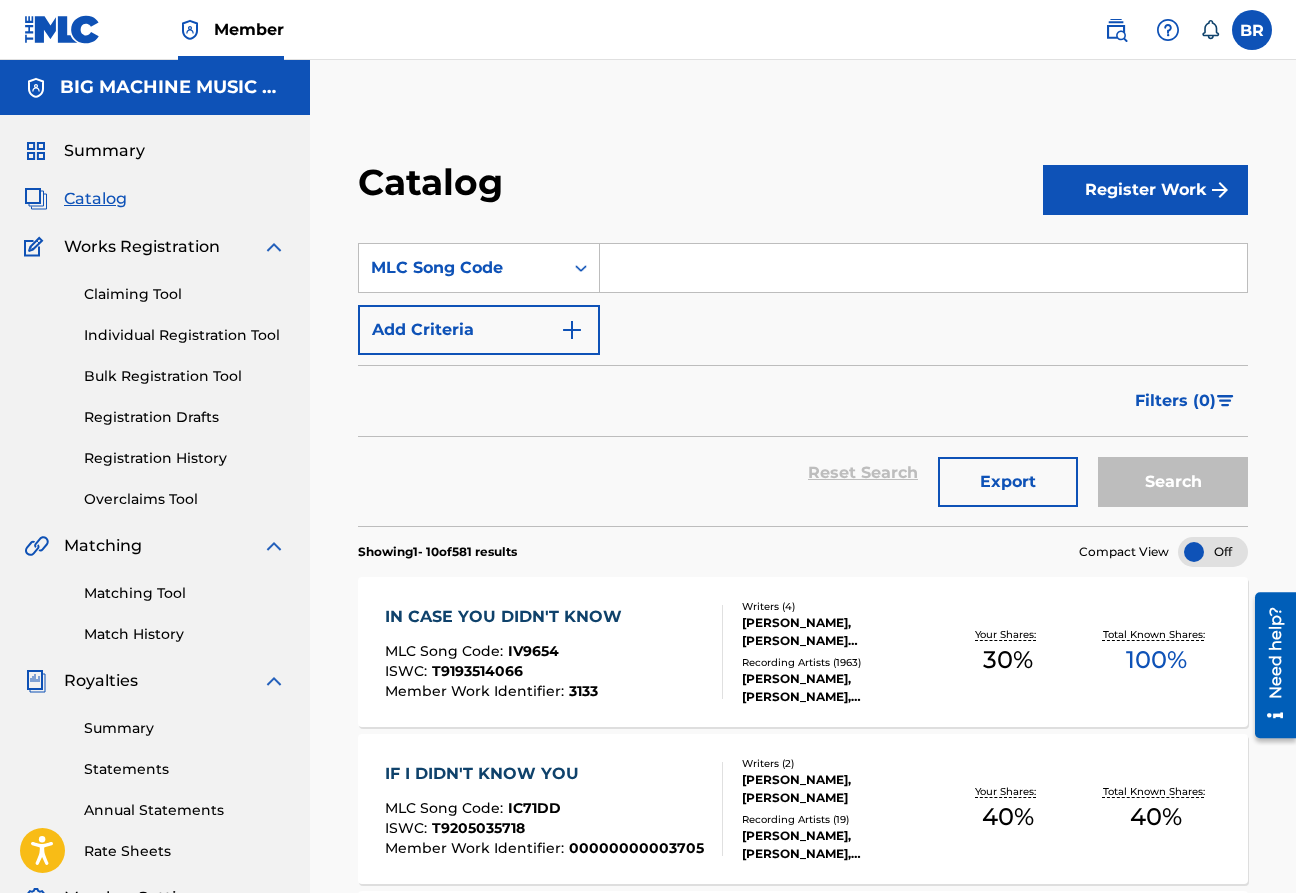 click at bounding box center (923, 268) 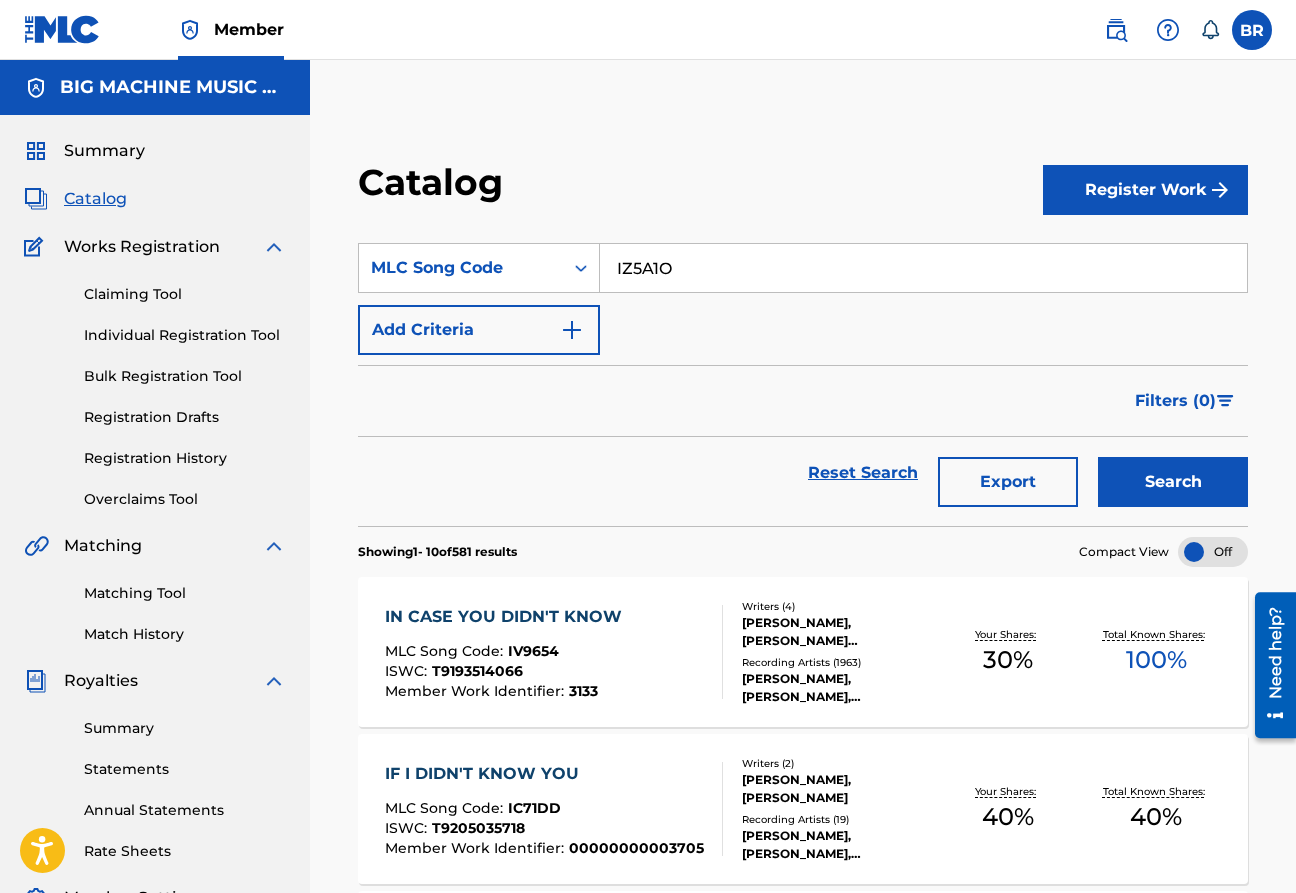 type on "IZ5A1O" 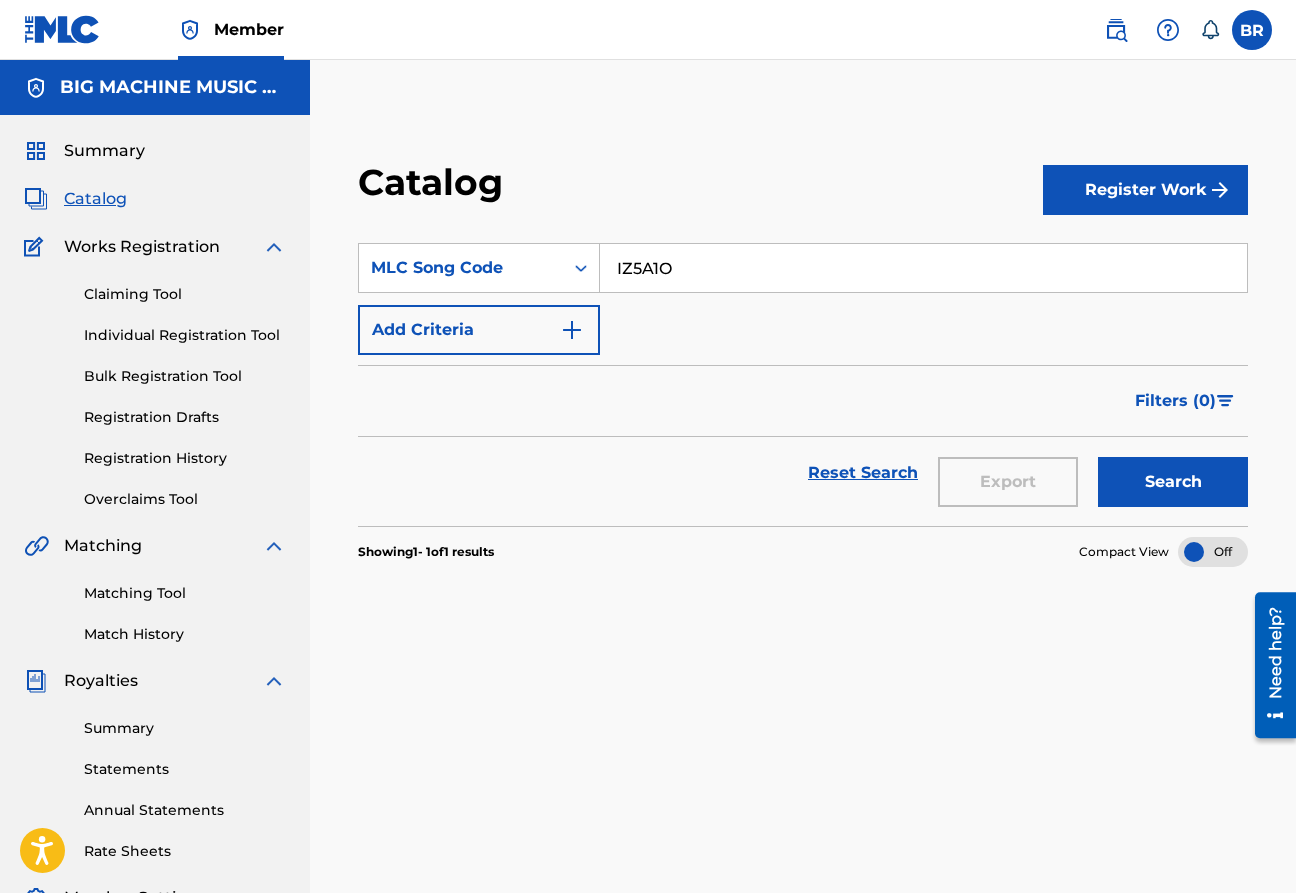click on "Showing  1  -   1  of  1   results" at bounding box center [426, 552] 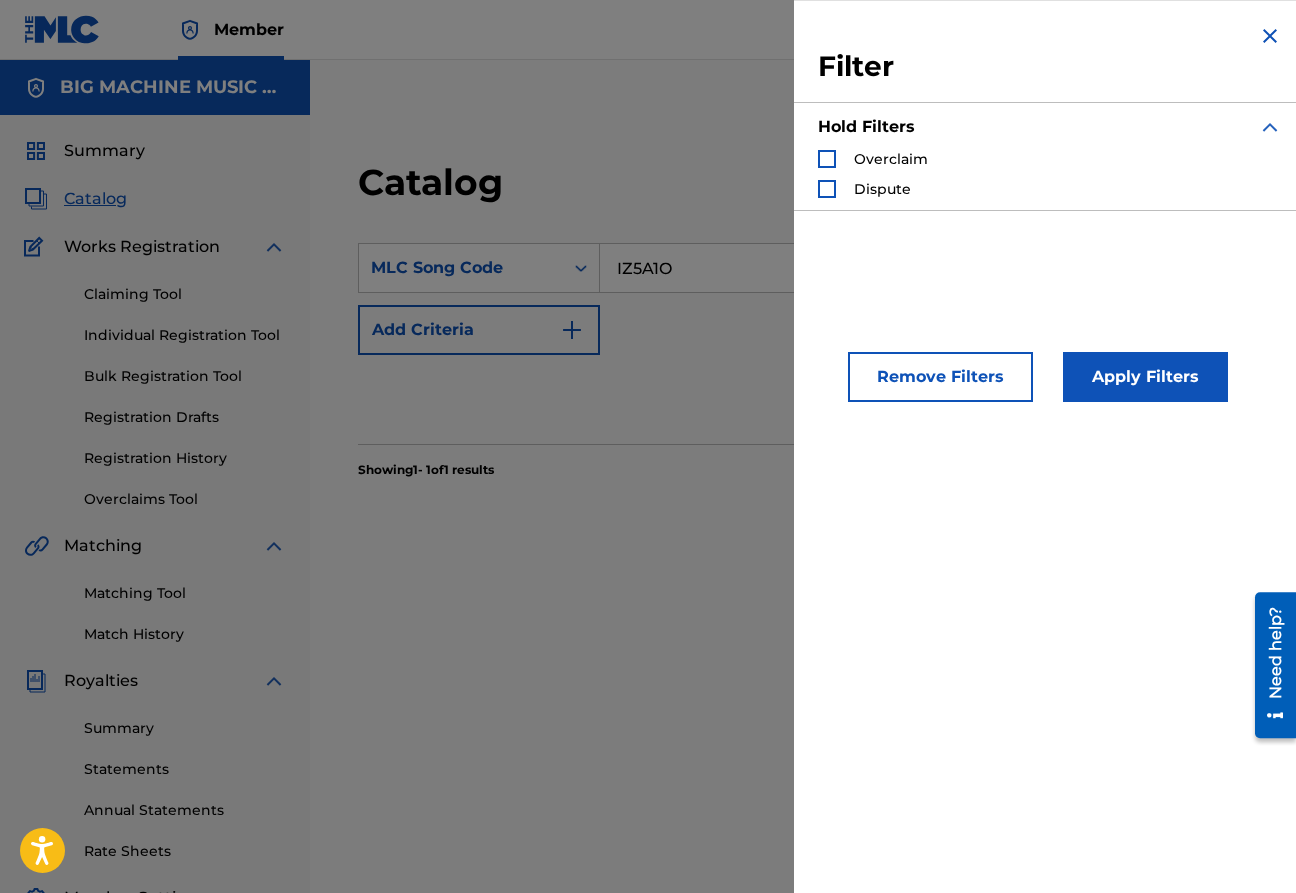 click on "Filter" at bounding box center [1050, 67] 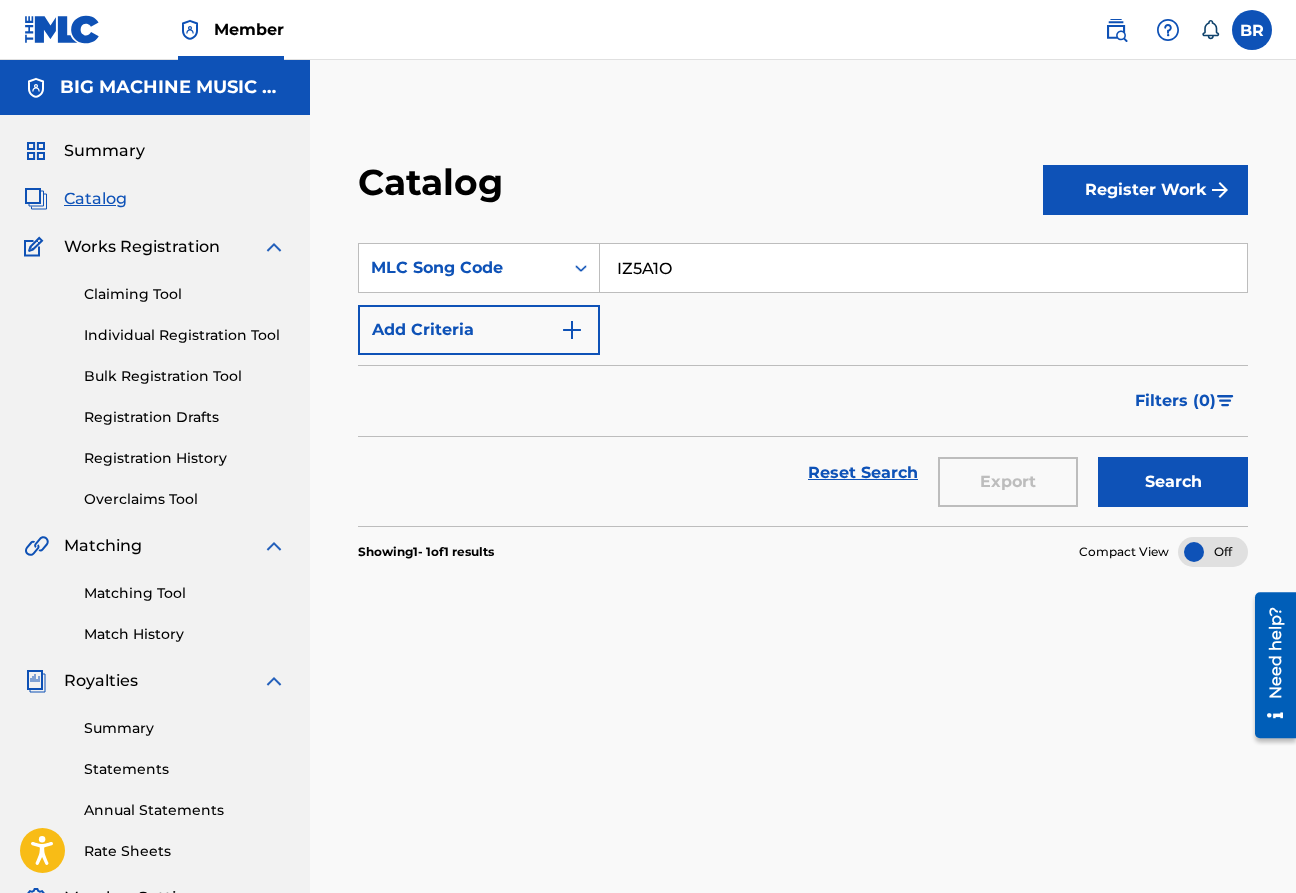 click on "Filters ( 0 )" at bounding box center (1175, 401) 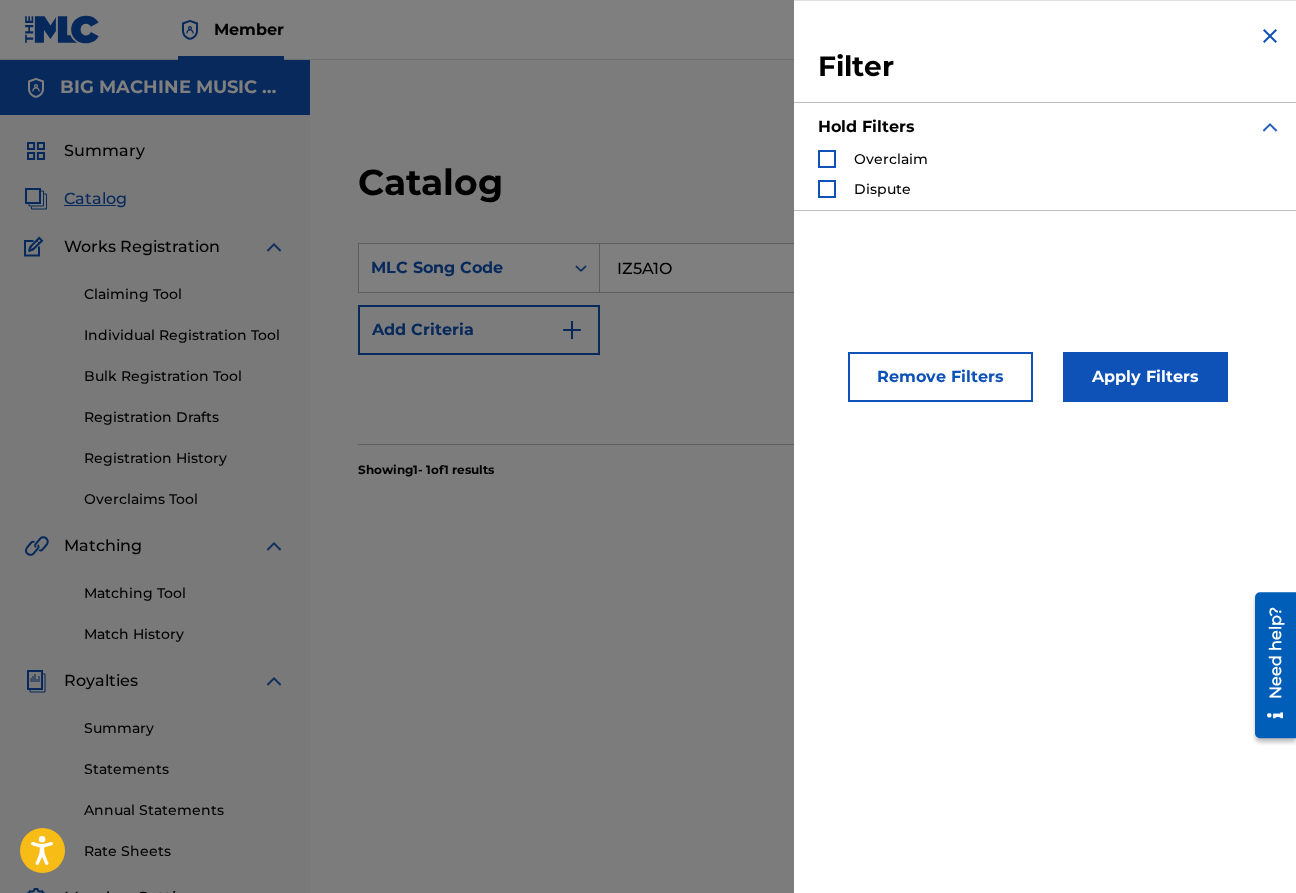 click at bounding box center [827, 159] 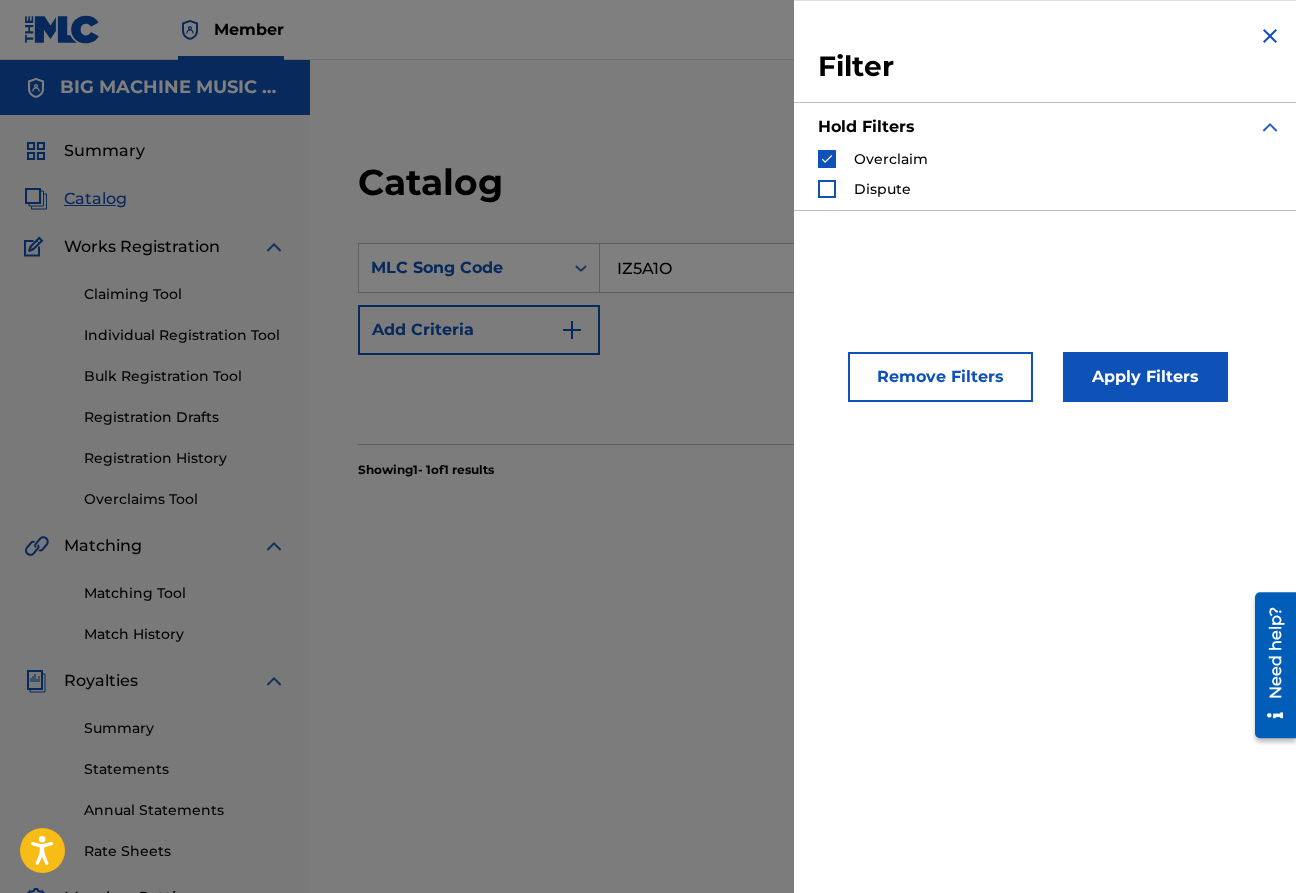 click at bounding box center (827, 189) 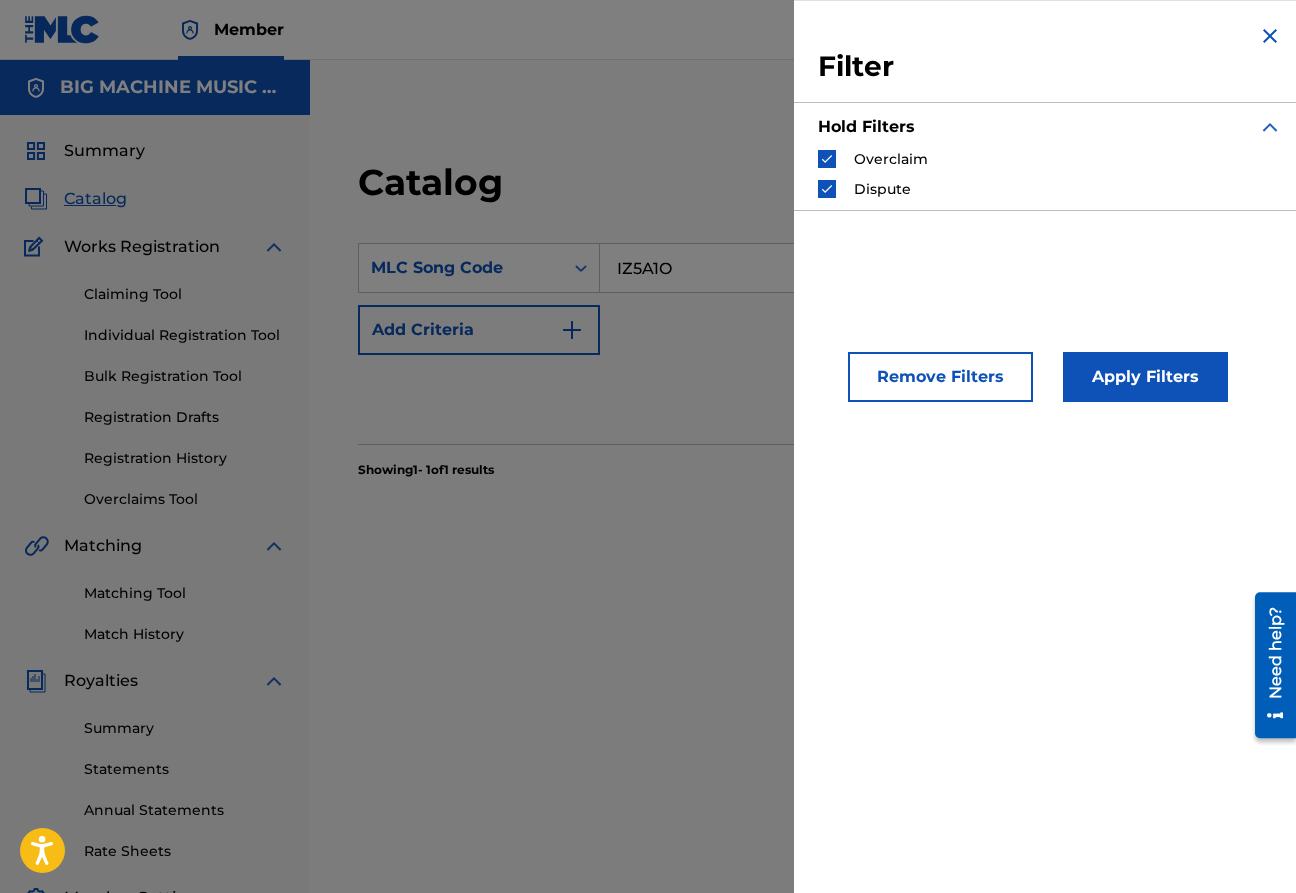 click on "Apply Filters" at bounding box center [1145, 377] 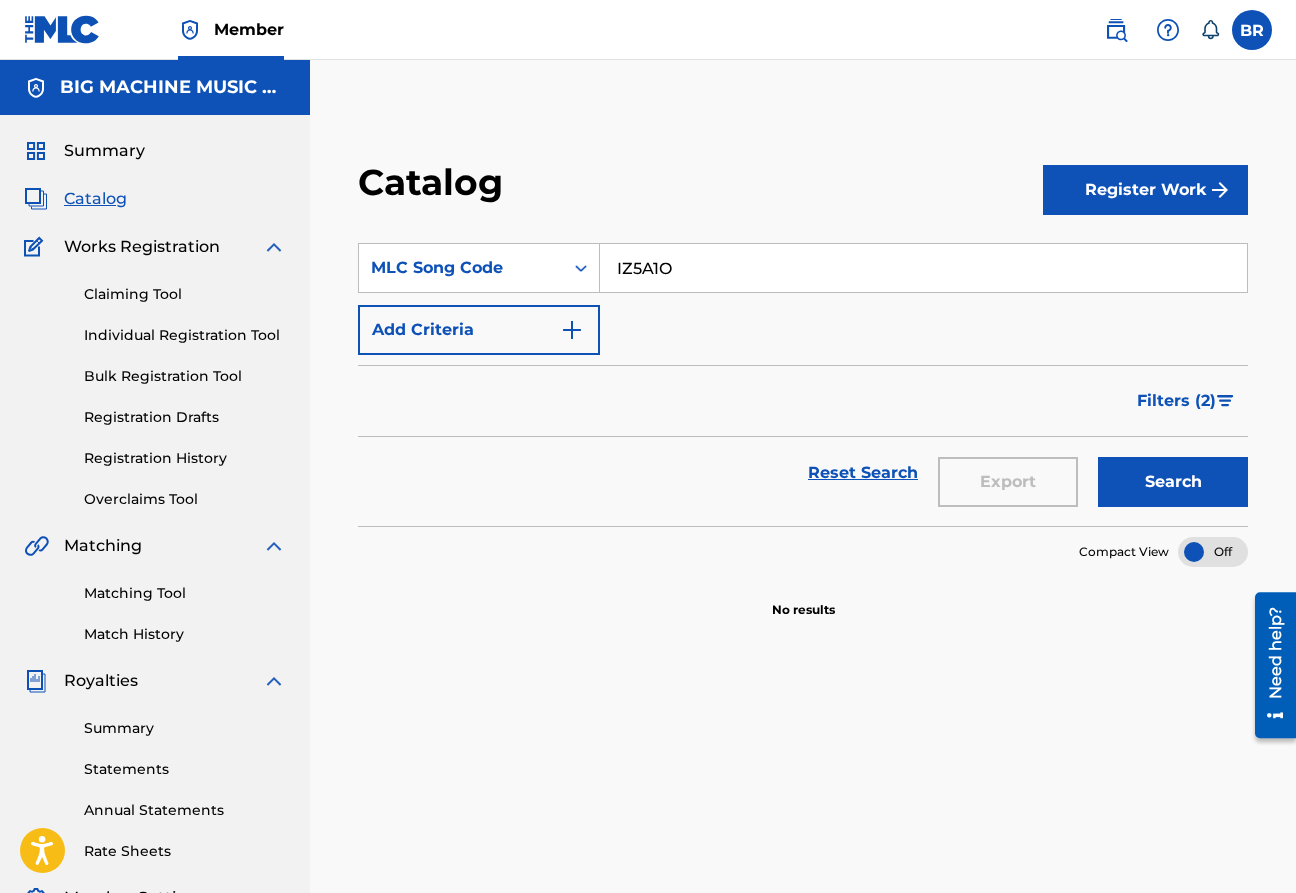 click at bounding box center [1225, 401] 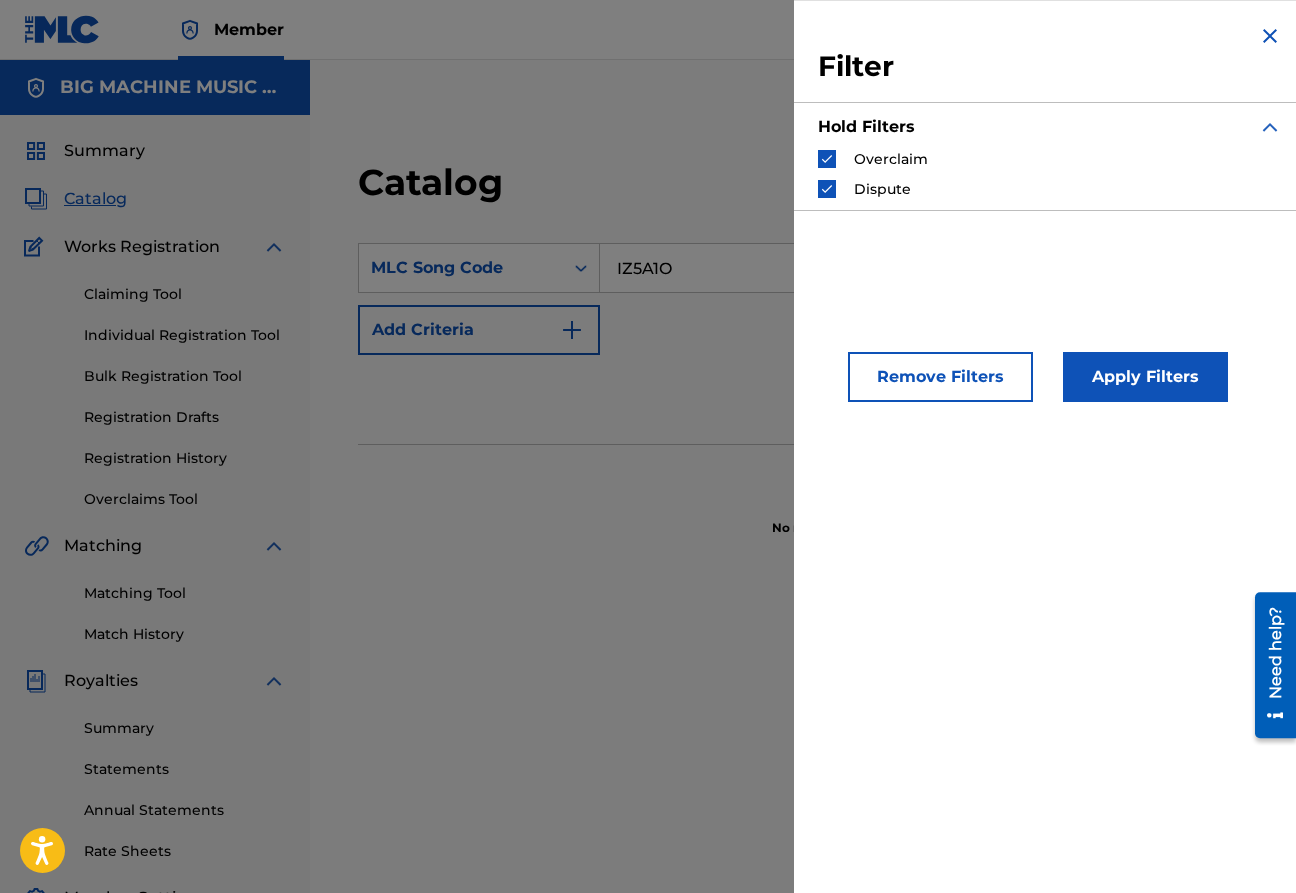 click on "Dispute" at bounding box center (864, 189) 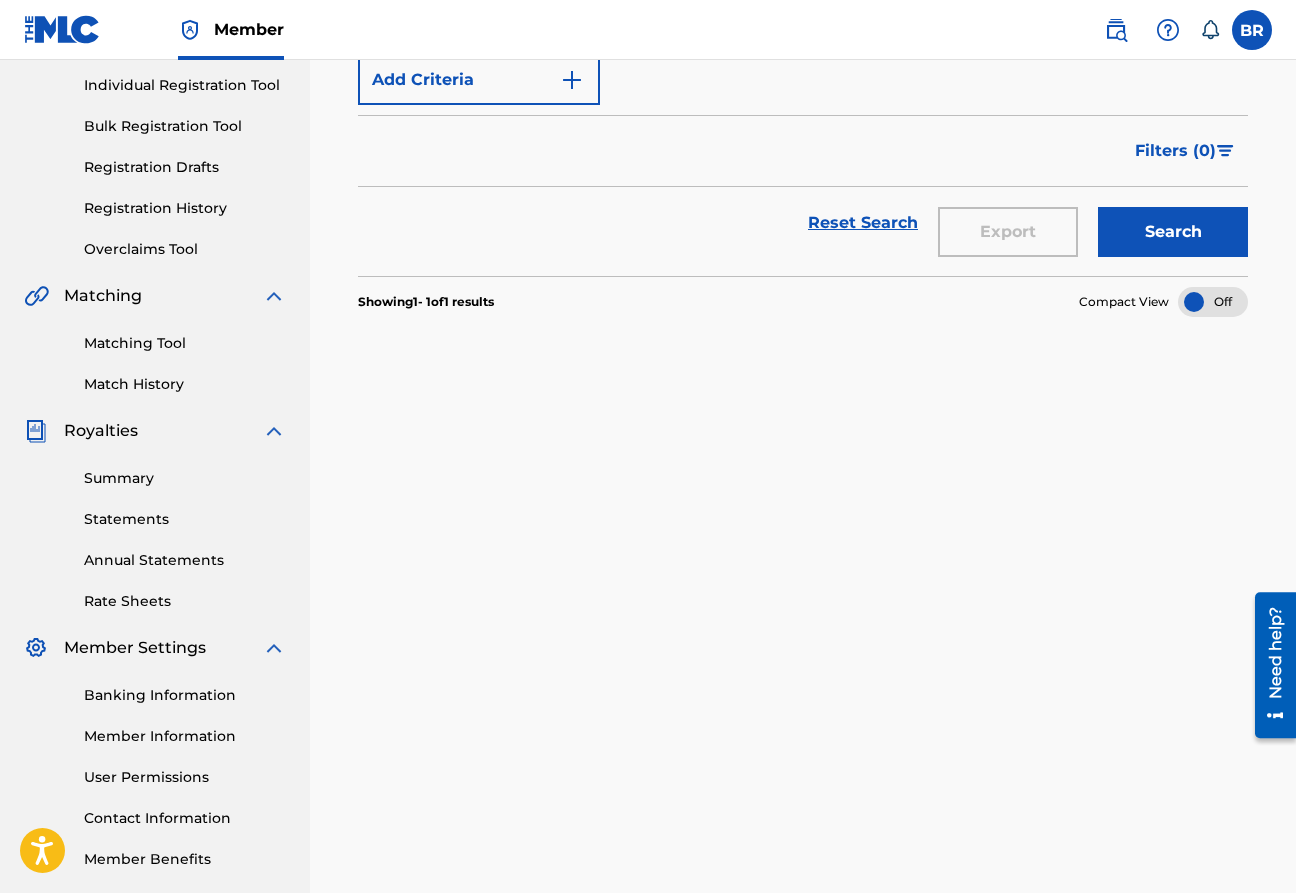 scroll, scrollTop: 0, scrollLeft: 0, axis: both 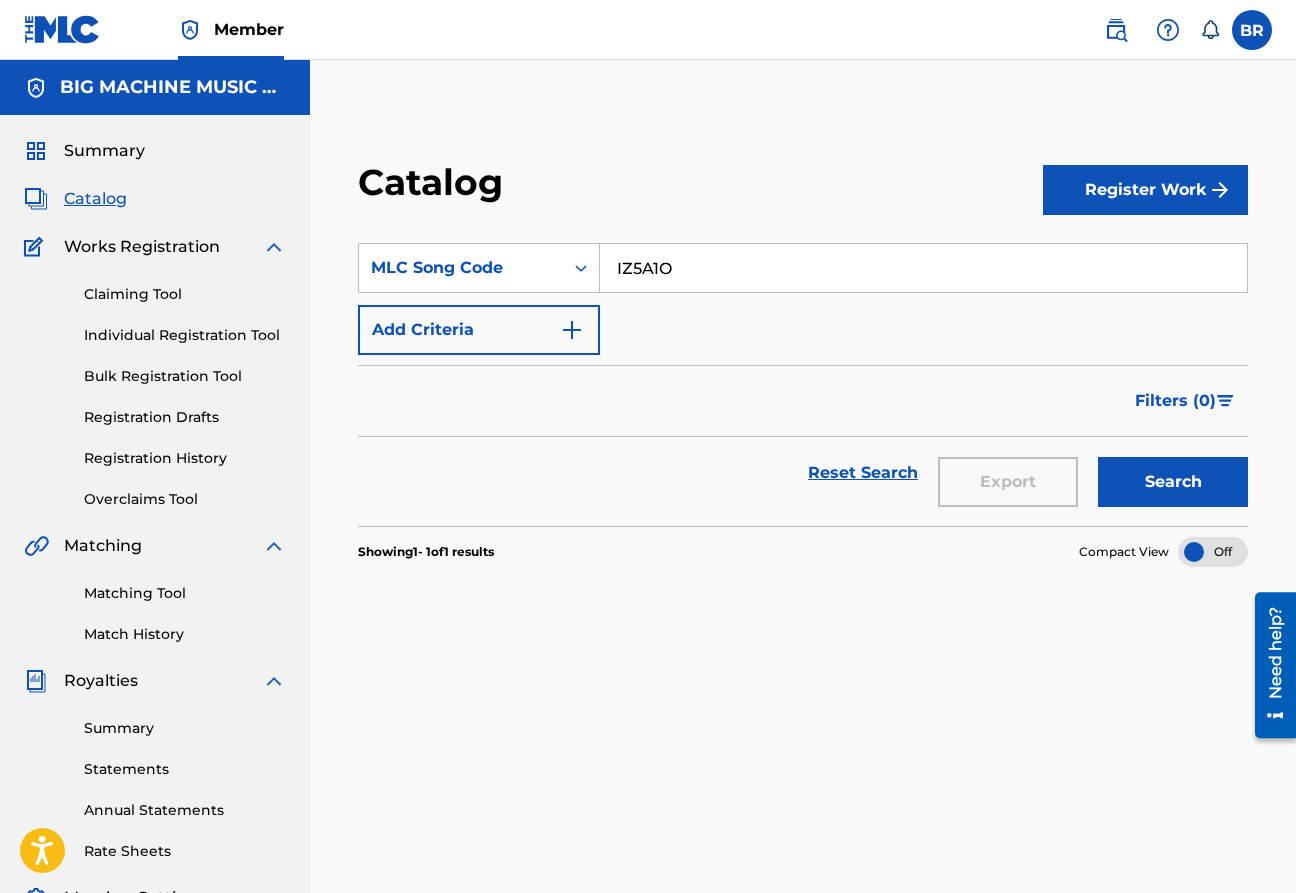 click on "Catalog" at bounding box center (95, 199) 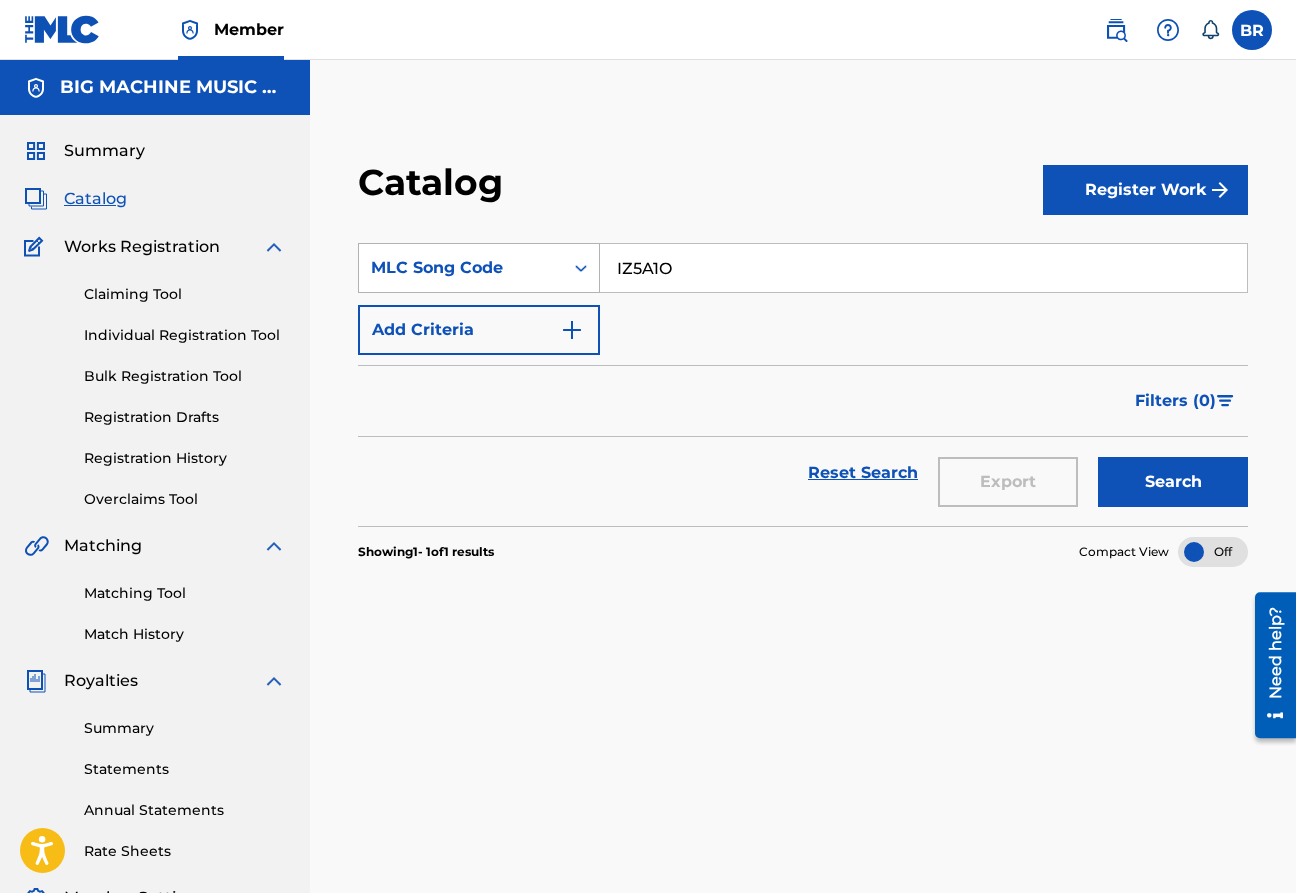 click on "MLC Song Code" at bounding box center (461, 268) 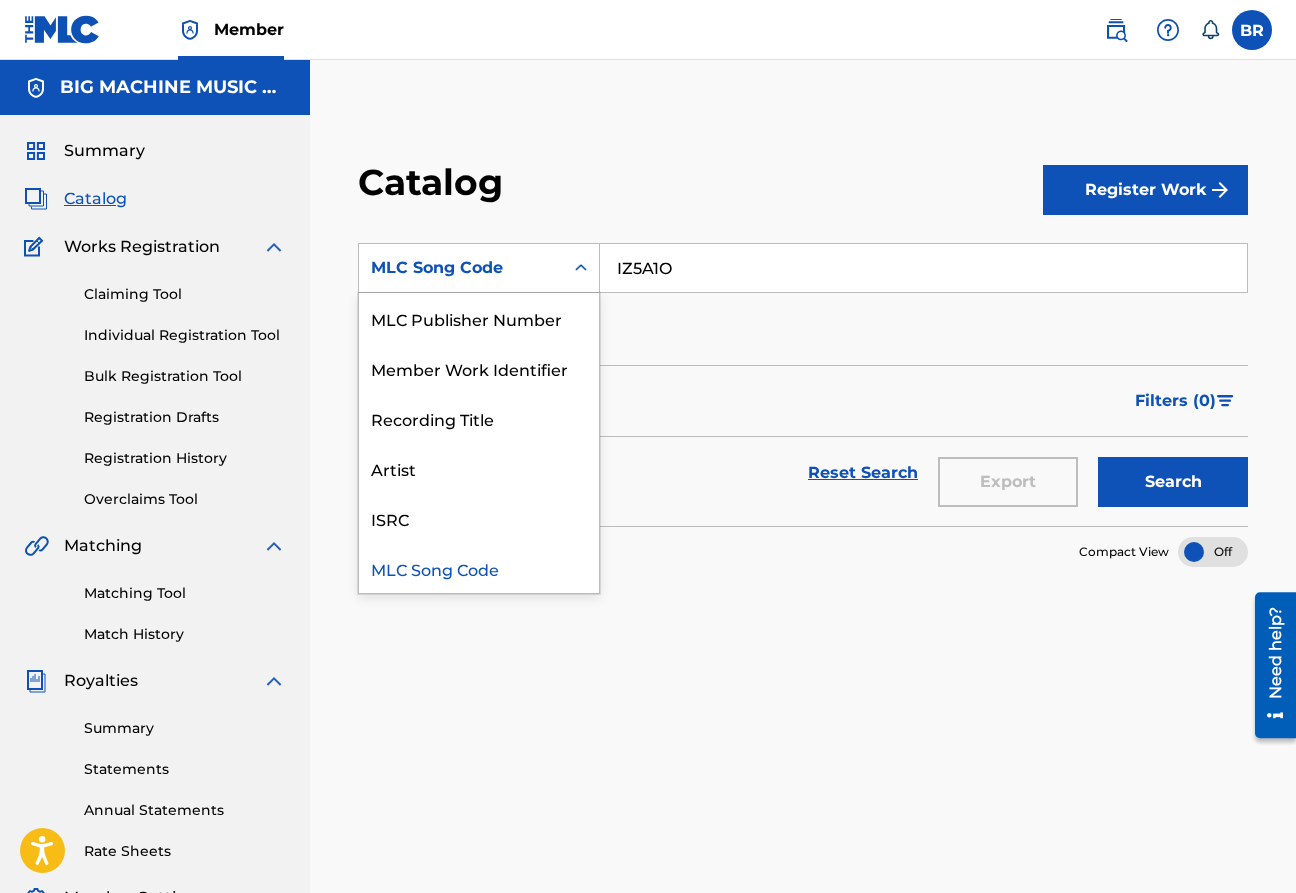 scroll, scrollTop: 0, scrollLeft: 0, axis: both 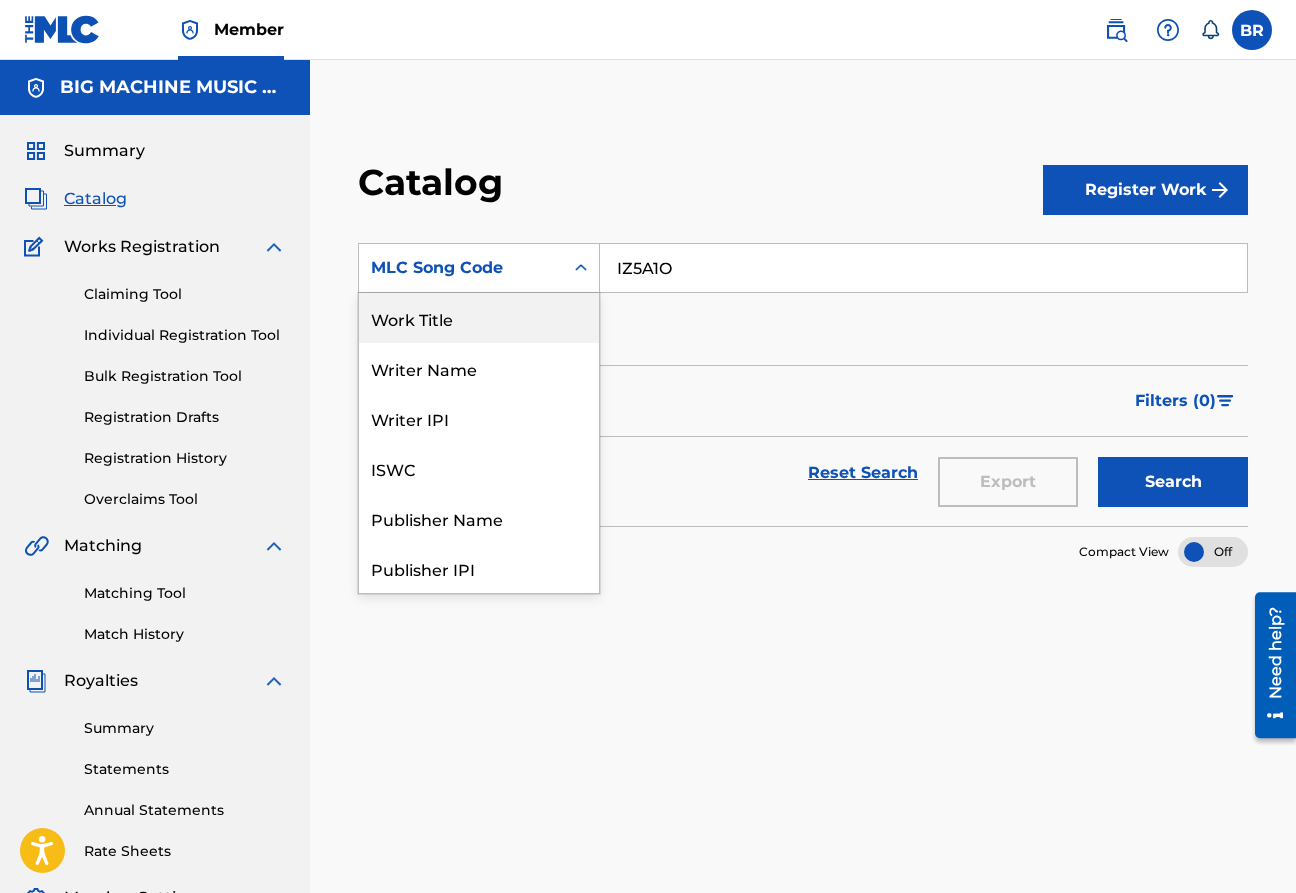click on "Work Title" at bounding box center [479, 318] 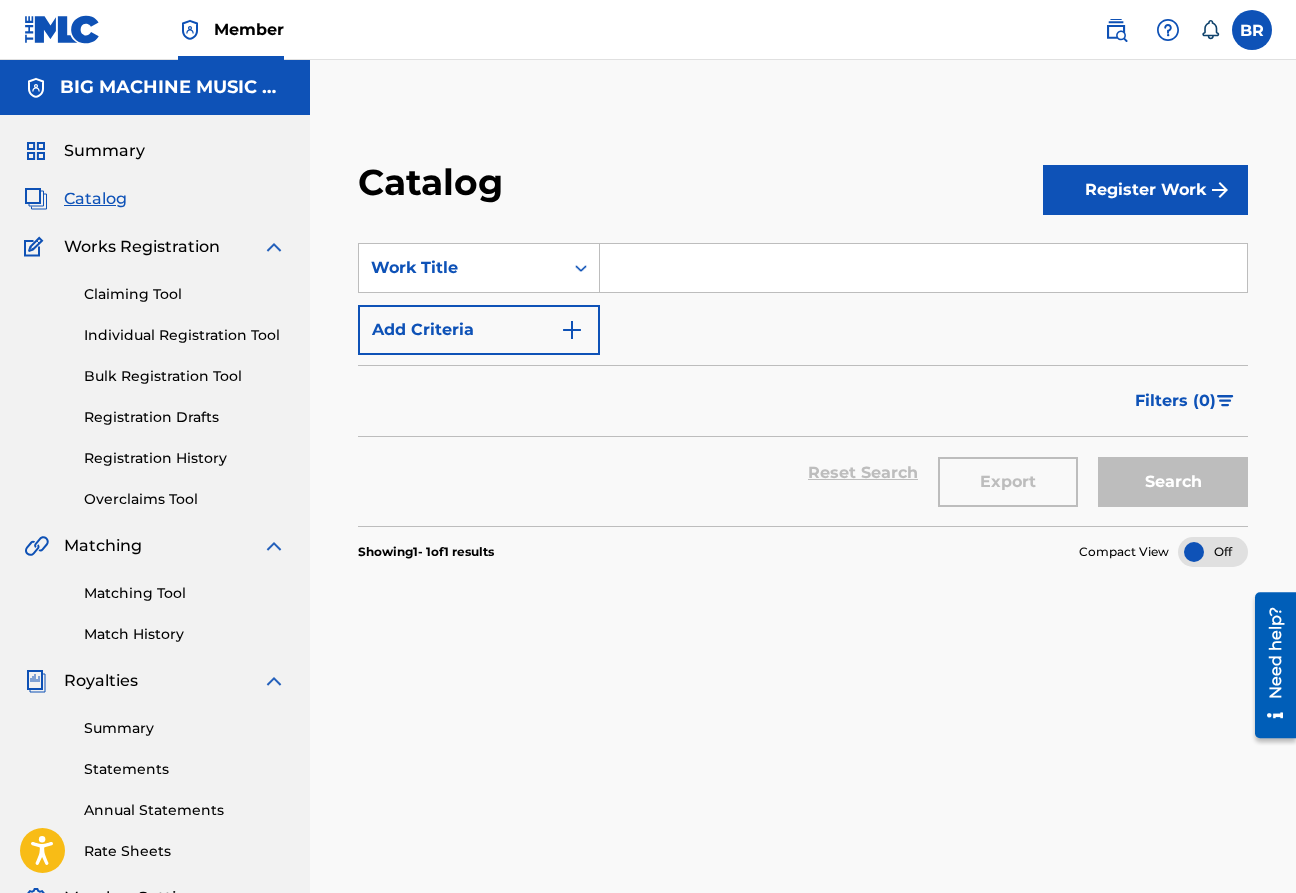 click at bounding box center [923, 268] 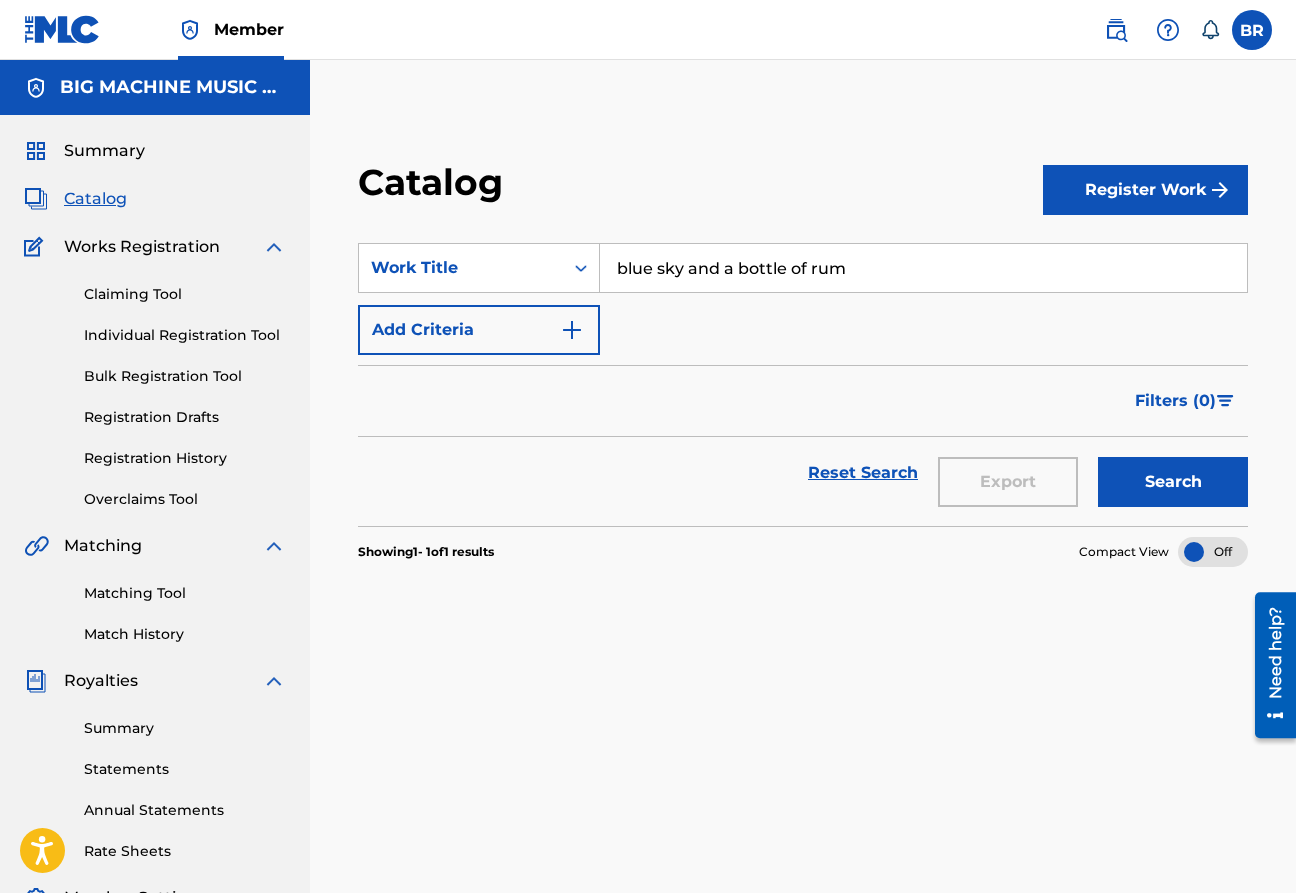 type on "blue sky and a bottle of rum" 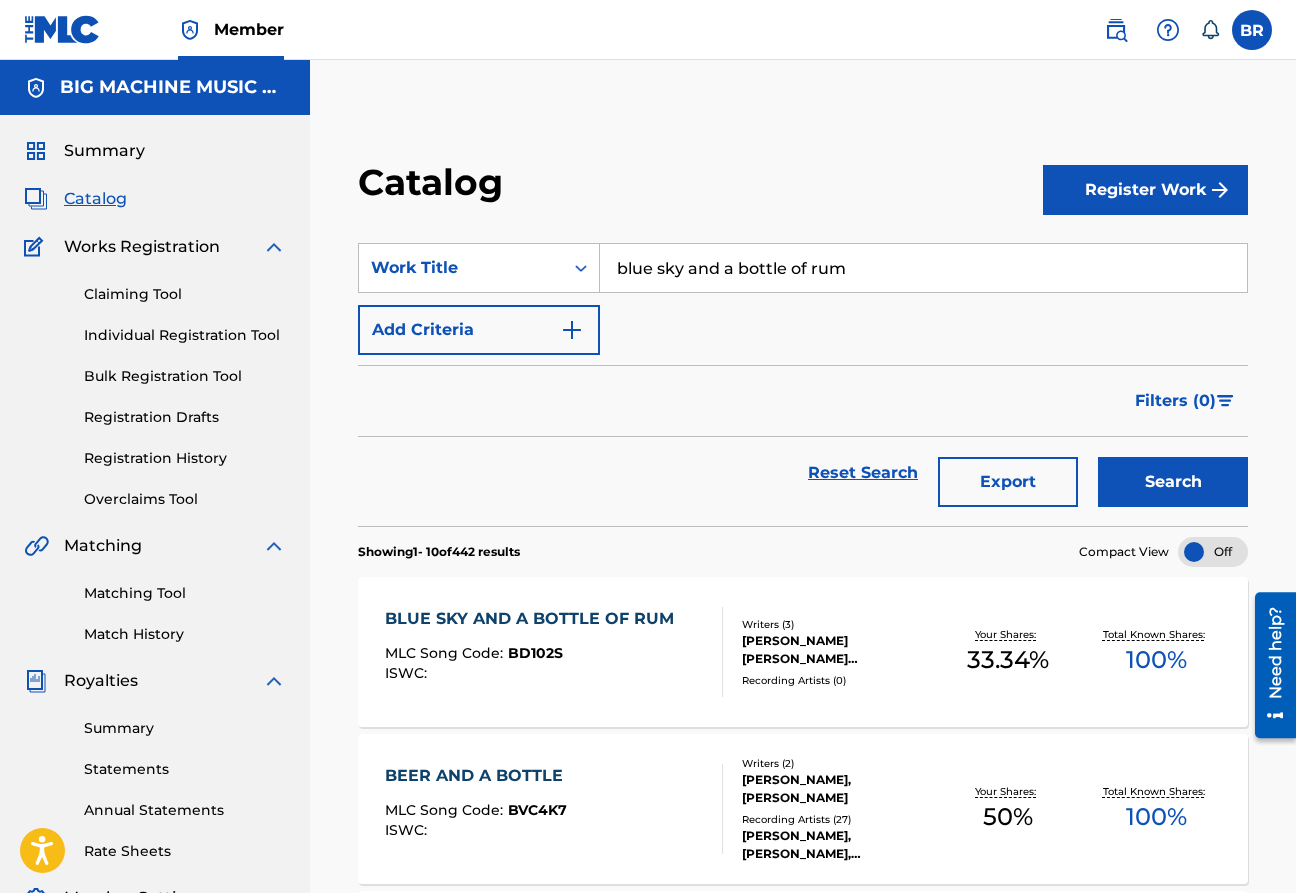 click on "BLUE SKY AND A BOTTLE OF RUM" at bounding box center [534, 619] 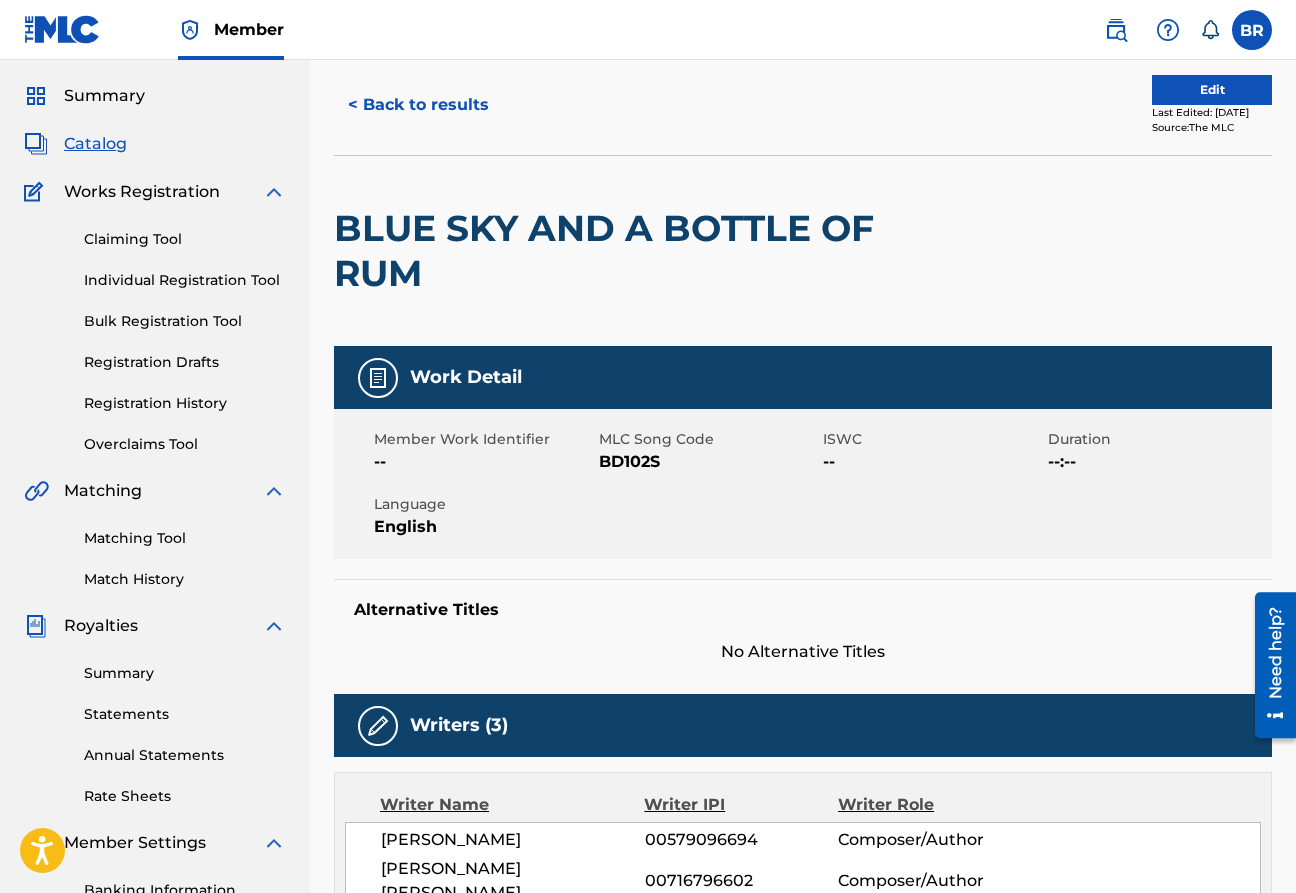 scroll, scrollTop: 0, scrollLeft: 0, axis: both 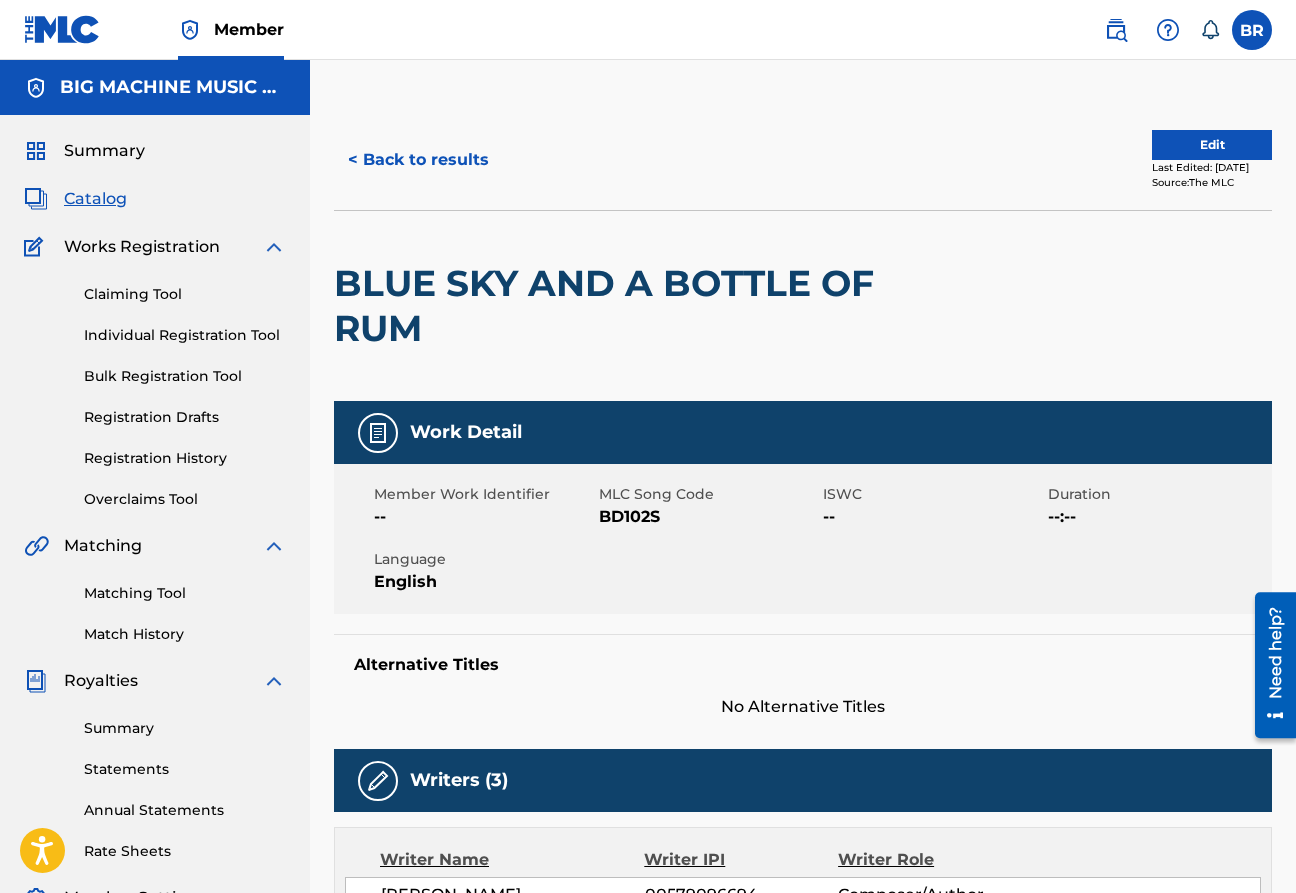 click on "Last Edited:   [DATE]" at bounding box center [1212, 167] 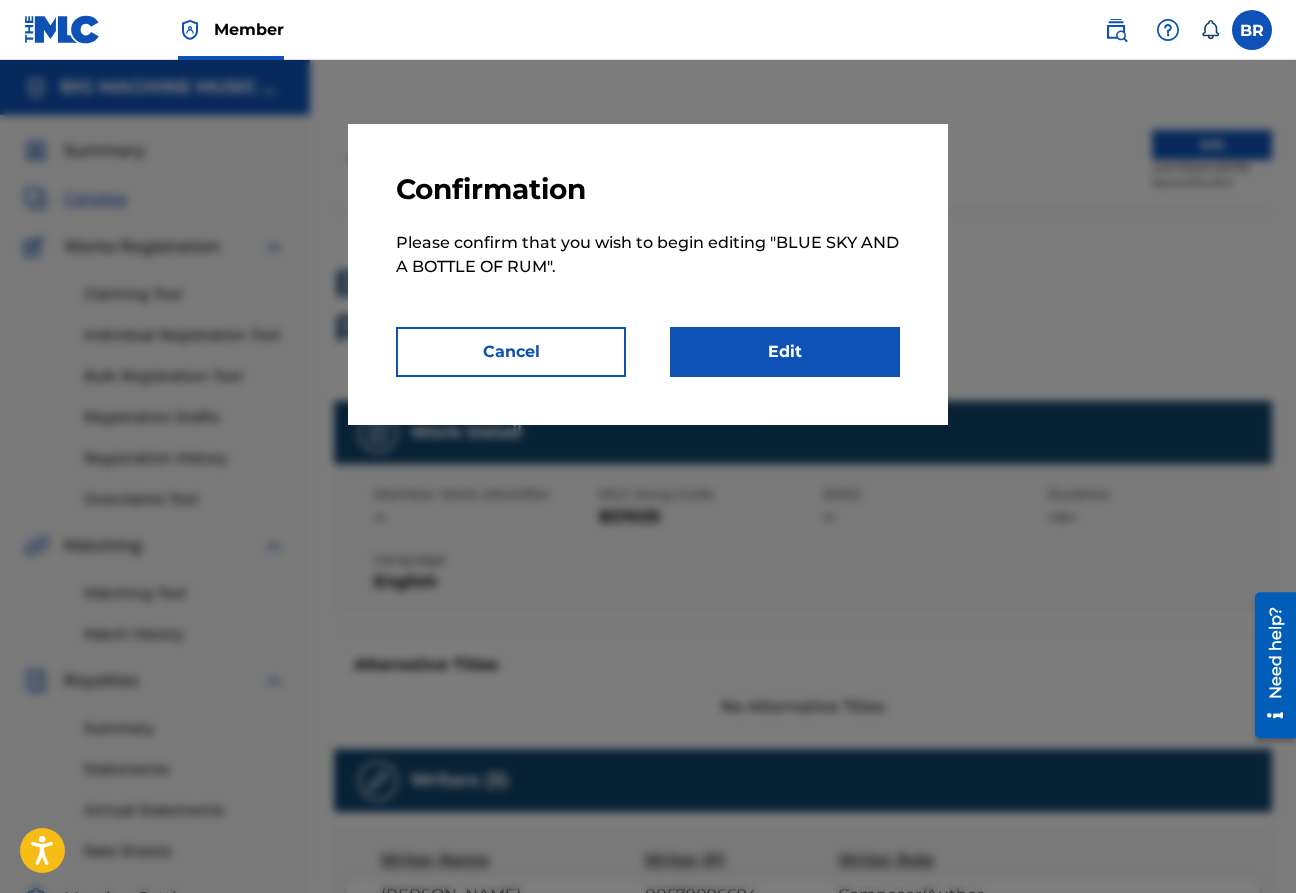 click on "Edit" at bounding box center [785, 352] 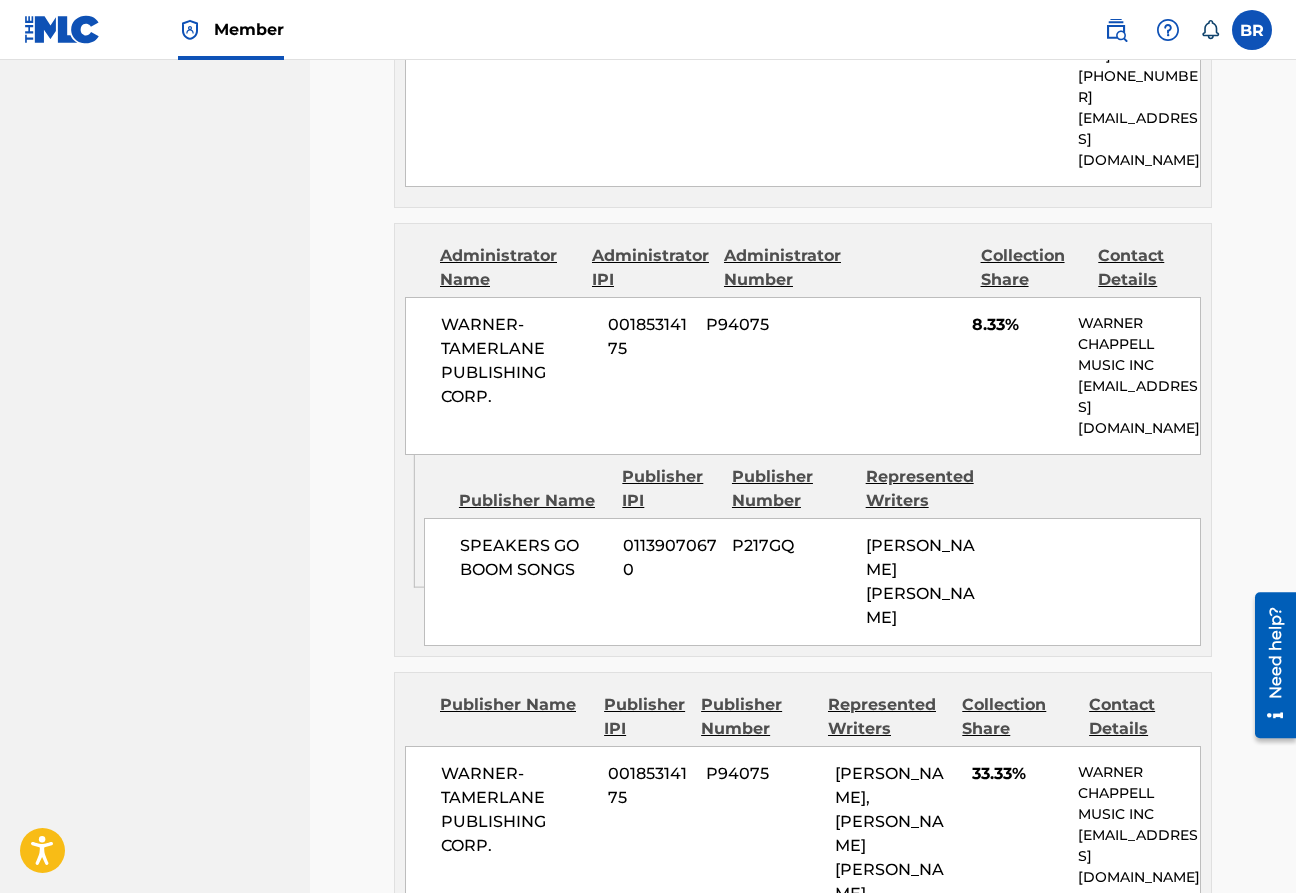 scroll, scrollTop: 2434, scrollLeft: 0, axis: vertical 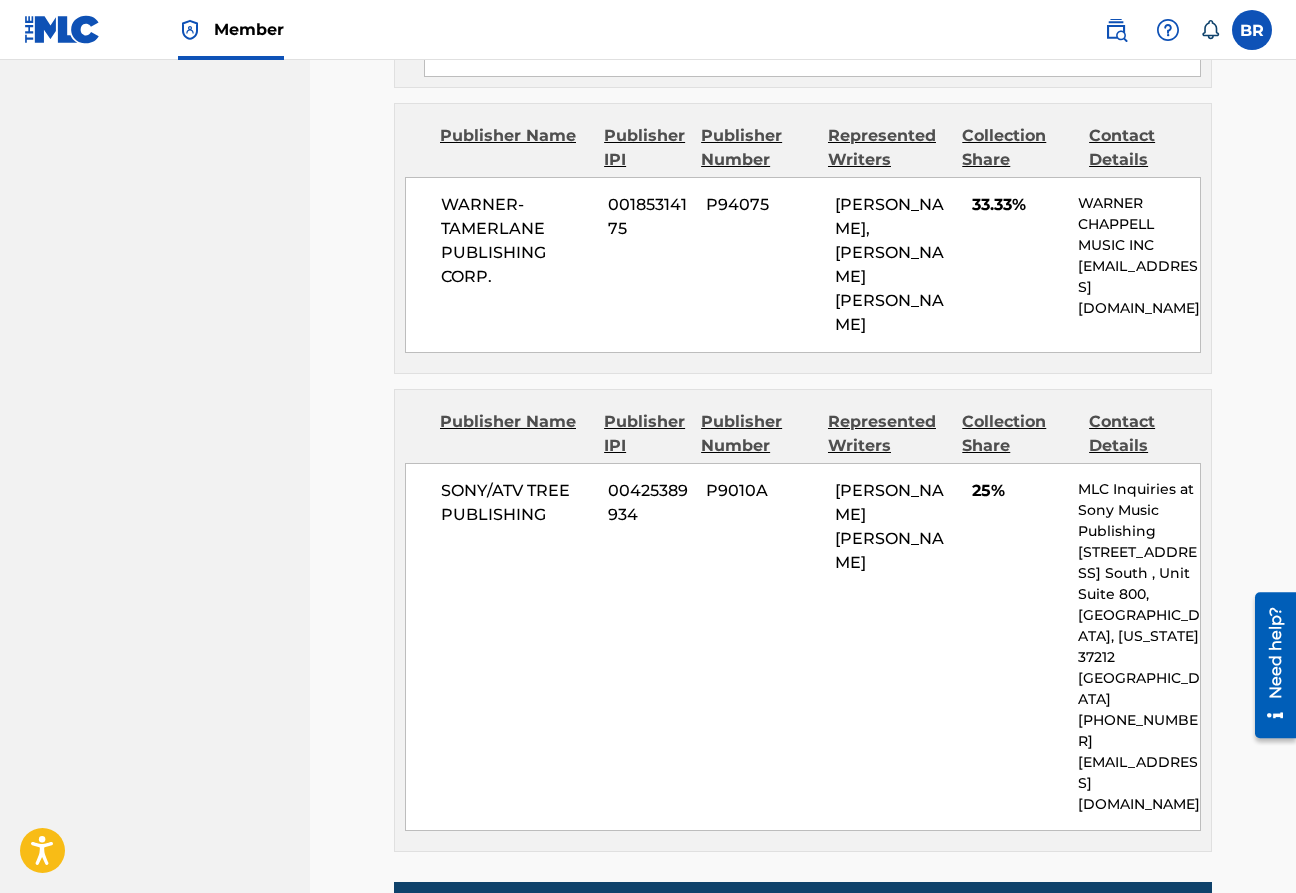 click on "Edit" at bounding box center [1102, 914] 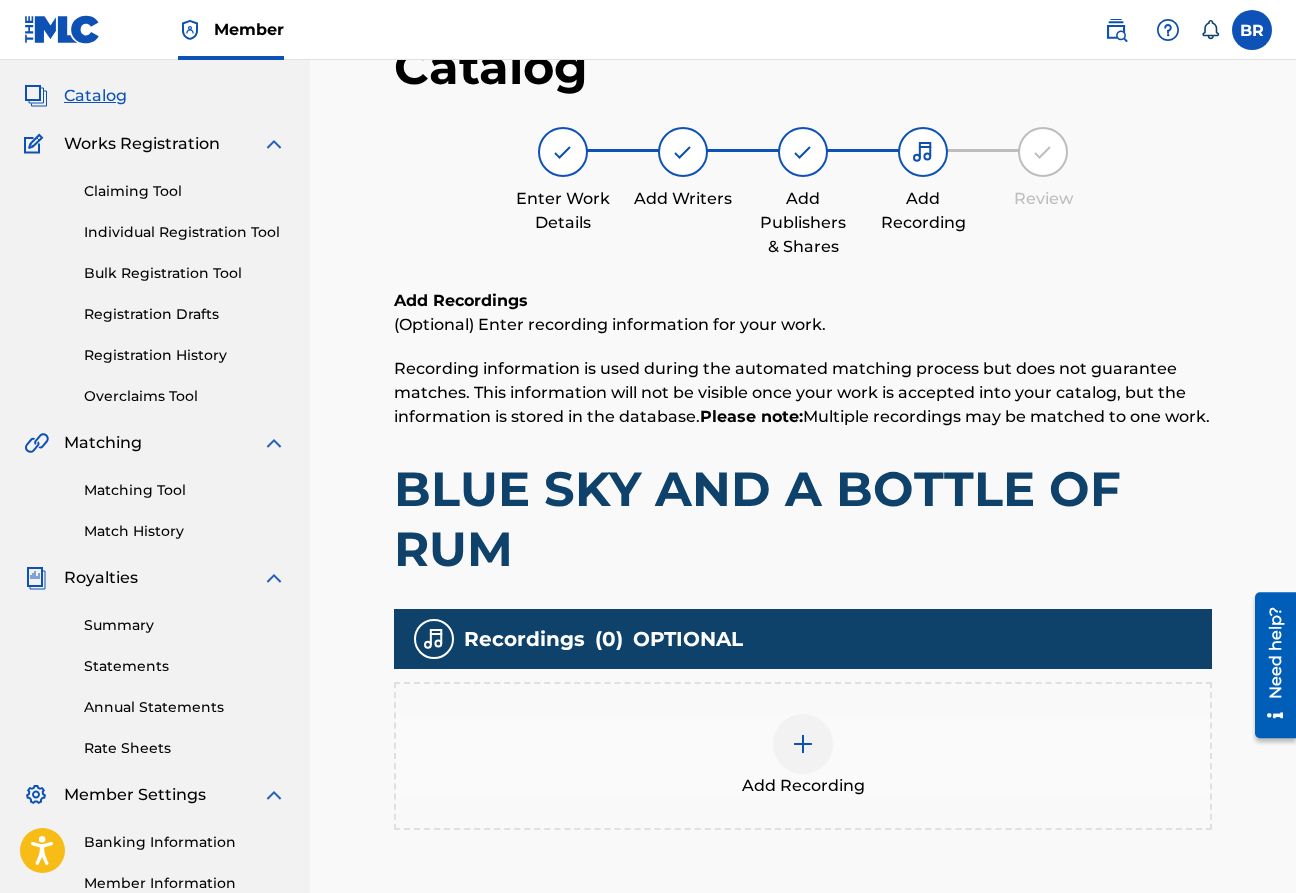 scroll, scrollTop: 347, scrollLeft: 0, axis: vertical 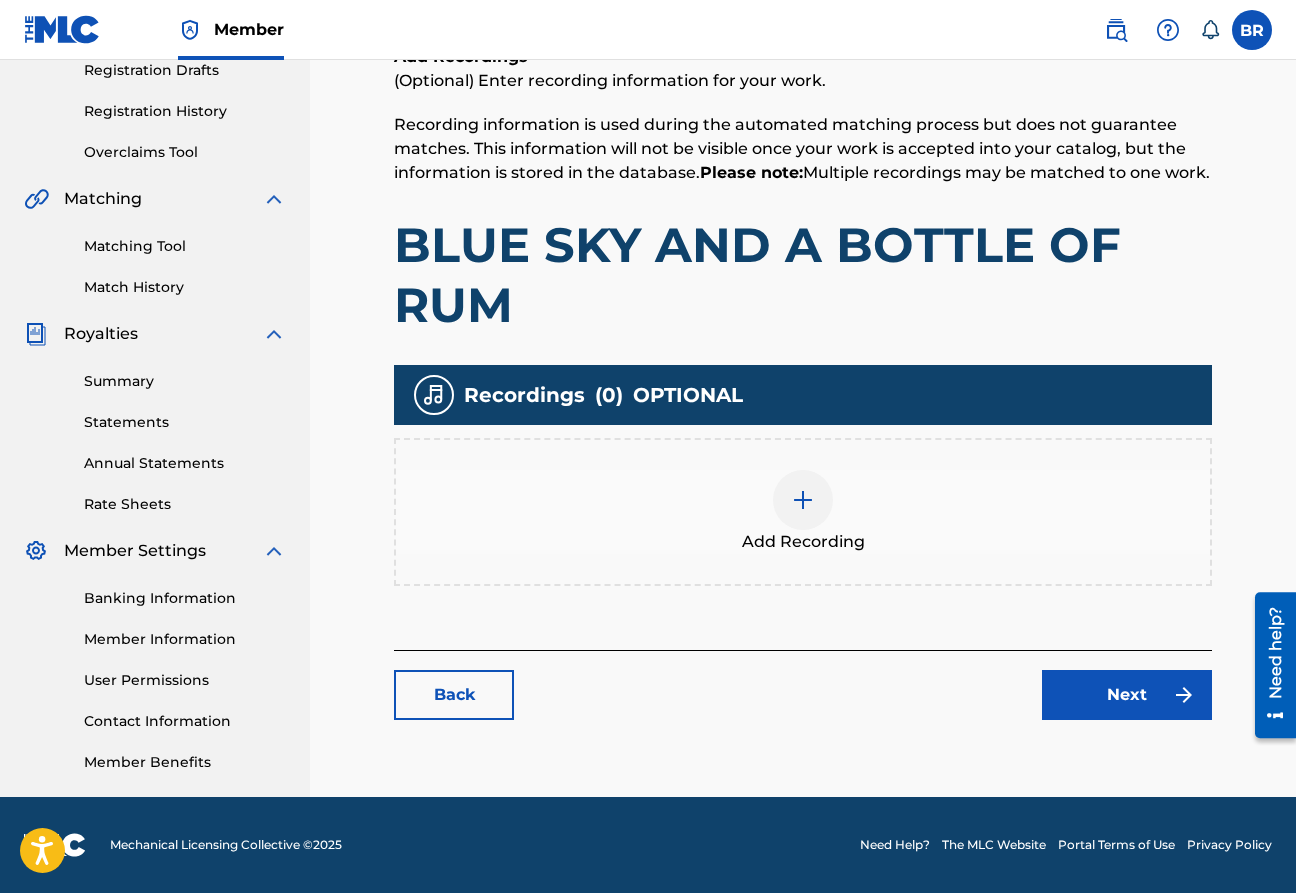 click at bounding box center (803, 500) 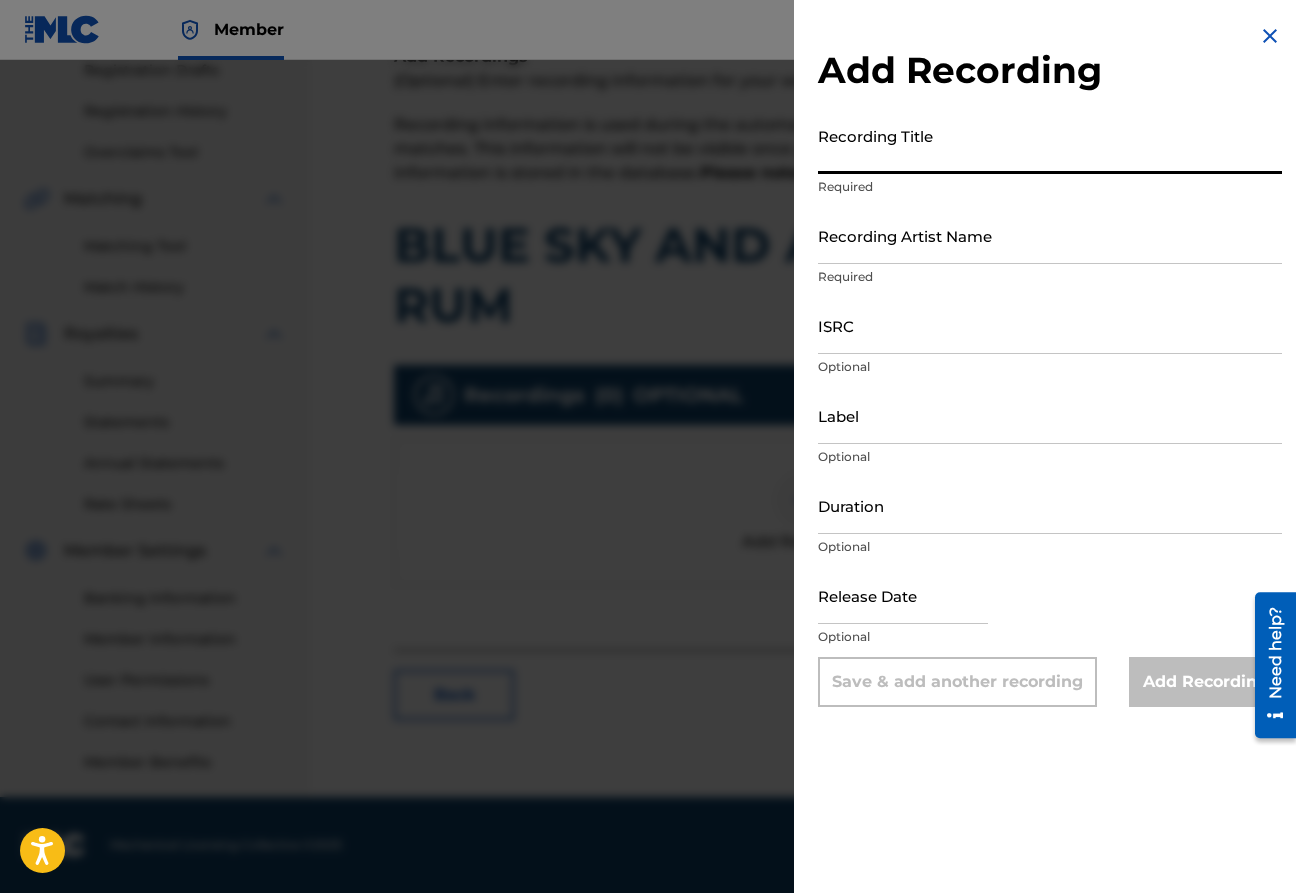 click on "Recording Title" at bounding box center (1050, 145) 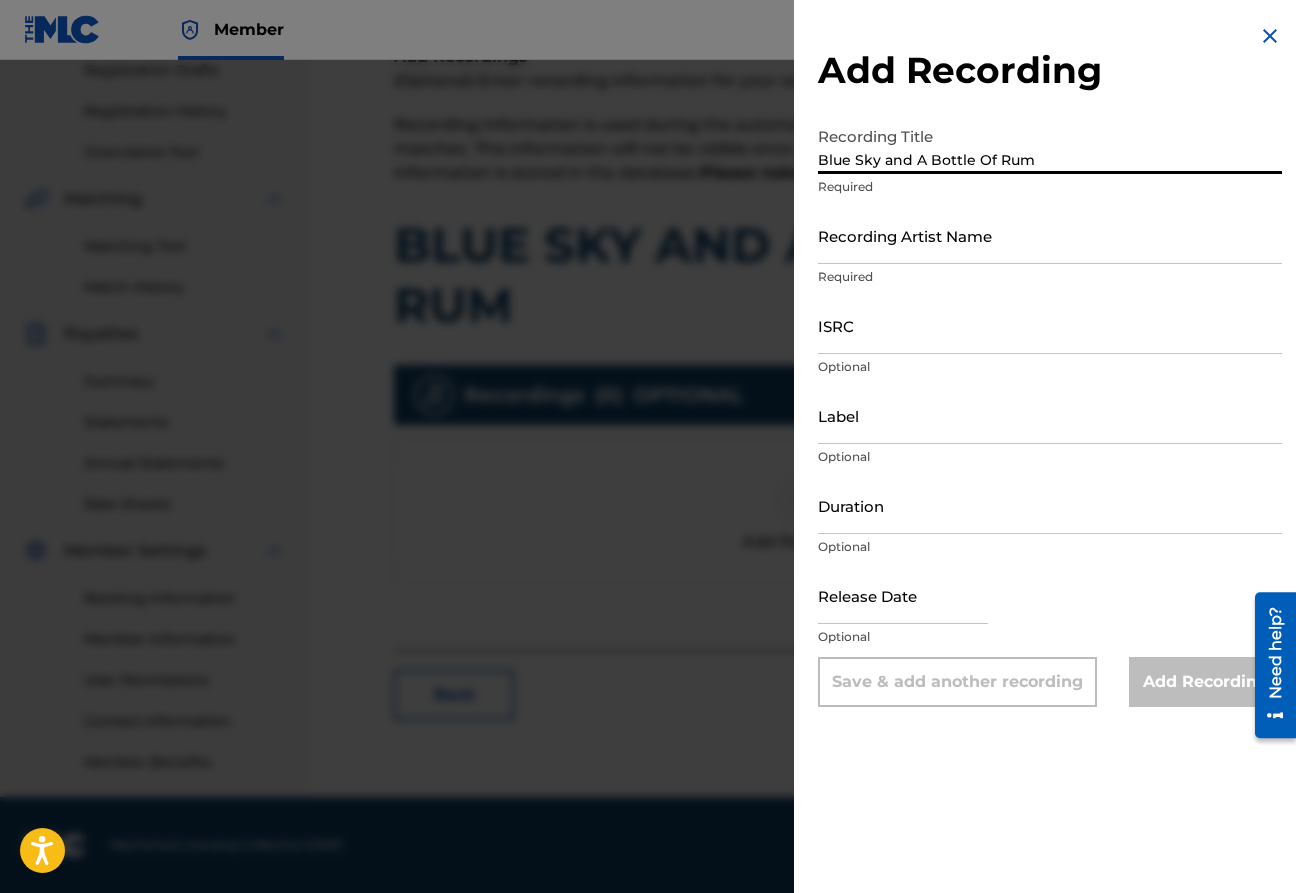 type on "Blue Sky and A Bottle Of Rum" 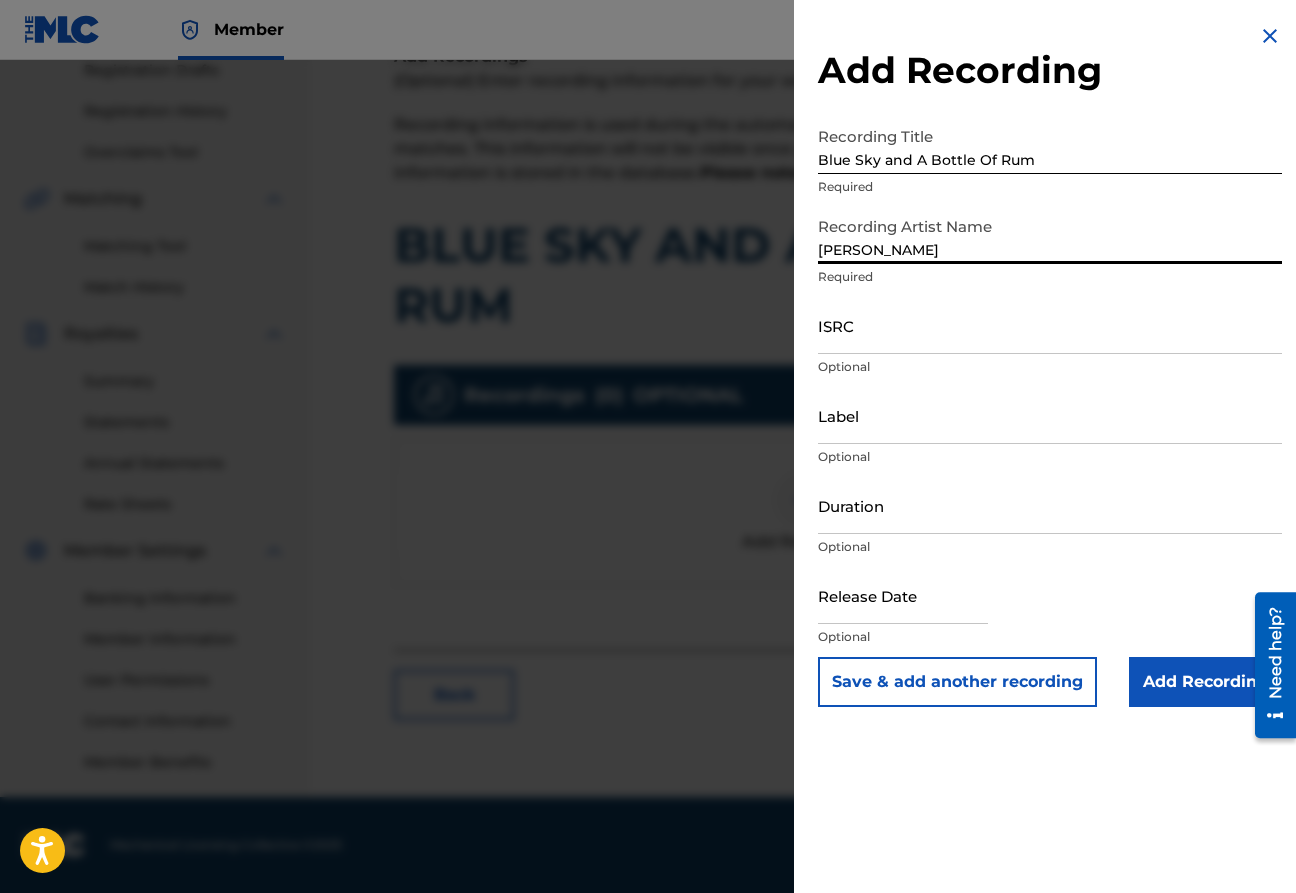 type on "[PERSON_NAME]" 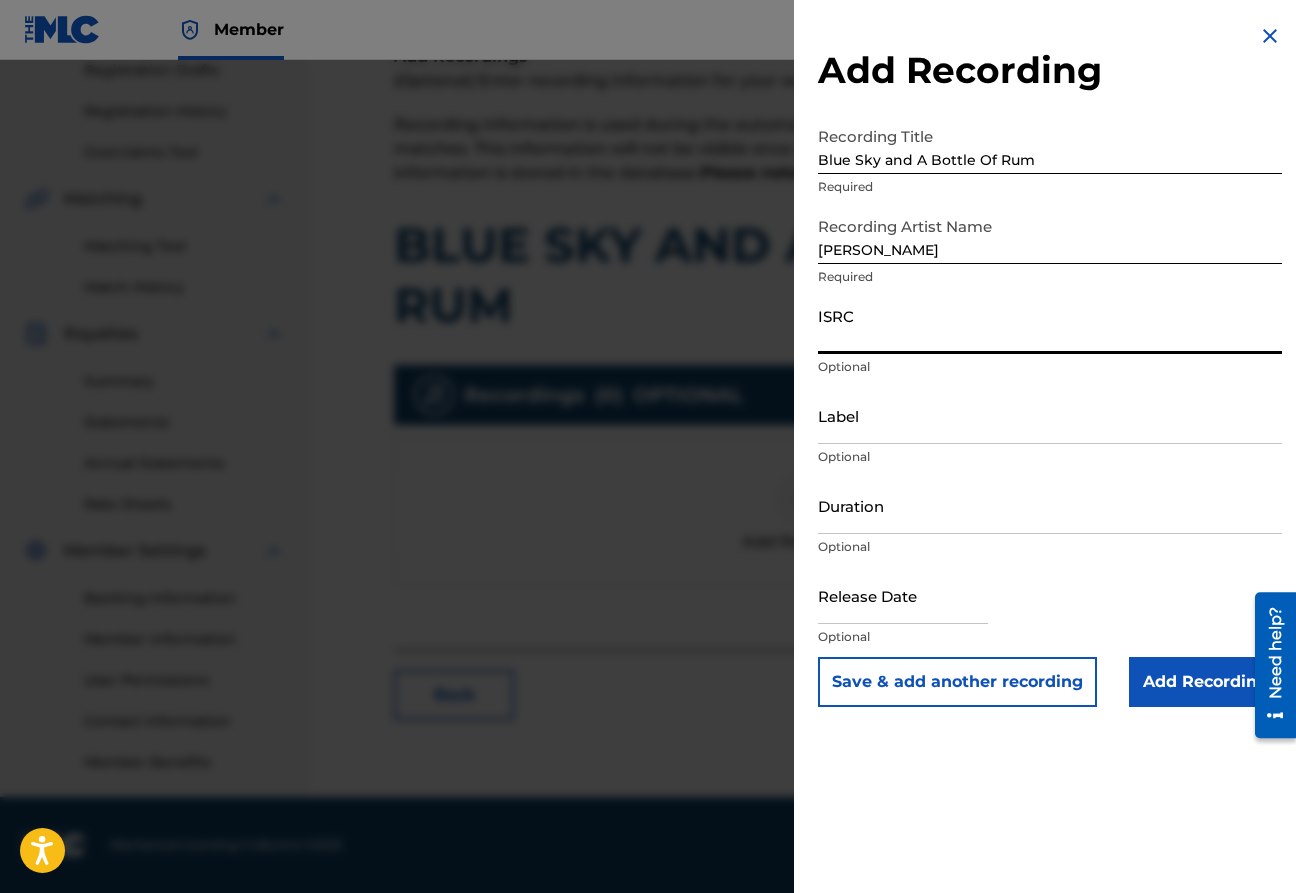 paste on "QZNJW2508145" 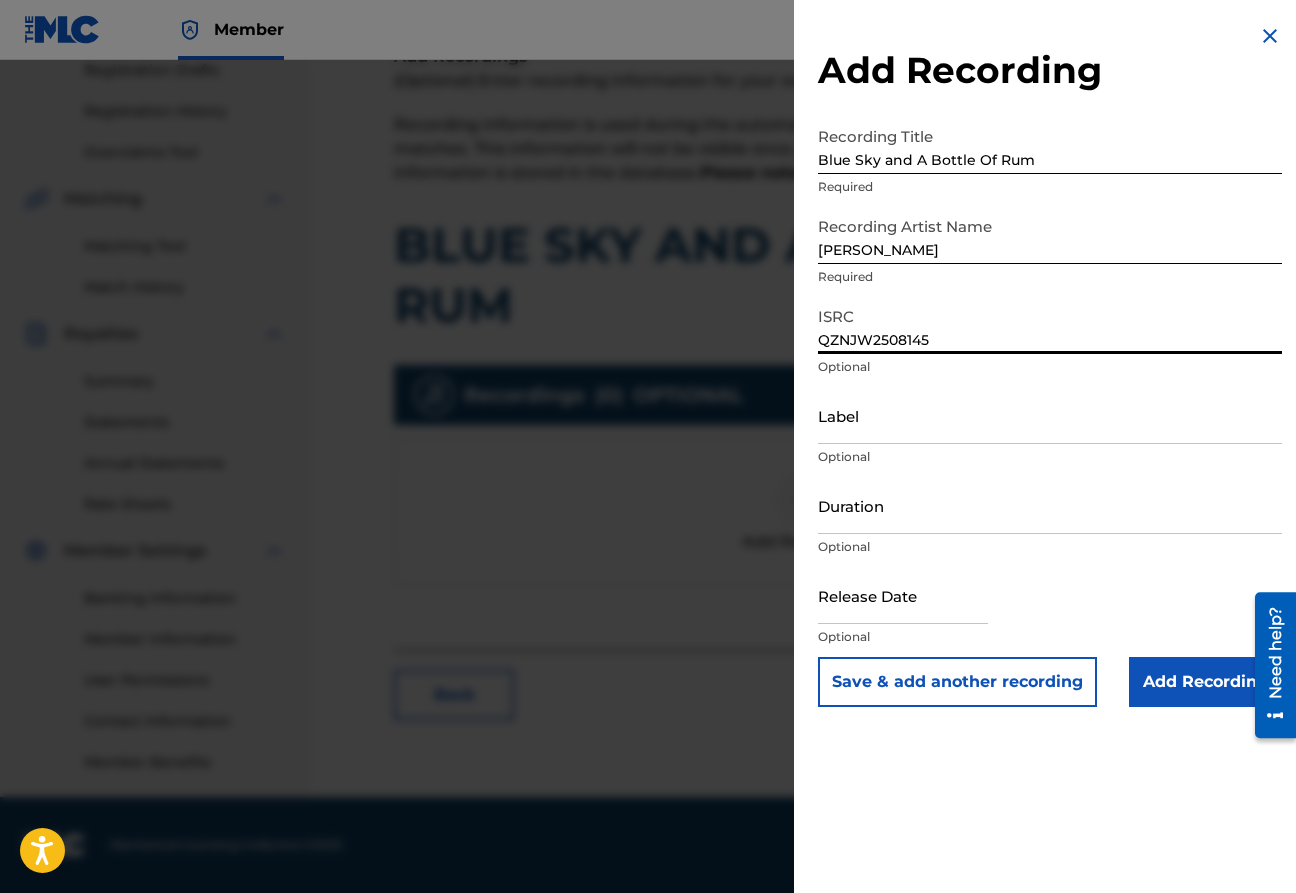 type on "QZNJW2508145" 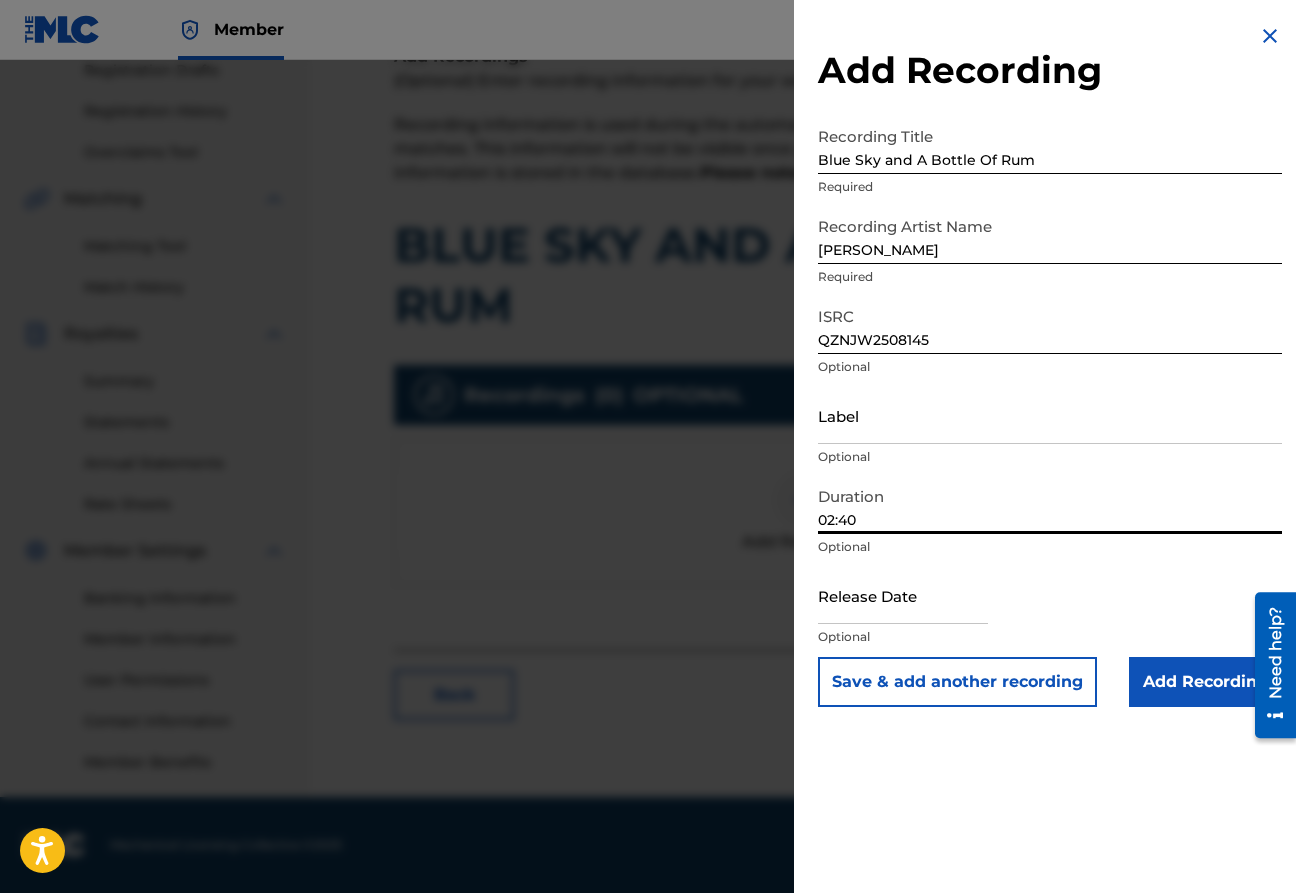 type on "02:40" 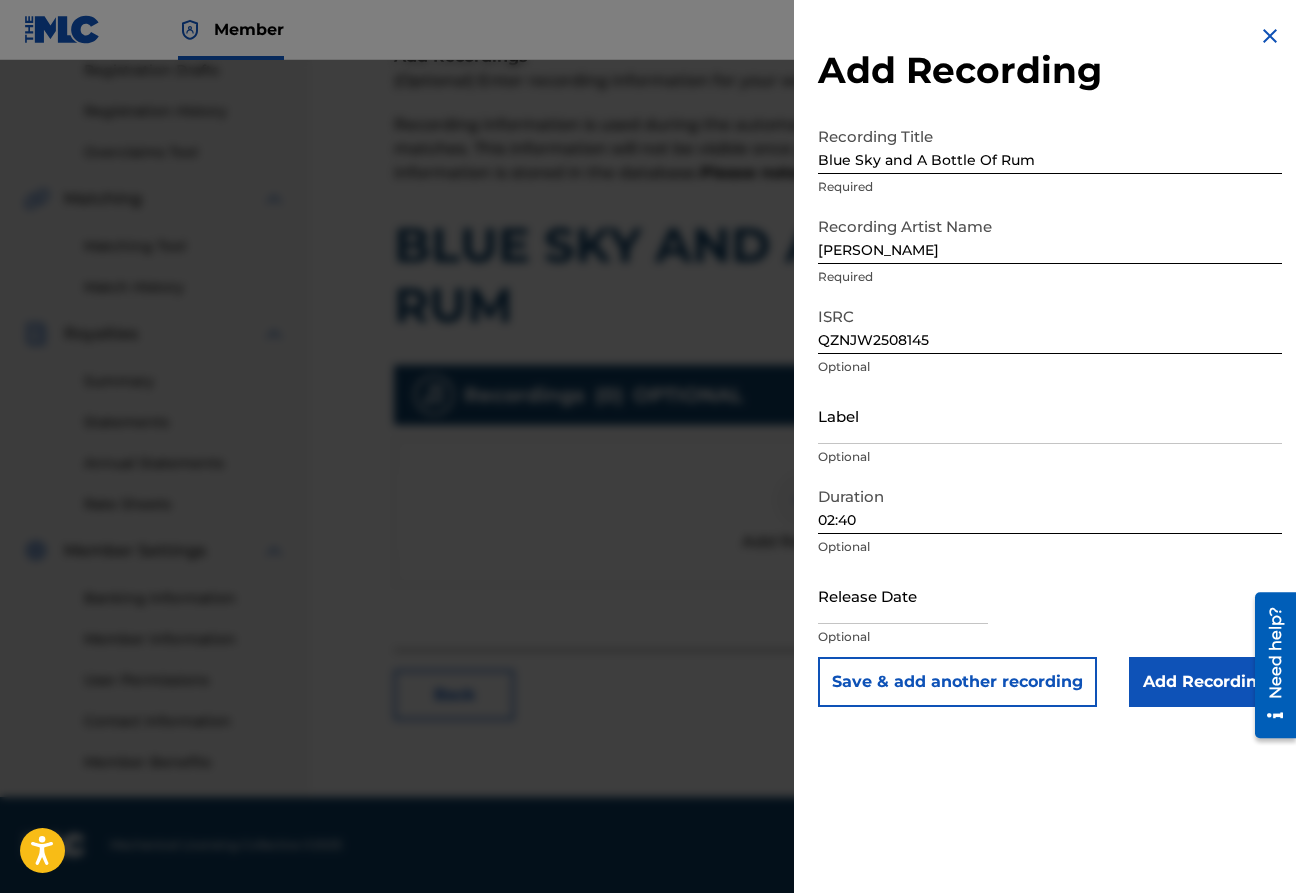 click at bounding box center (903, 595) 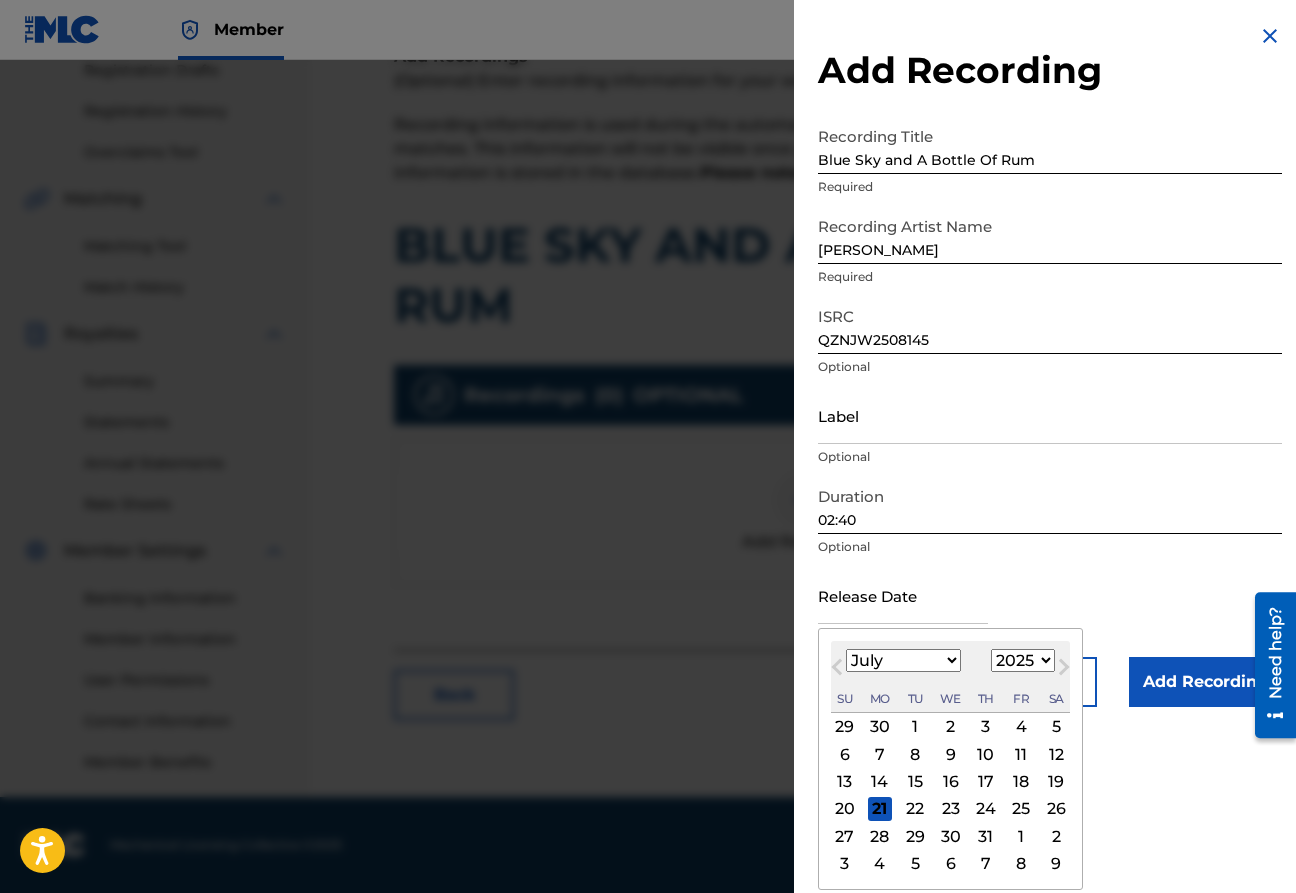 click on "January February March April May June July August September October November December" at bounding box center [903, 660] 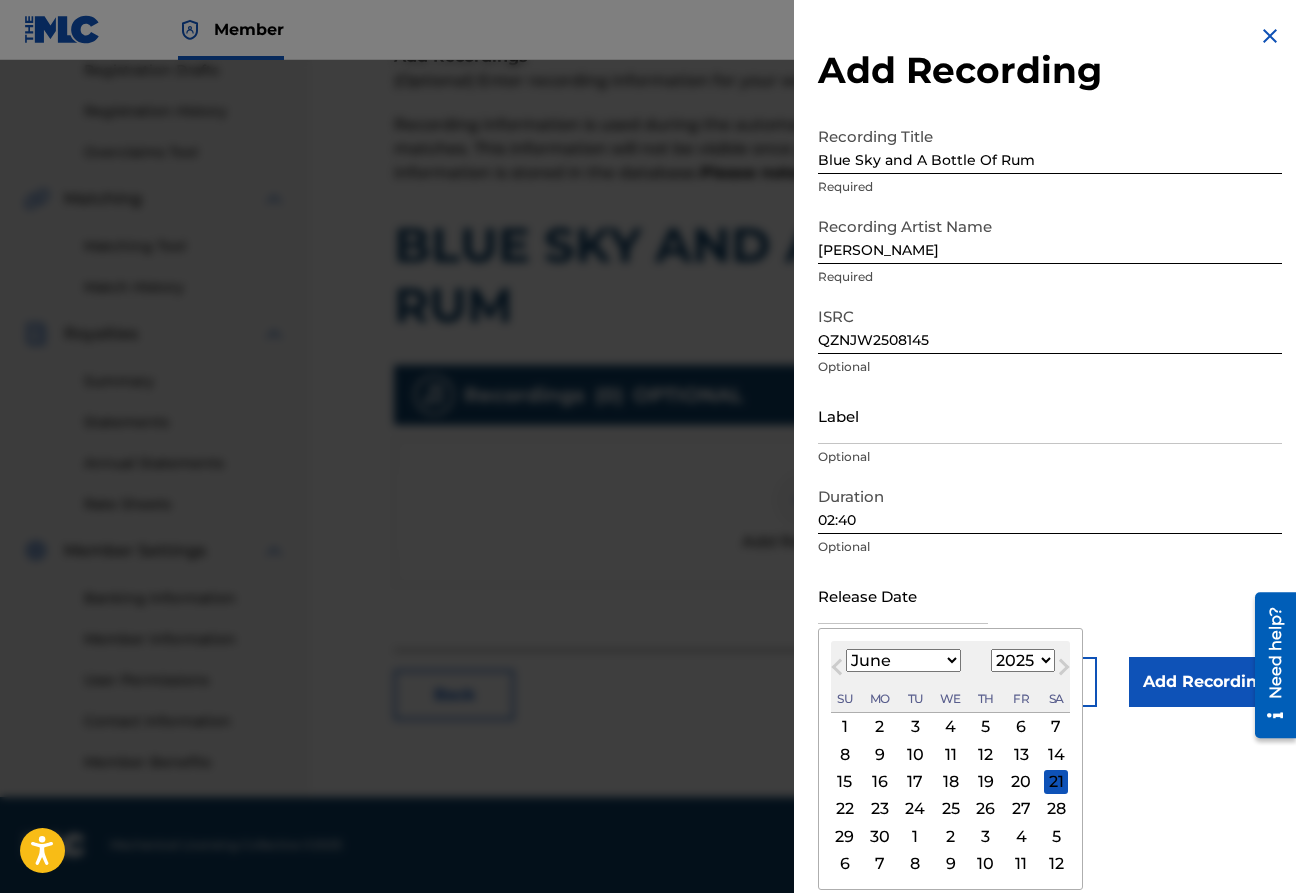 click on "20" at bounding box center (1021, 782) 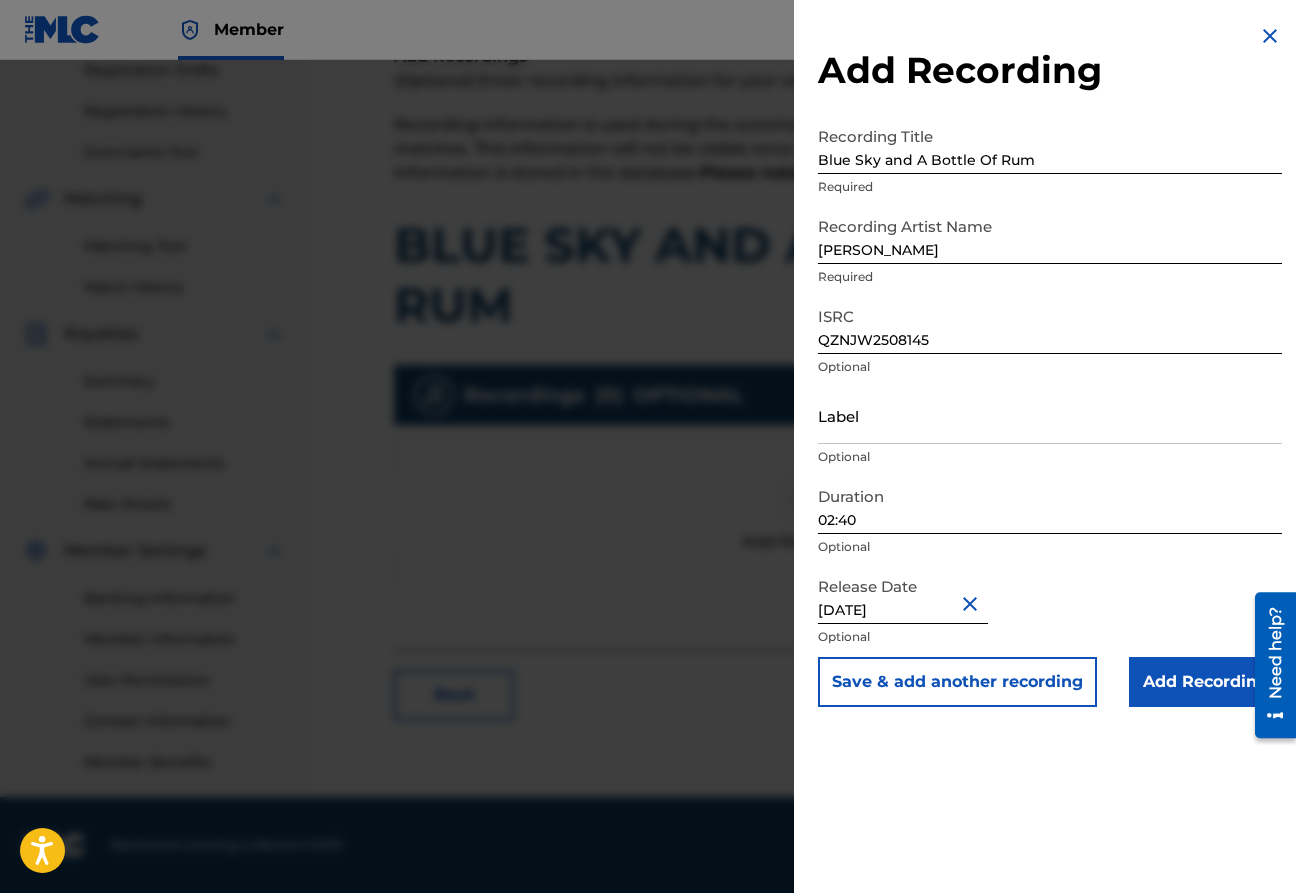 click on "Label" at bounding box center [1050, 415] 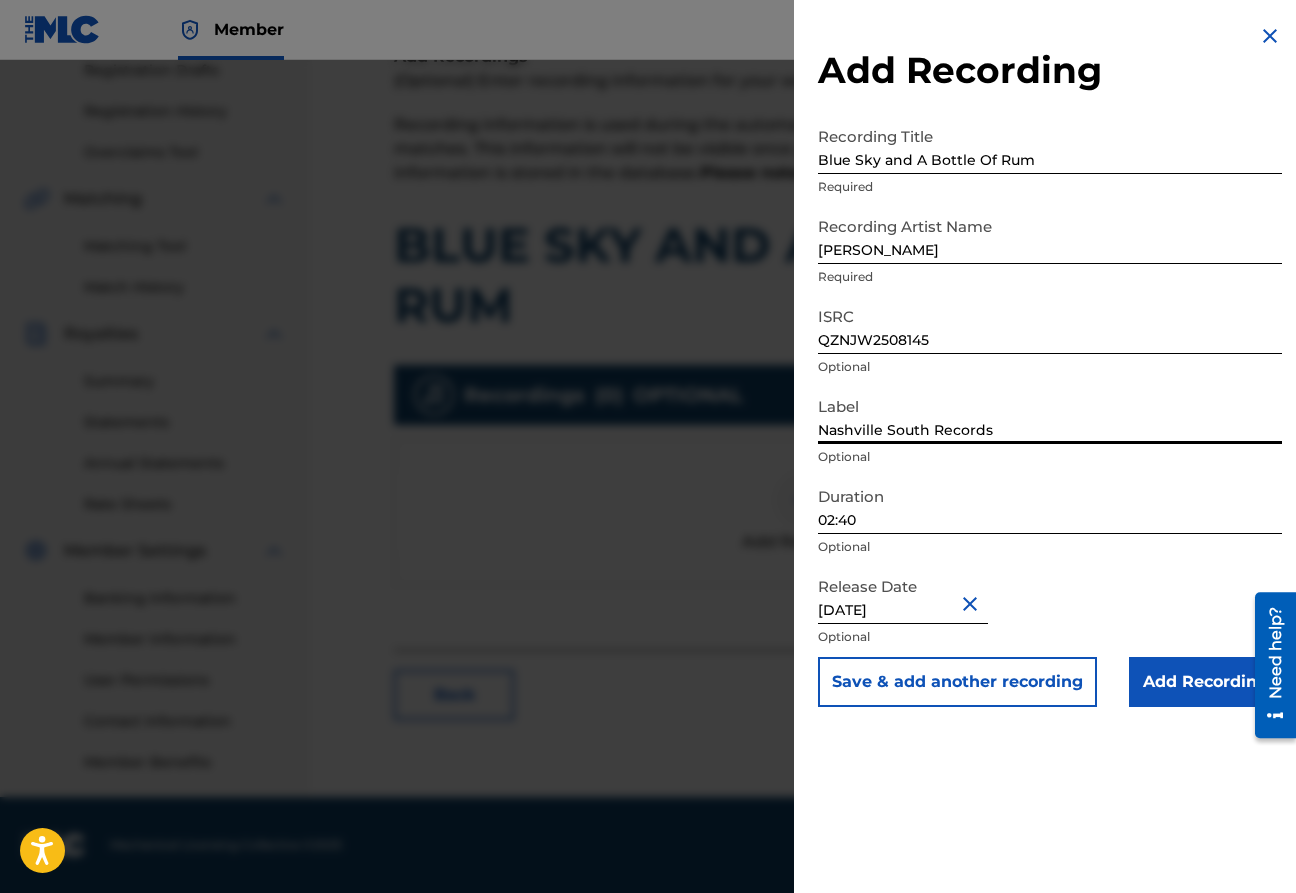 type on "Nashville South Records" 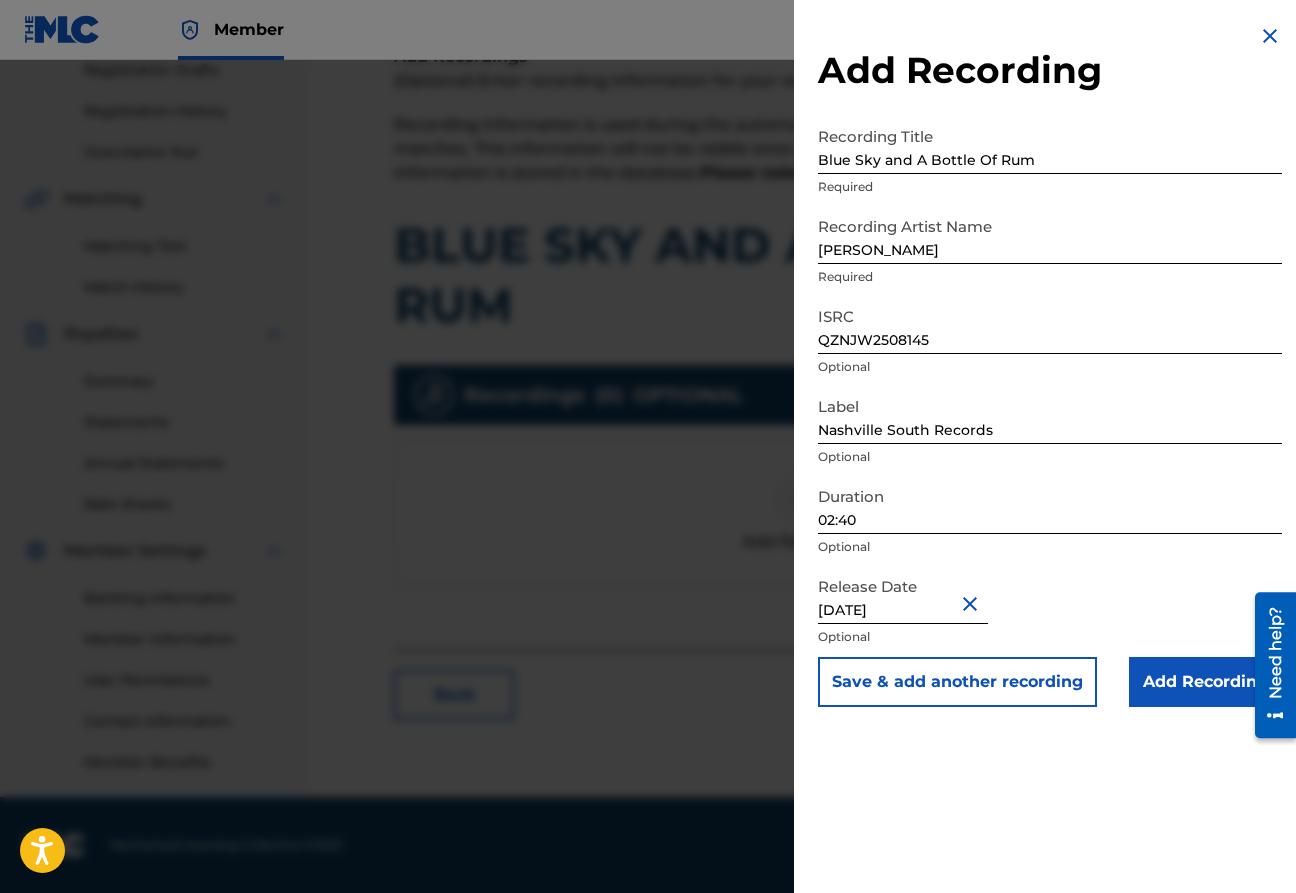 click on "Add Recording" at bounding box center [1205, 682] 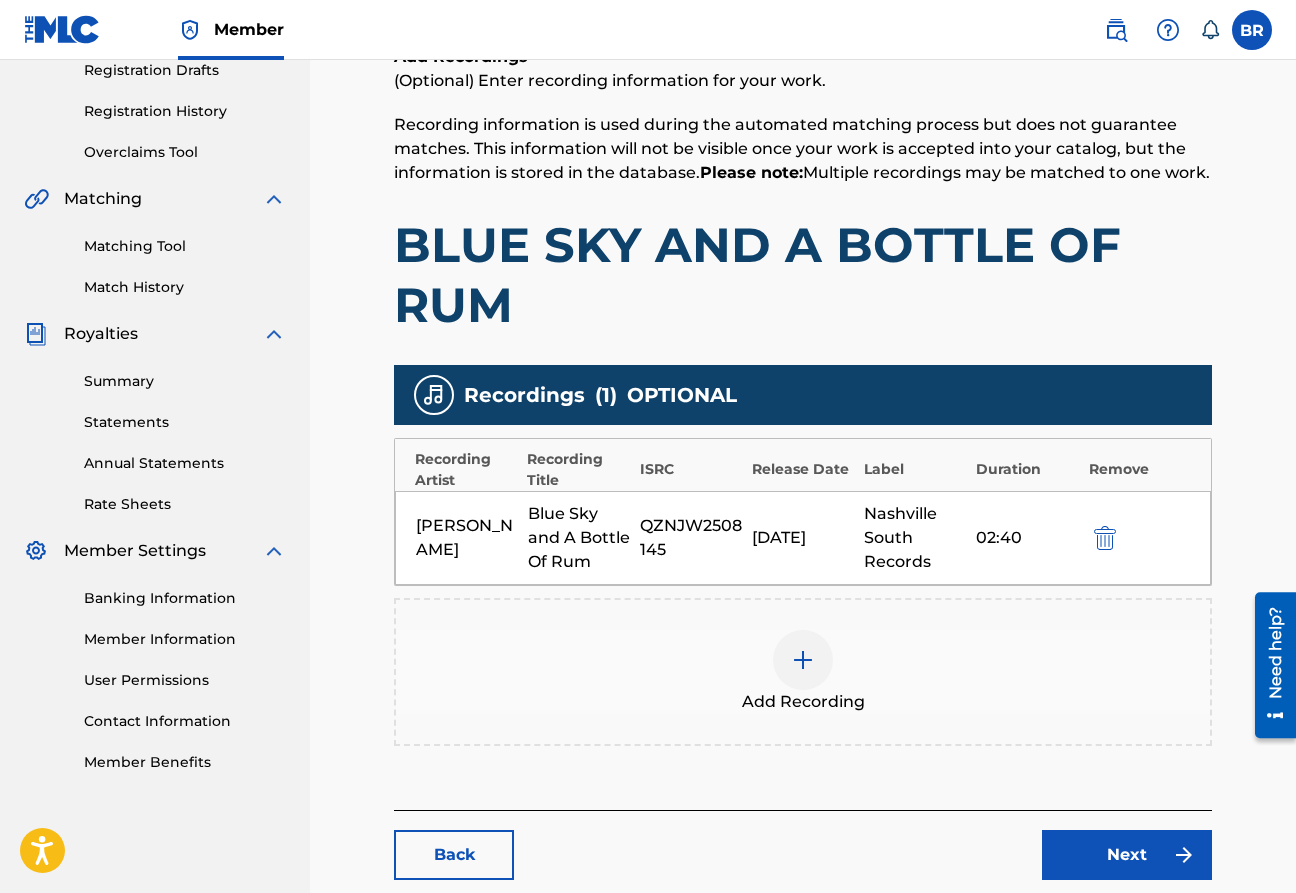 click on "Next" at bounding box center (1127, 855) 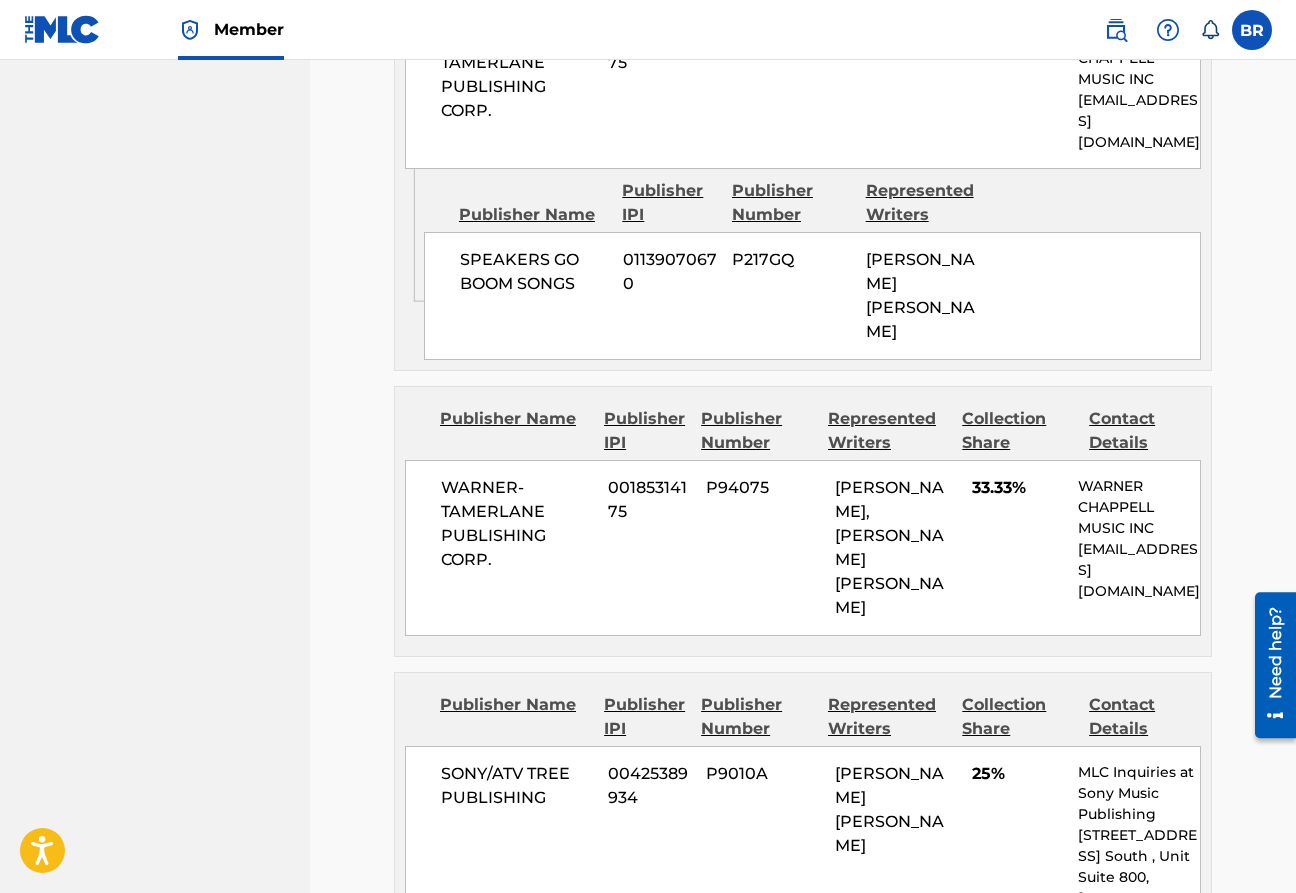scroll, scrollTop: 2500, scrollLeft: 0, axis: vertical 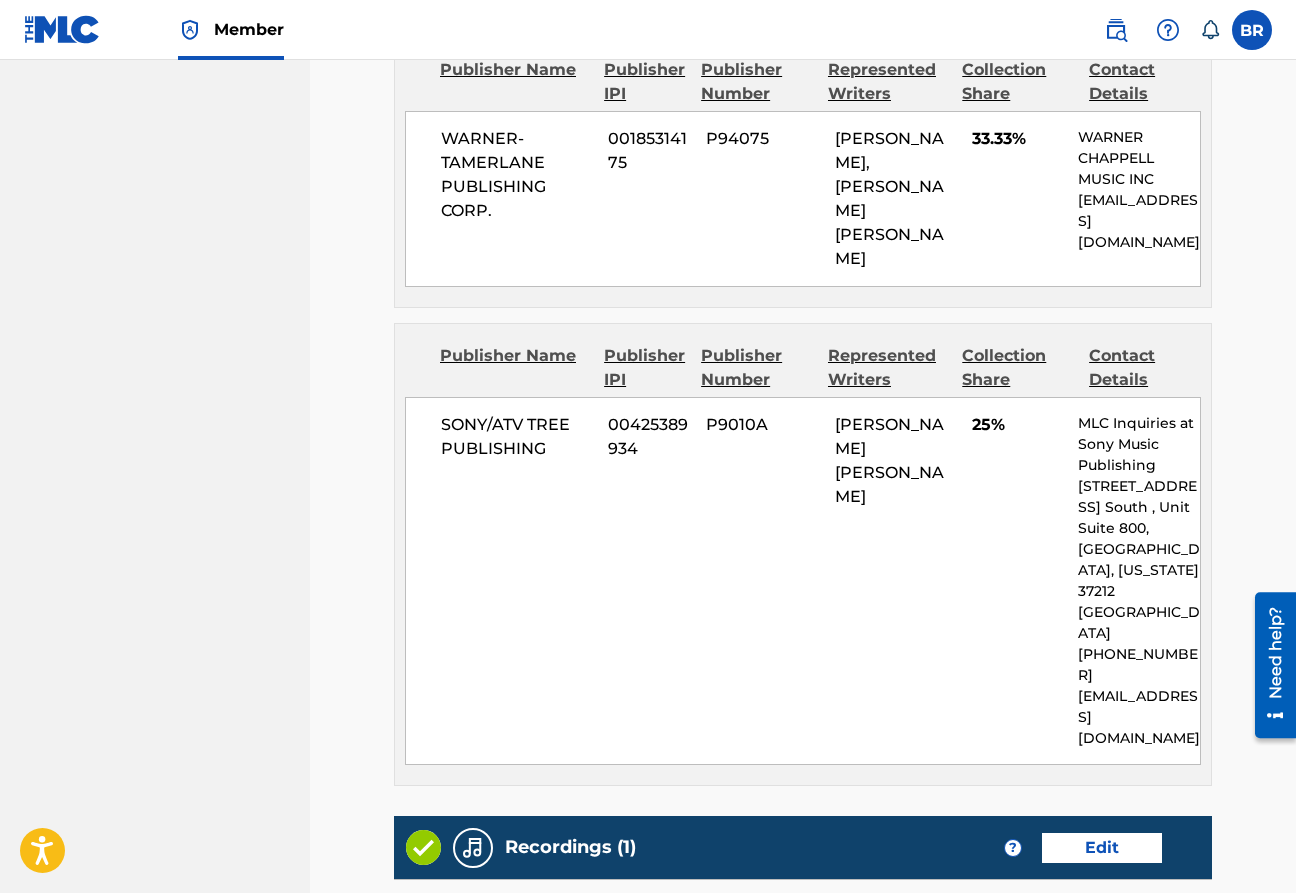 click on "Submit" at bounding box center [1127, 1084] 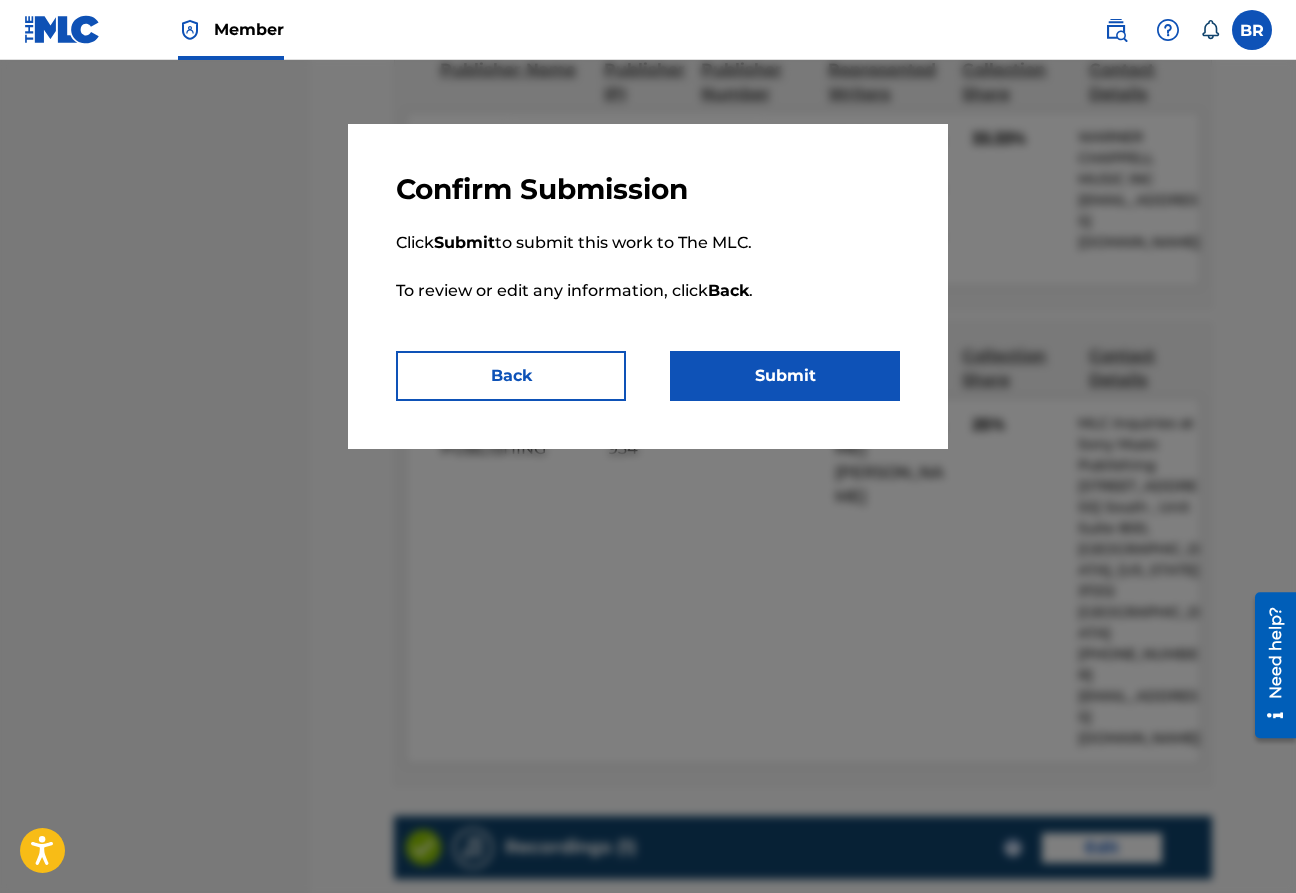click on "Submit" at bounding box center [785, 376] 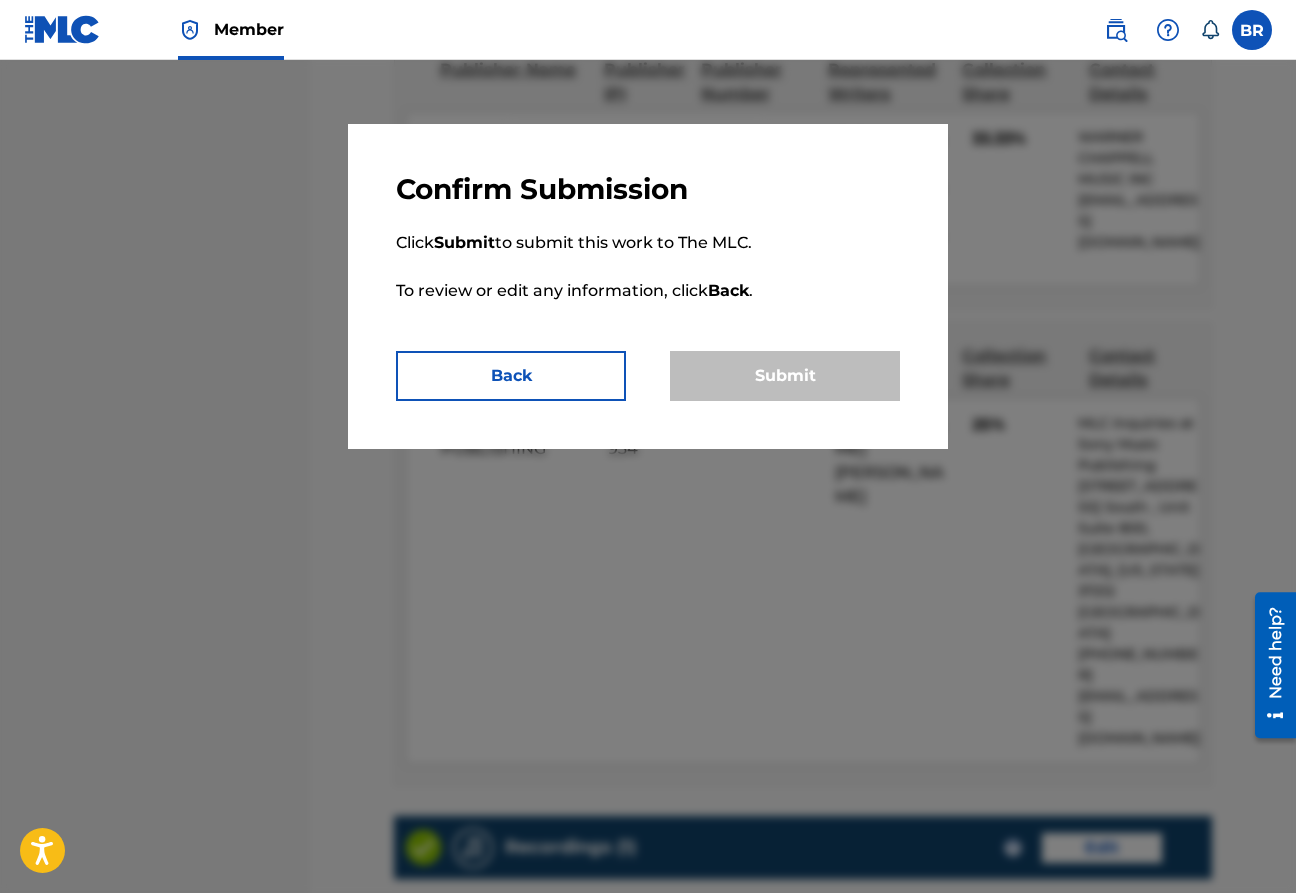 scroll, scrollTop: 0, scrollLeft: 0, axis: both 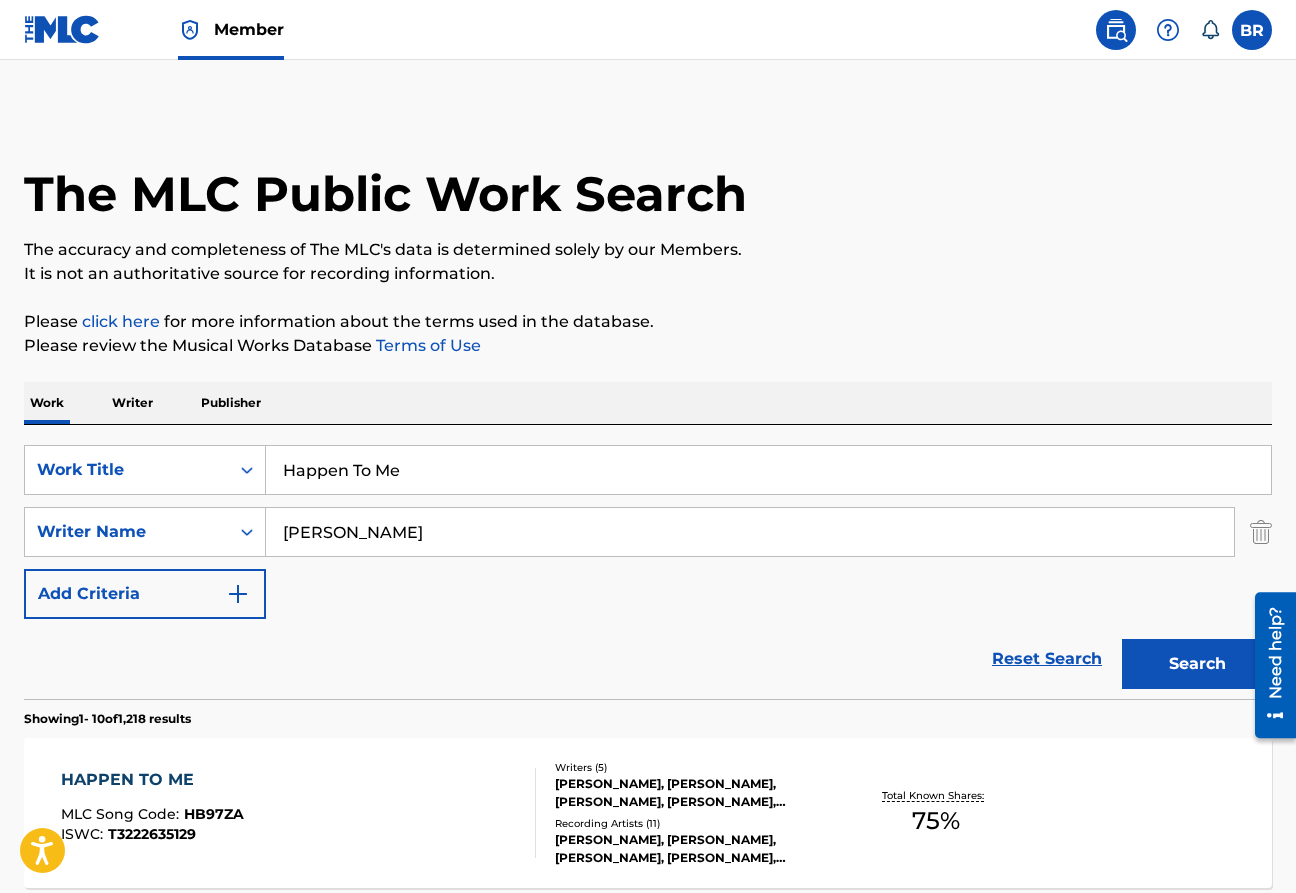 drag, startPoint x: 0, startPoint y: 0, endPoint x: 597, endPoint y: 485, distance: 769.1775 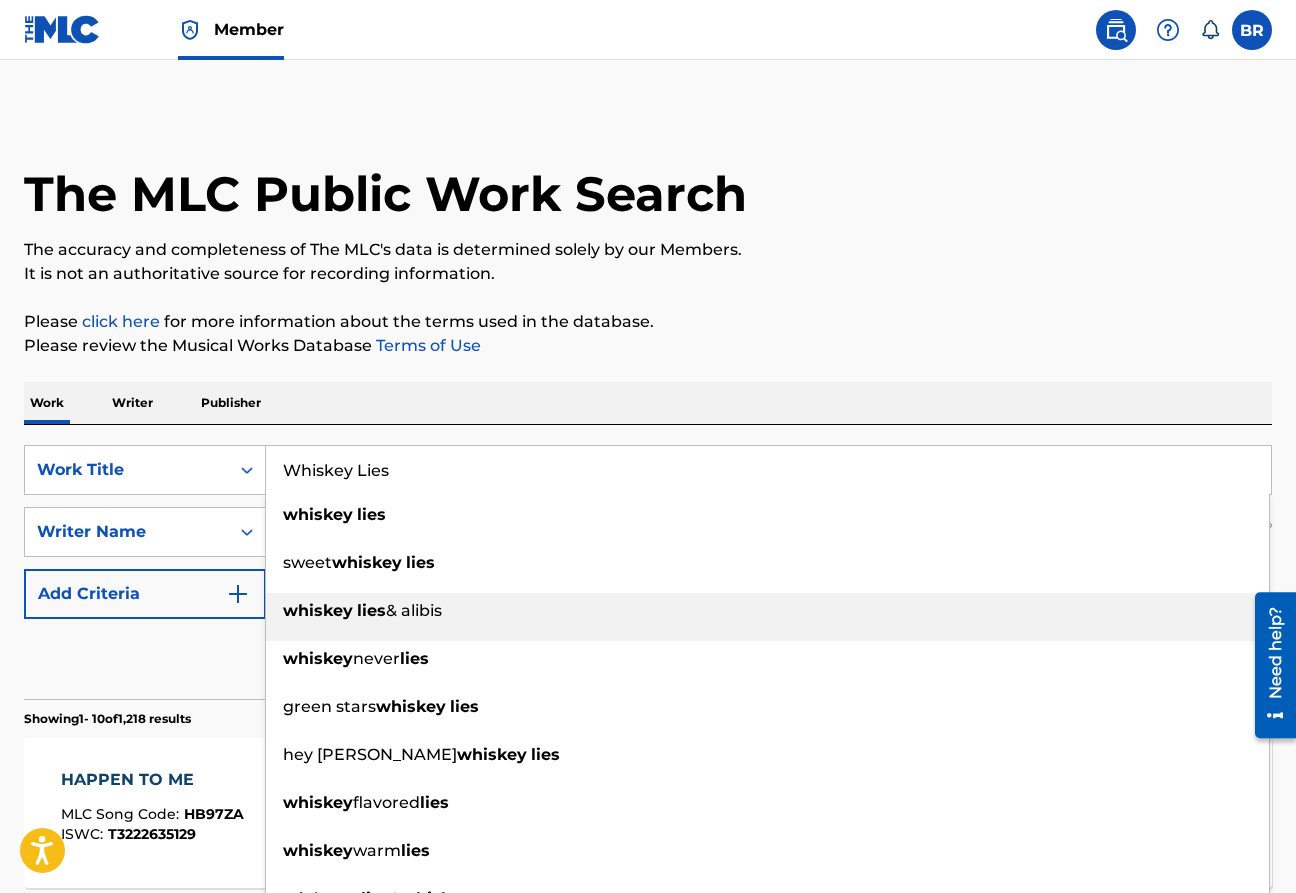 click on "whiskey" at bounding box center [318, 610] 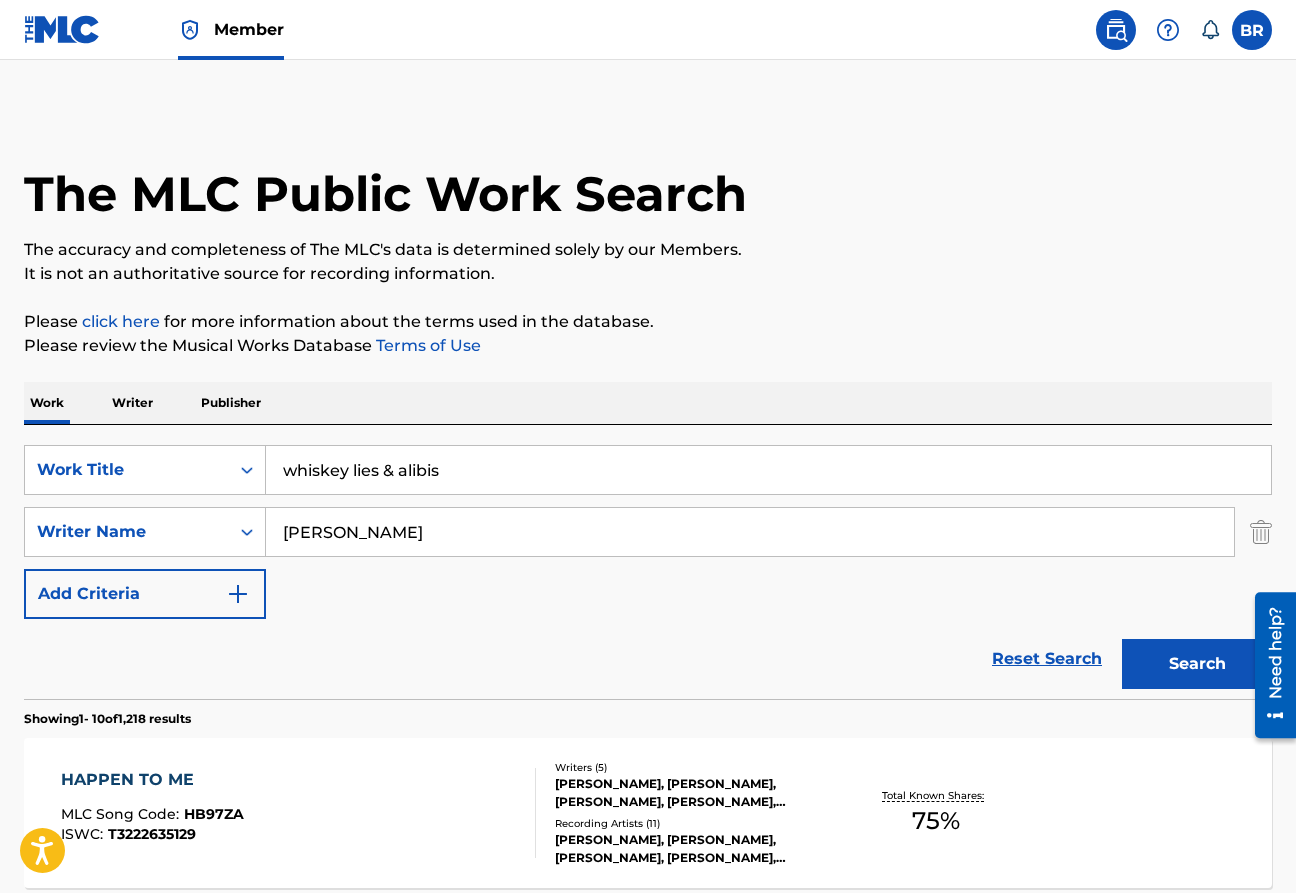 click on "Search" at bounding box center (1197, 664) 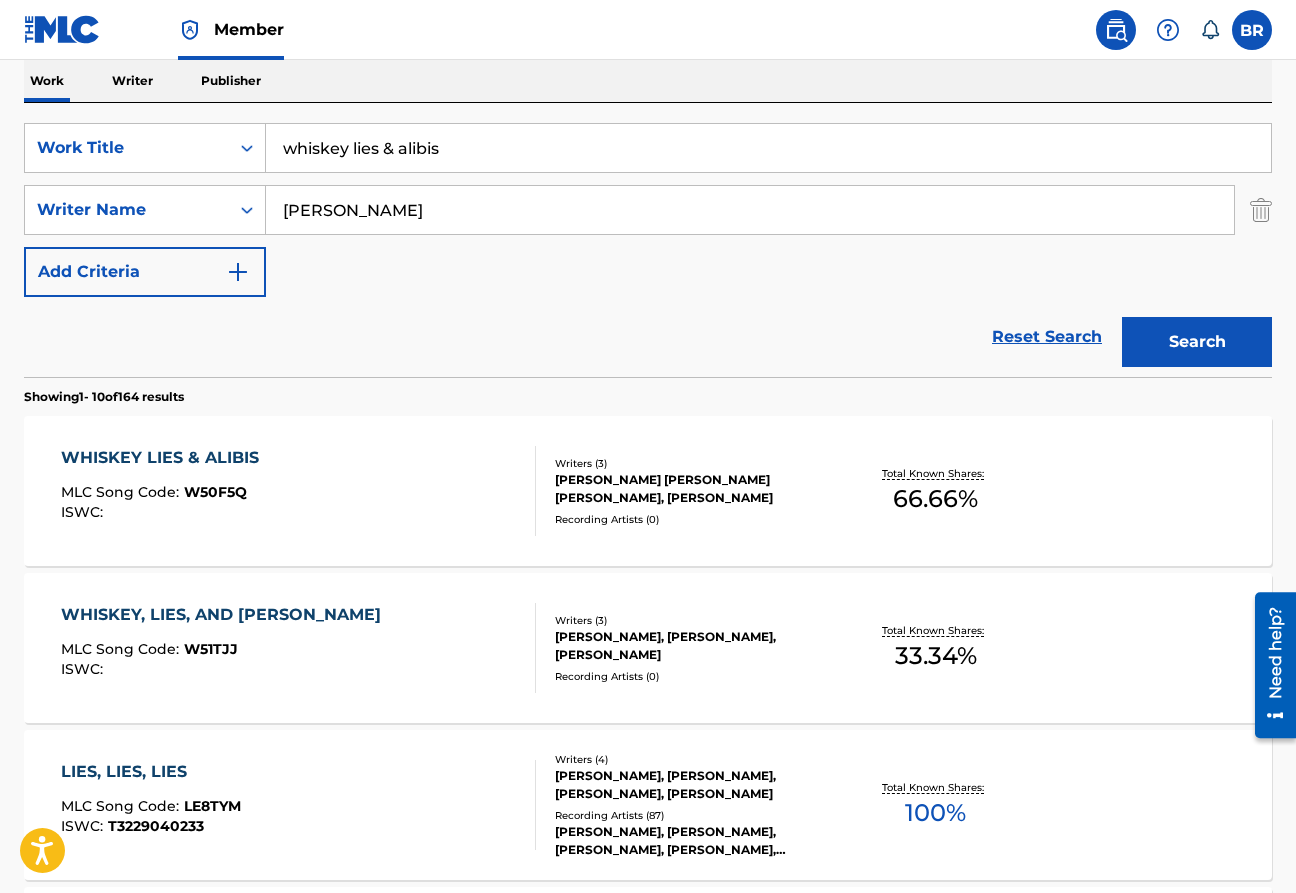 scroll, scrollTop: 348, scrollLeft: 0, axis: vertical 